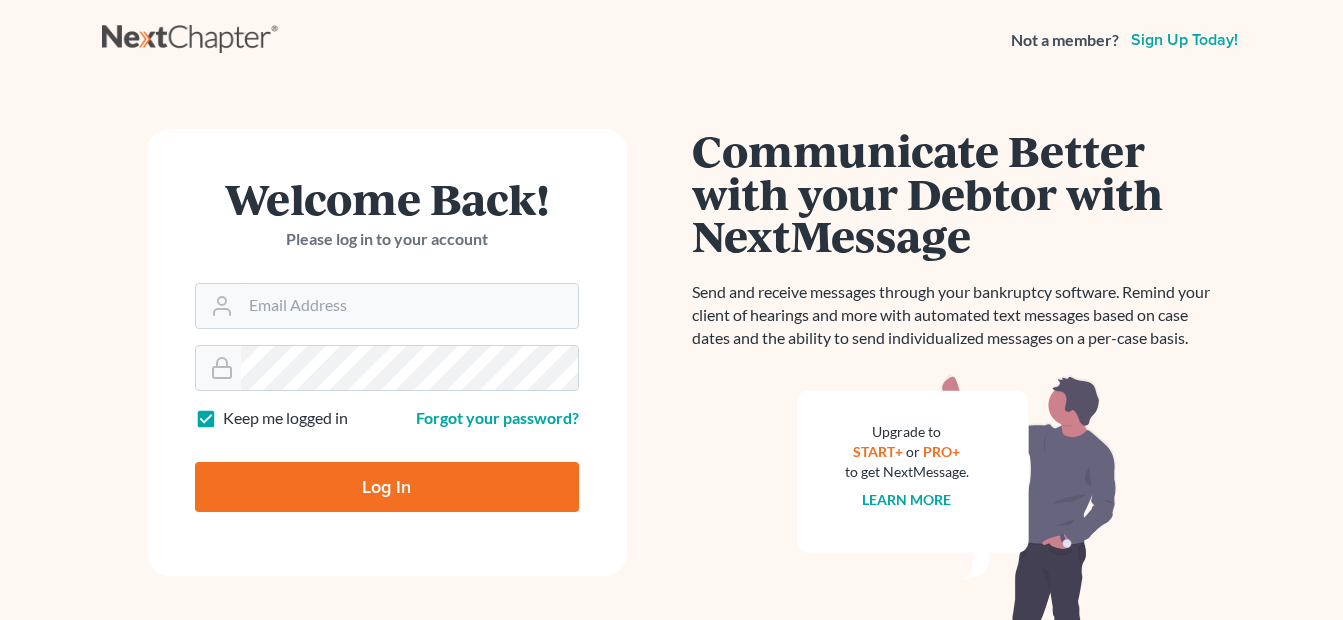 scroll, scrollTop: 0, scrollLeft: 0, axis: both 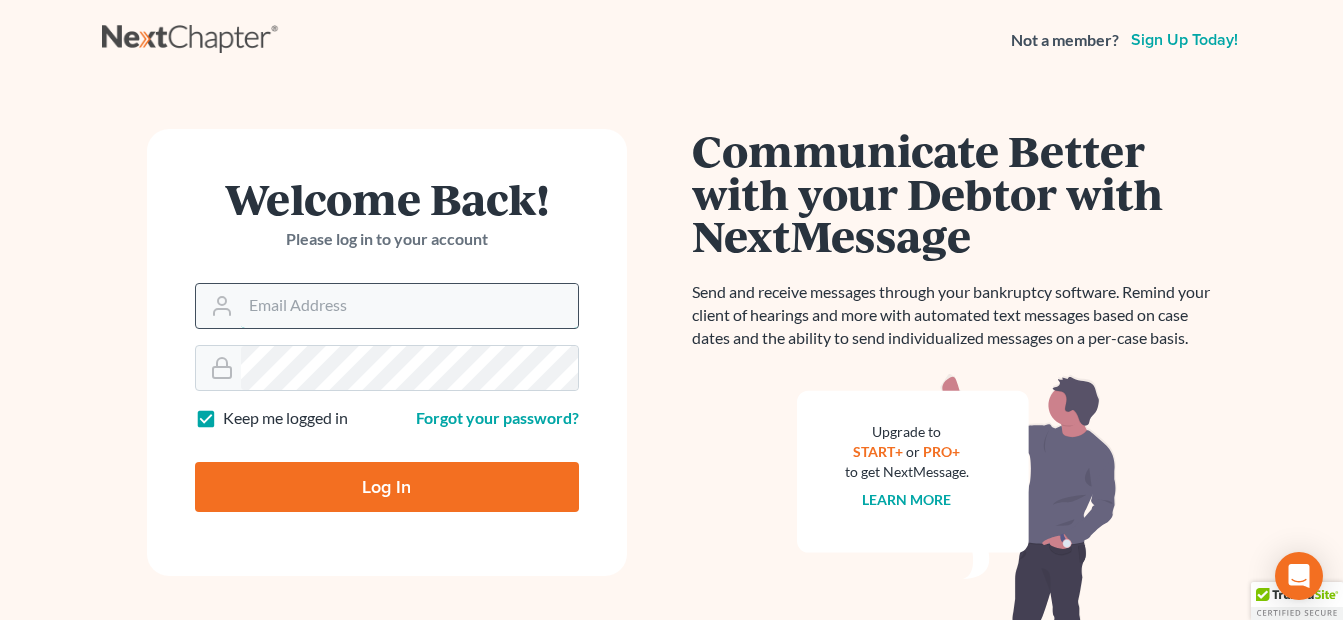 click on "Email Address" at bounding box center (409, 306) 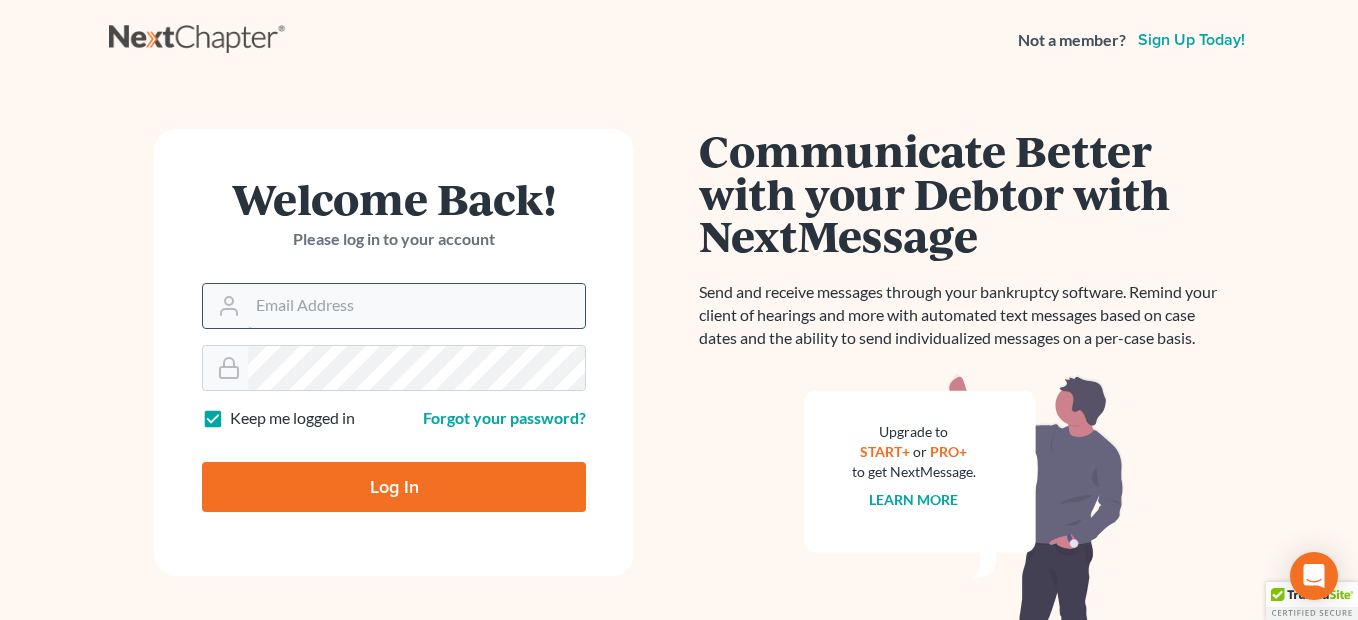 type on "[EMAIL]" 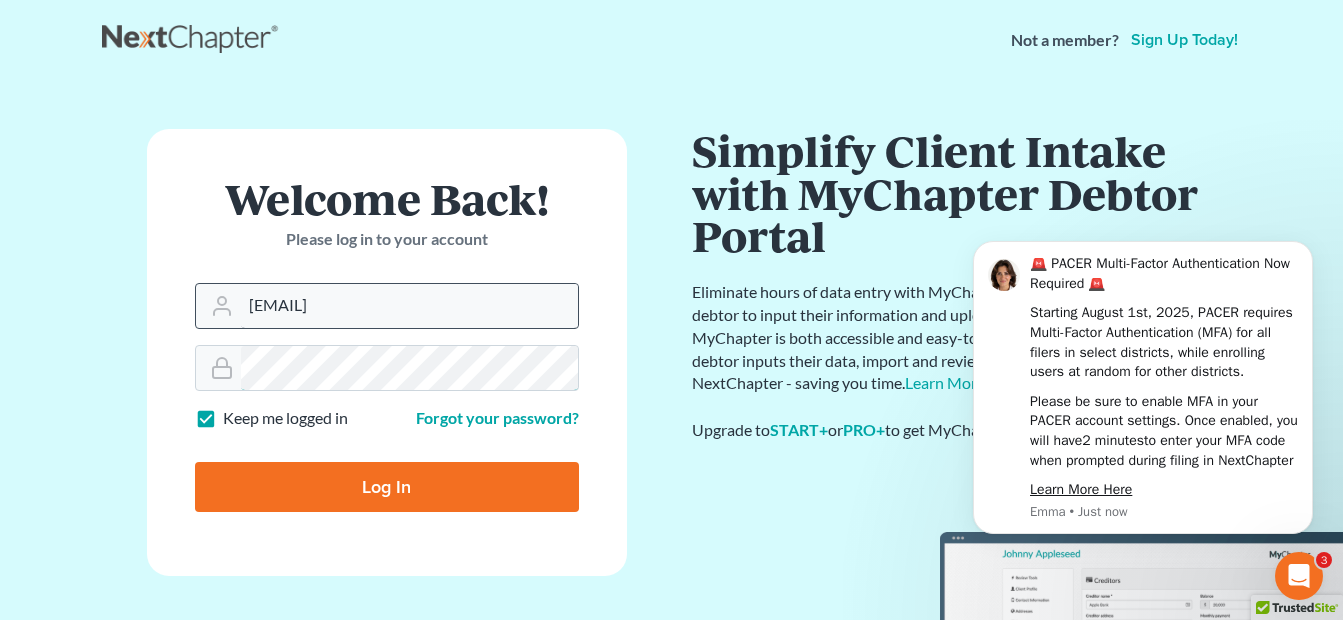 scroll, scrollTop: 0, scrollLeft: 0, axis: both 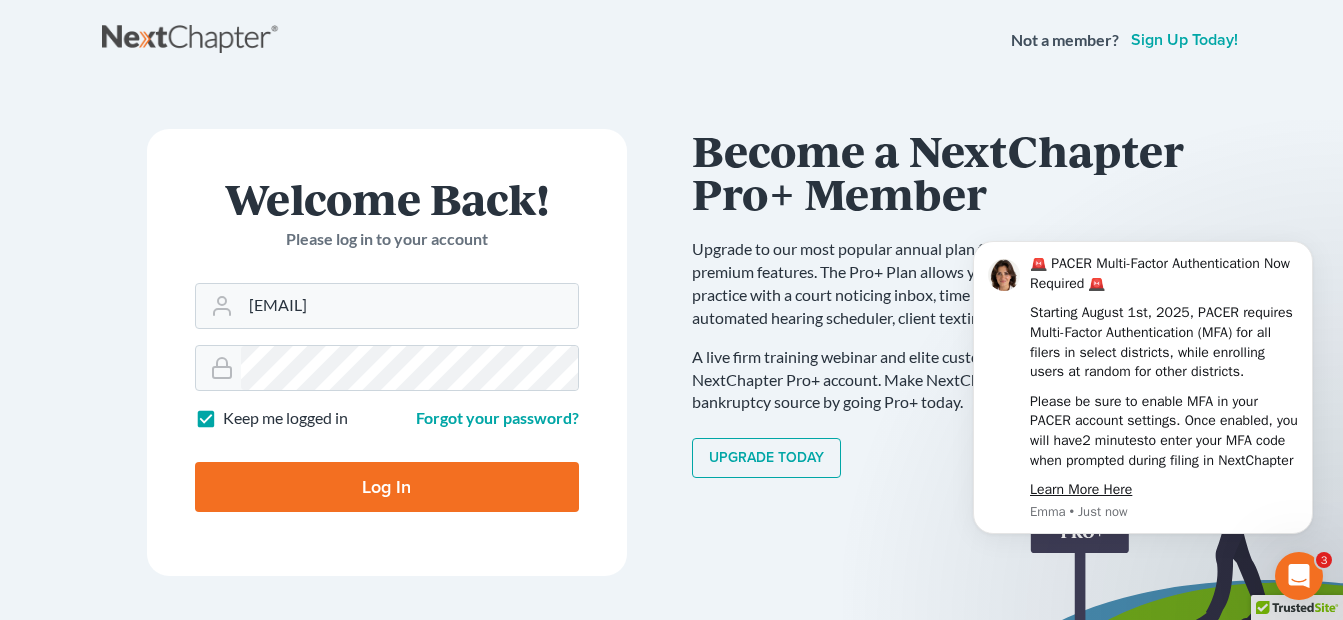 click on "Log In" at bounding box center [387, 487] 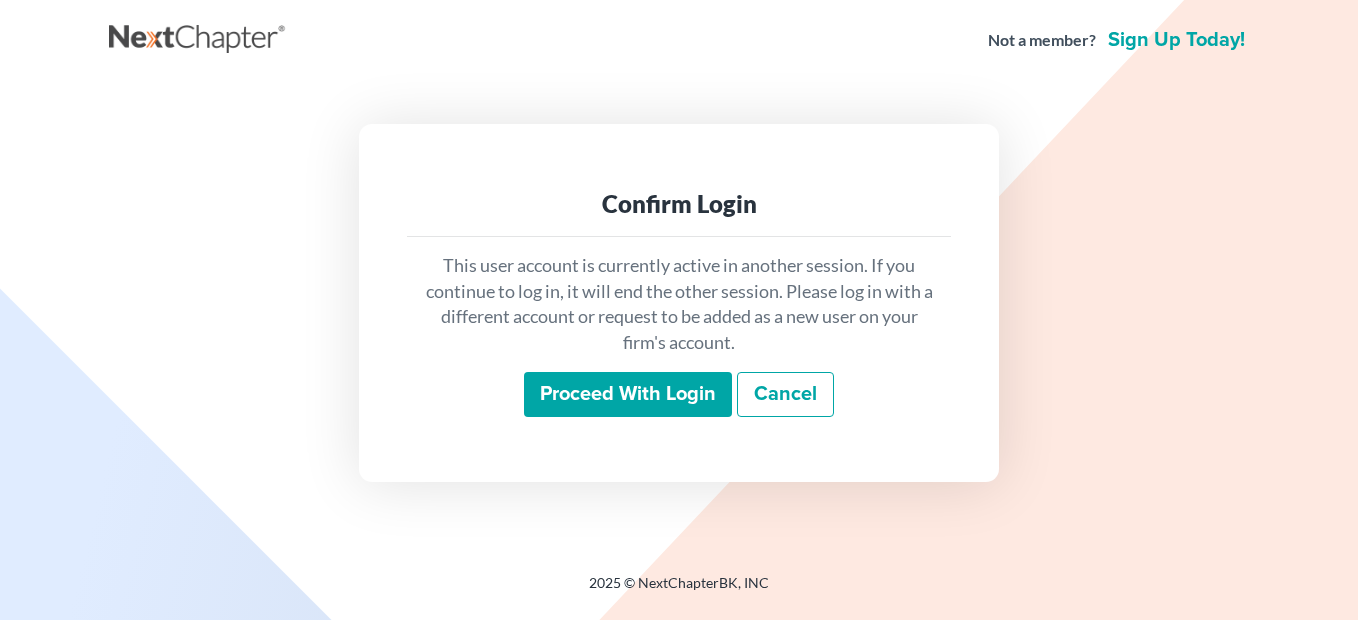scroll, scrollTop: 0, scrollLeft: 0, axis: both 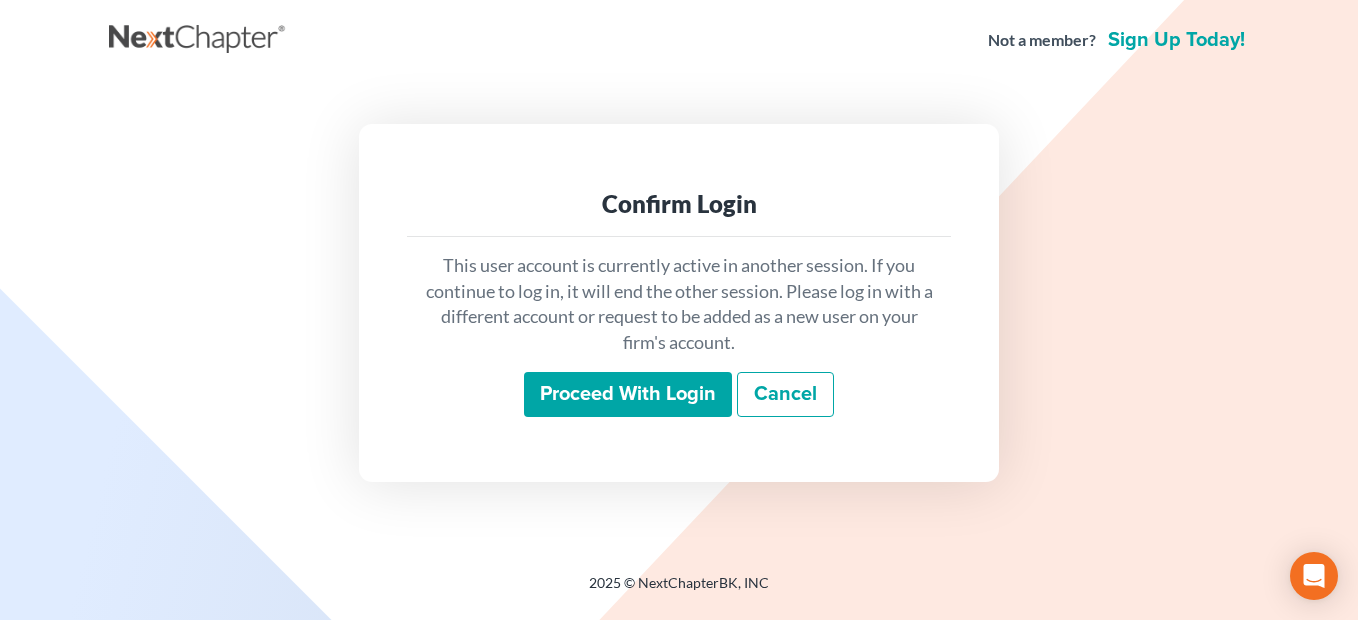 click on "Proceed with login" at bounding box center (628, 395) 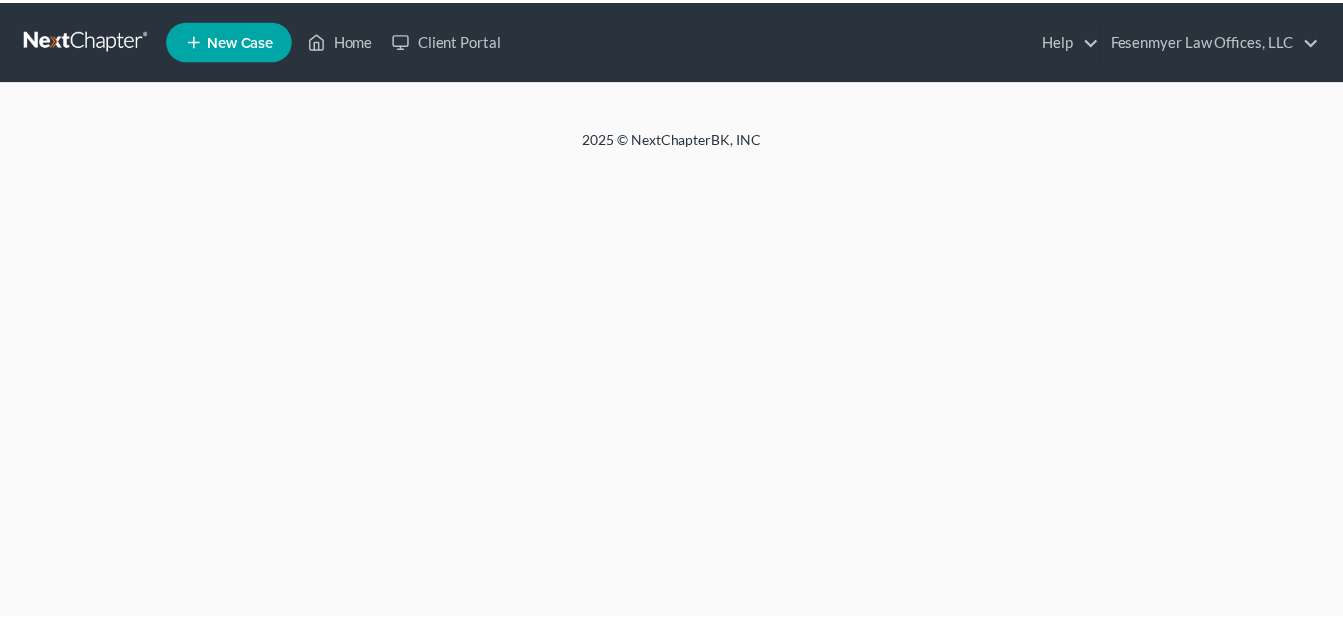 scroll, scrollTop: 0, scrollLeft: 0, axis: both 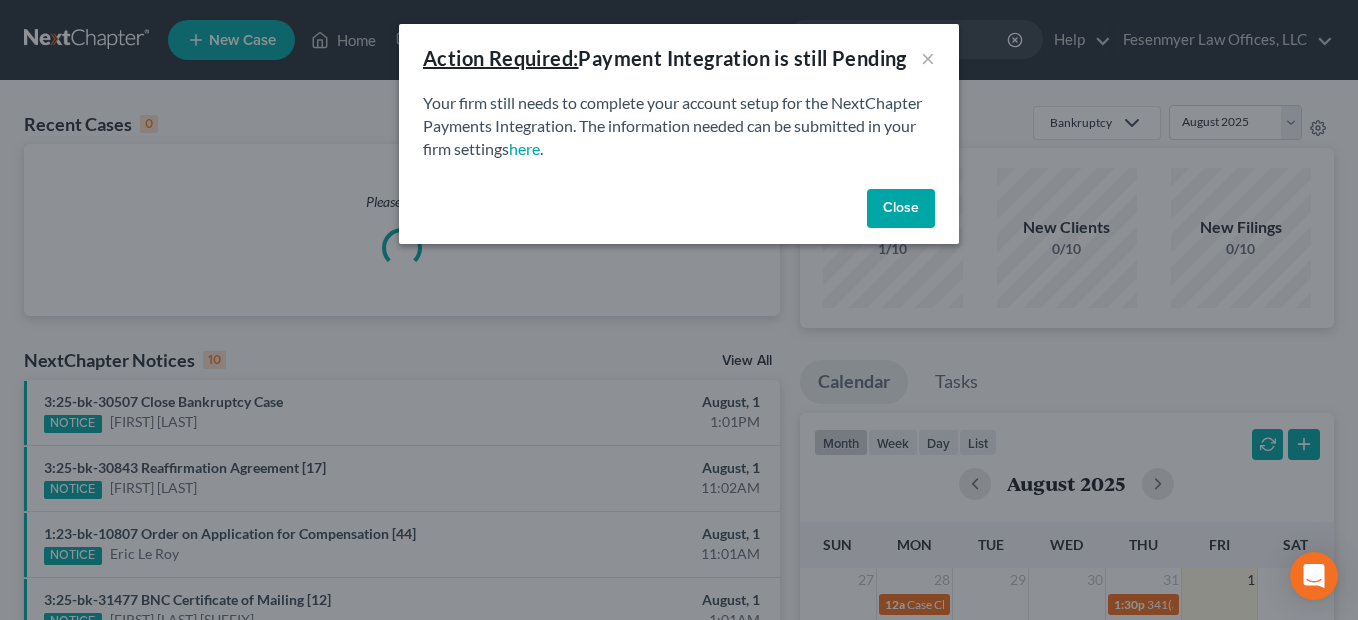click on "Close" at bounding box center (901, 209) 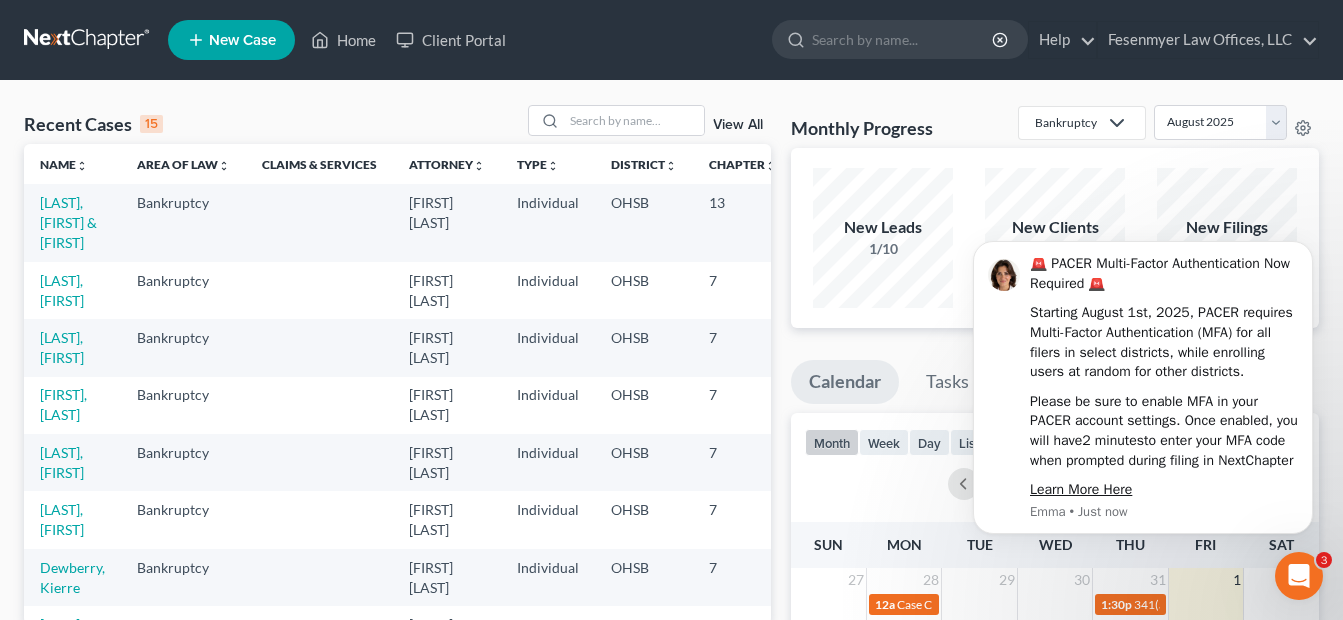 scroll, scrollTop: 0, scrollLeft: 0, axis: both 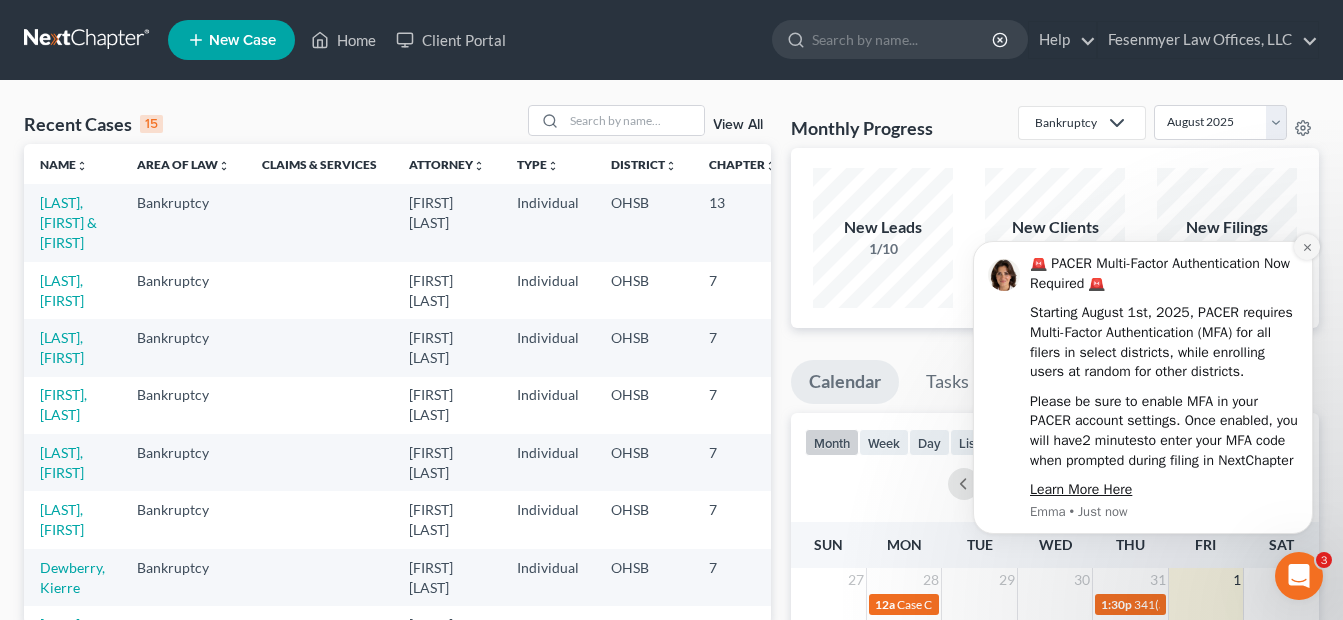 click 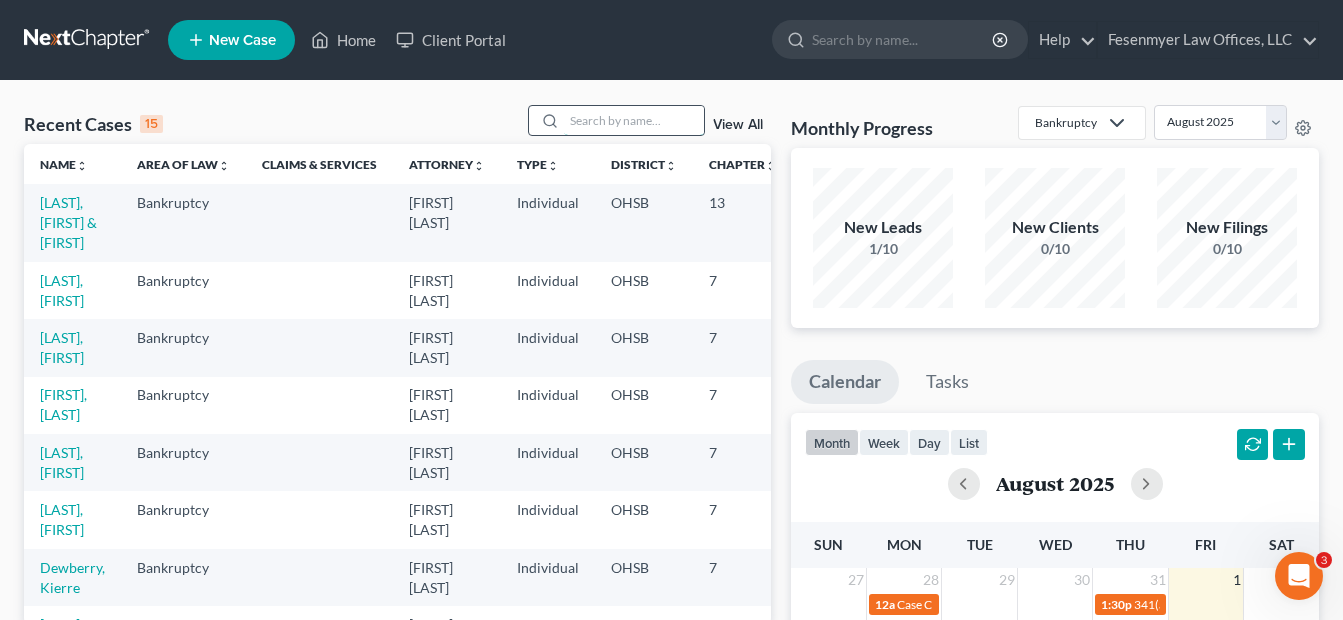 click at bounding box center [634, 120] 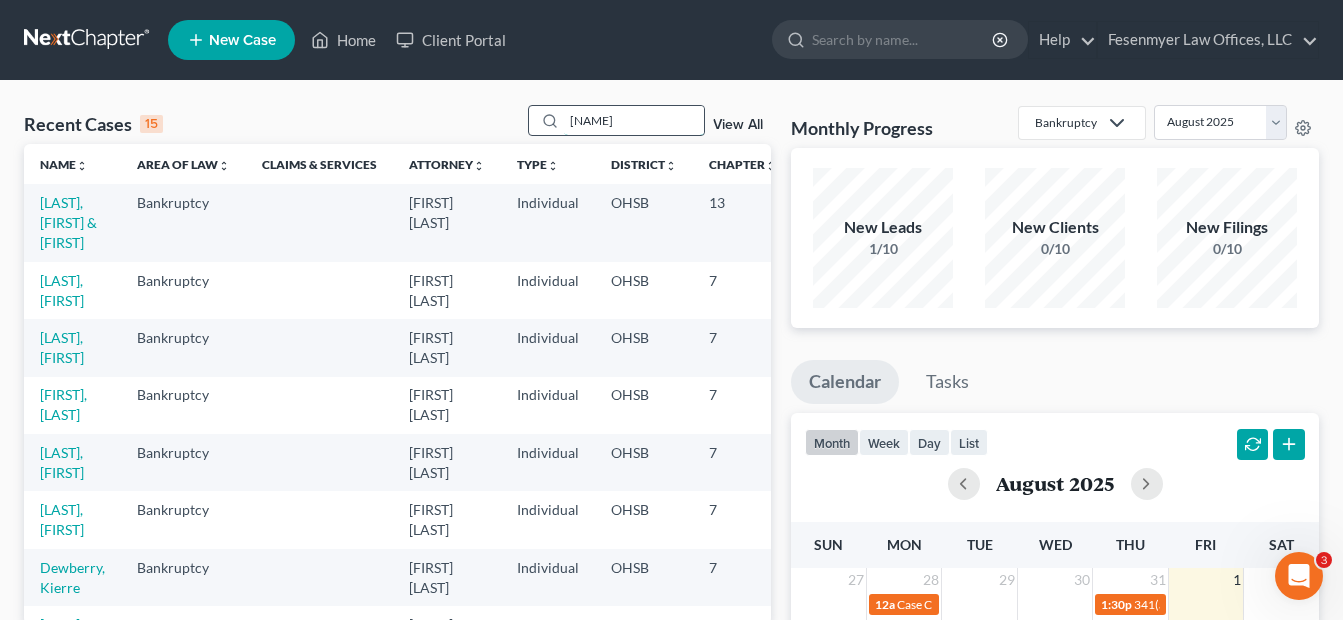 type on "[NAME]" 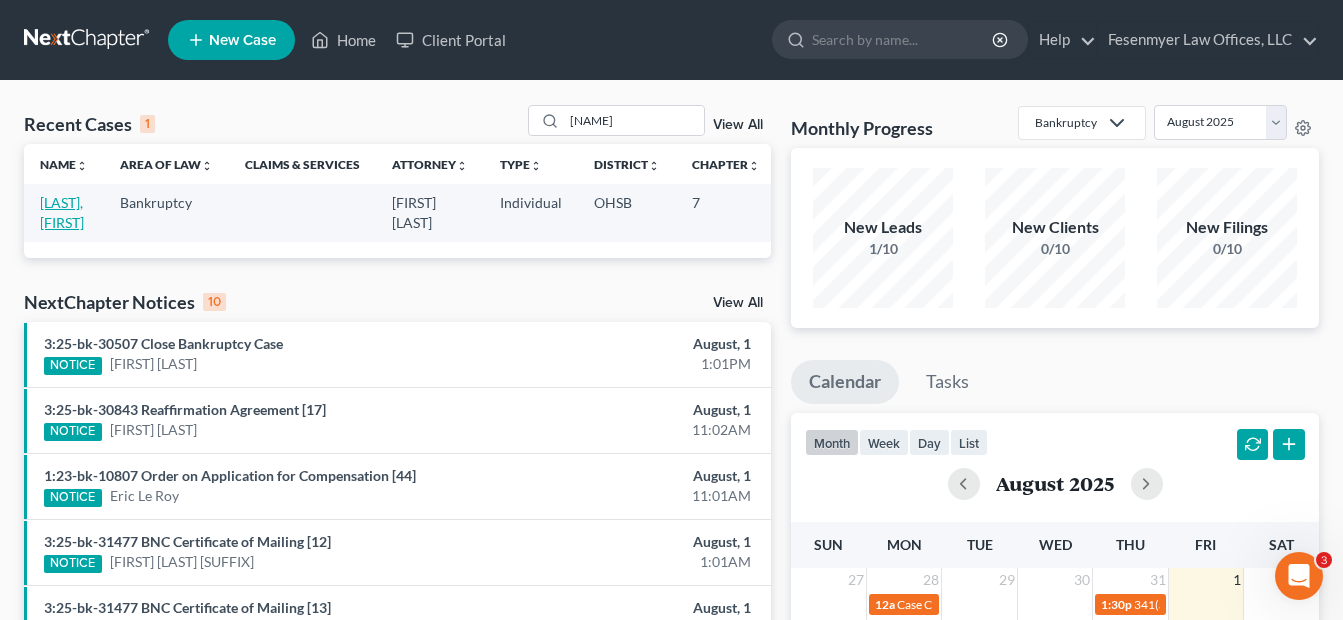 click on "[LAST], [FIRST]" at bounding box center [62, 212] 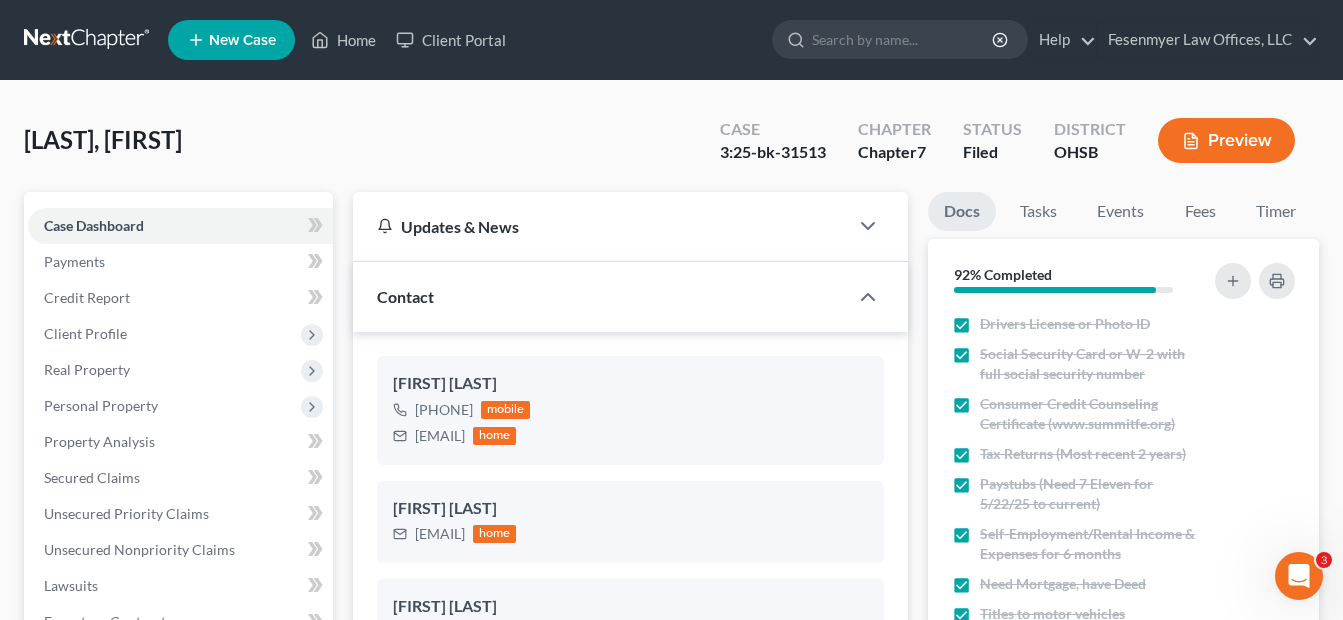scroll, scrollTop: 400, scrollLeft: 0, axis: vertical 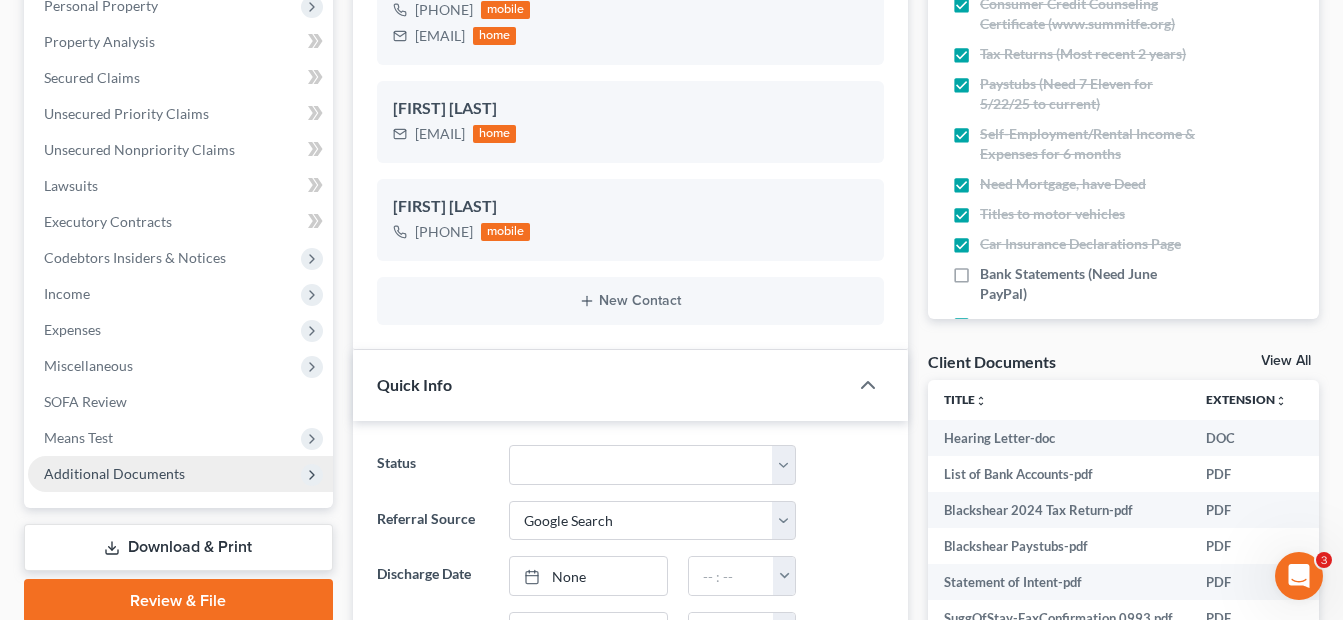 click on "Additional Documents" at bounding box center [114, 473] 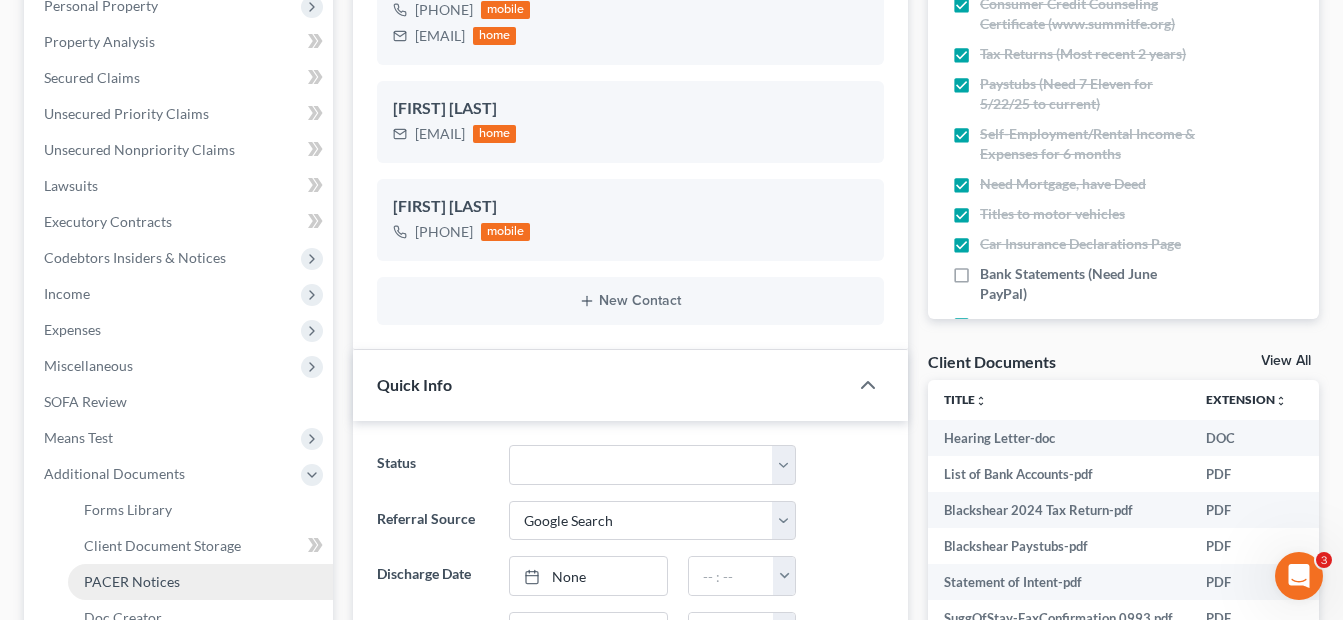 click on "PACER Notices" at bounding box center (132, 581) 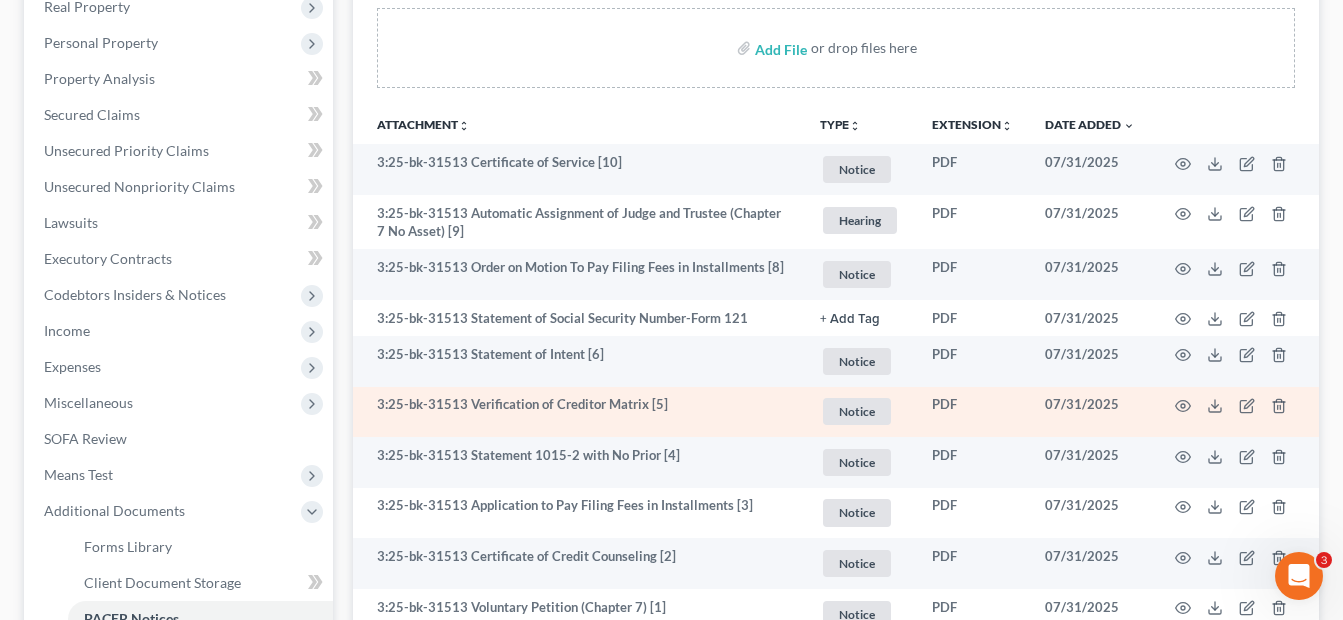 scroll, scrollTop: 400, scrollLeft: 0, axis: vertical 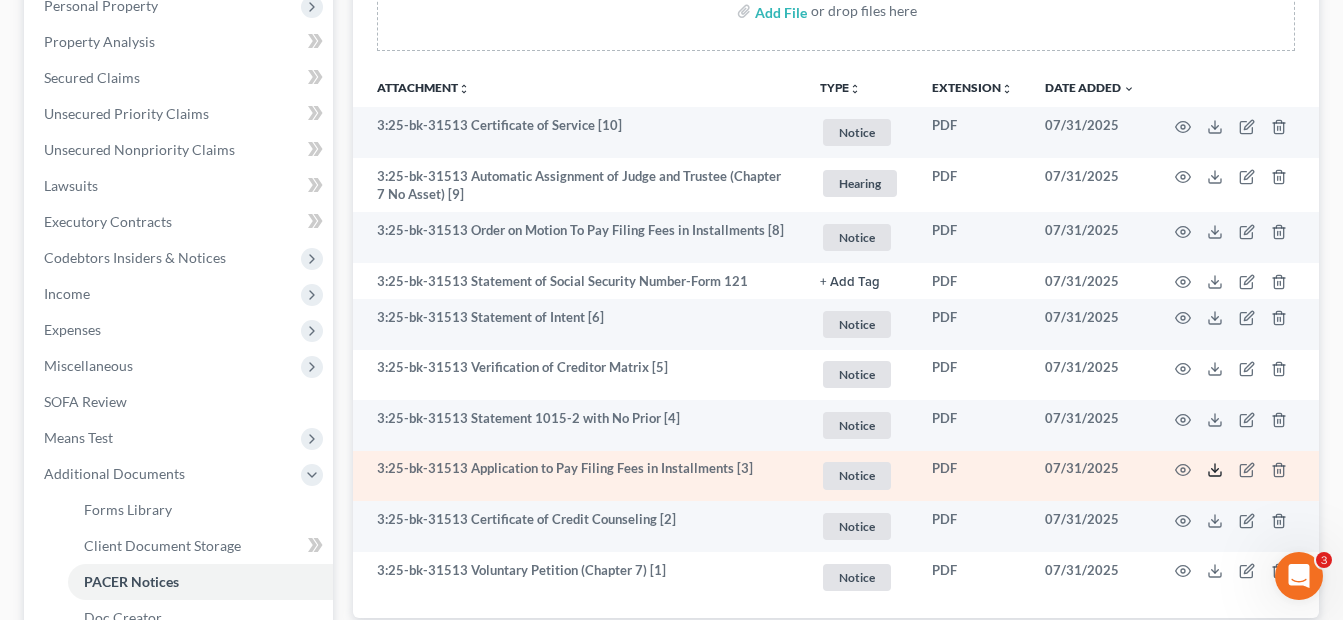 click 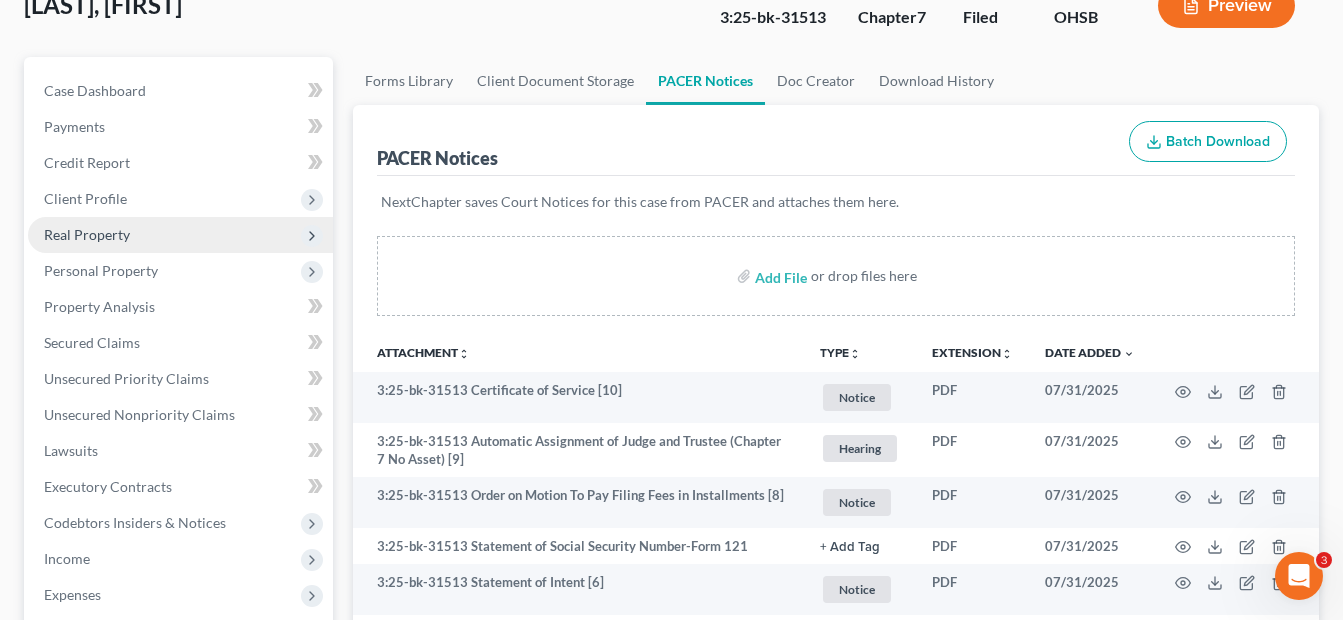 scroll, scrollTop: 100, scrollLeft: 0, axis: vertical 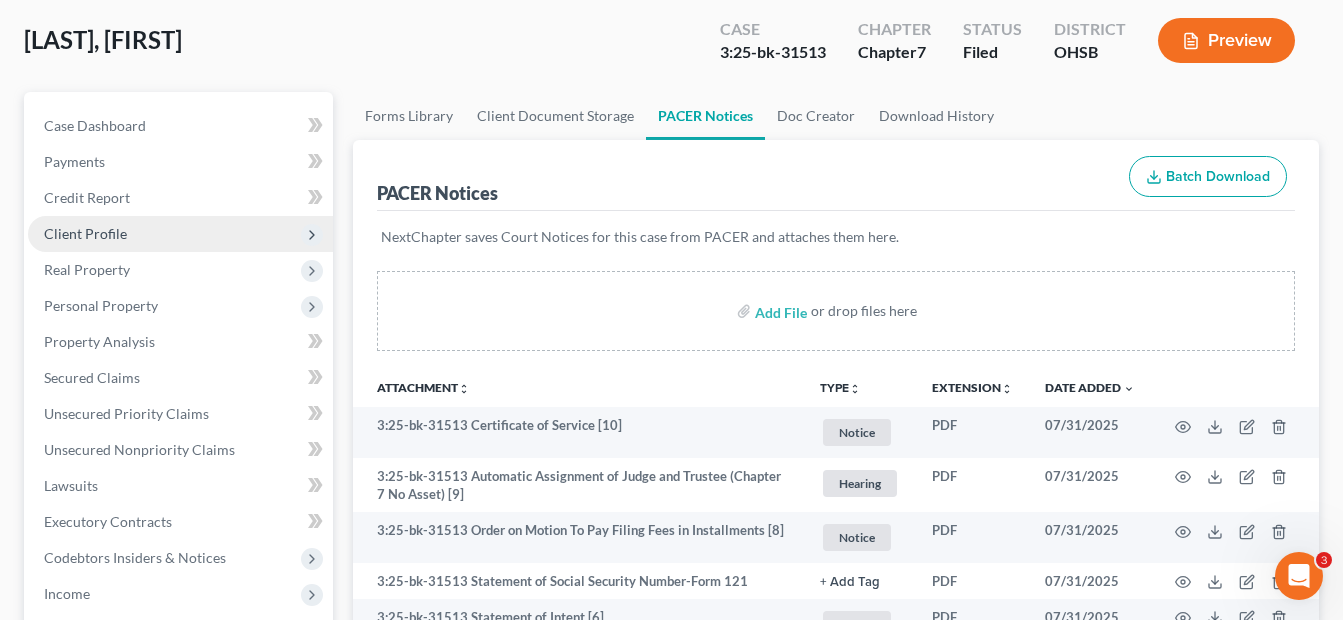 click on "Client Profile" at bounding box center (180, 234) 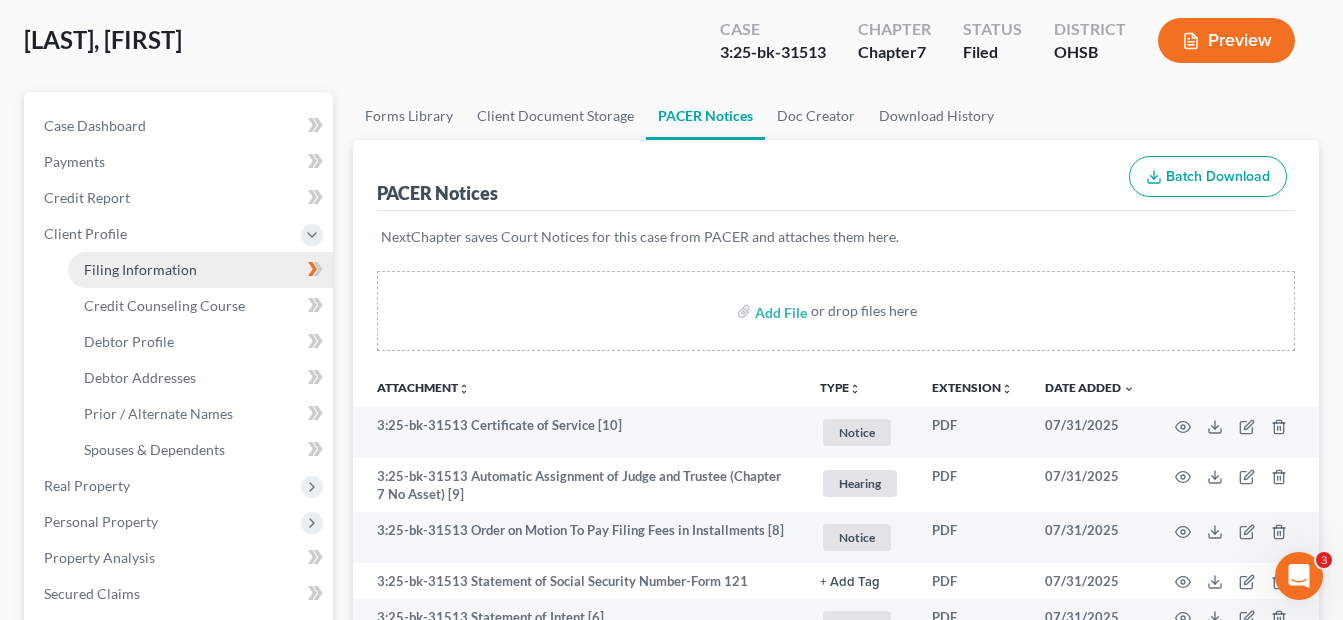 click on "Filing Information" at bounding box center (140, 269) 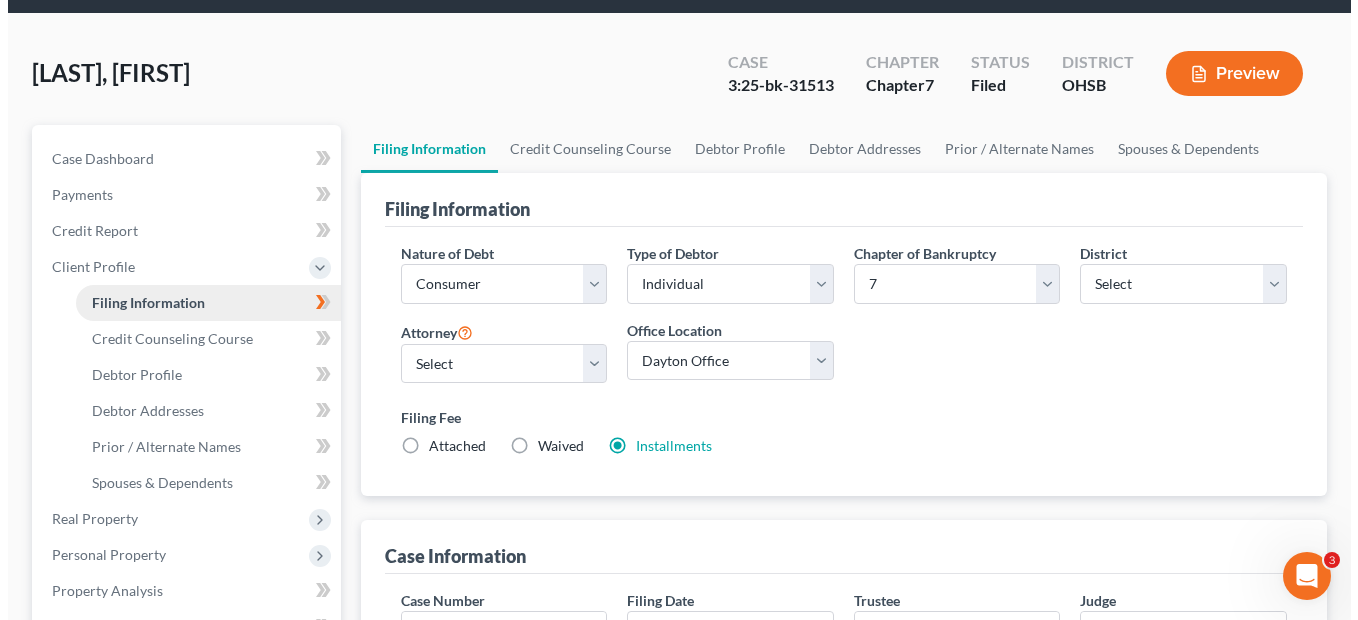 scroll, scrollTop: 0, scrollLeft: 0, axis: both 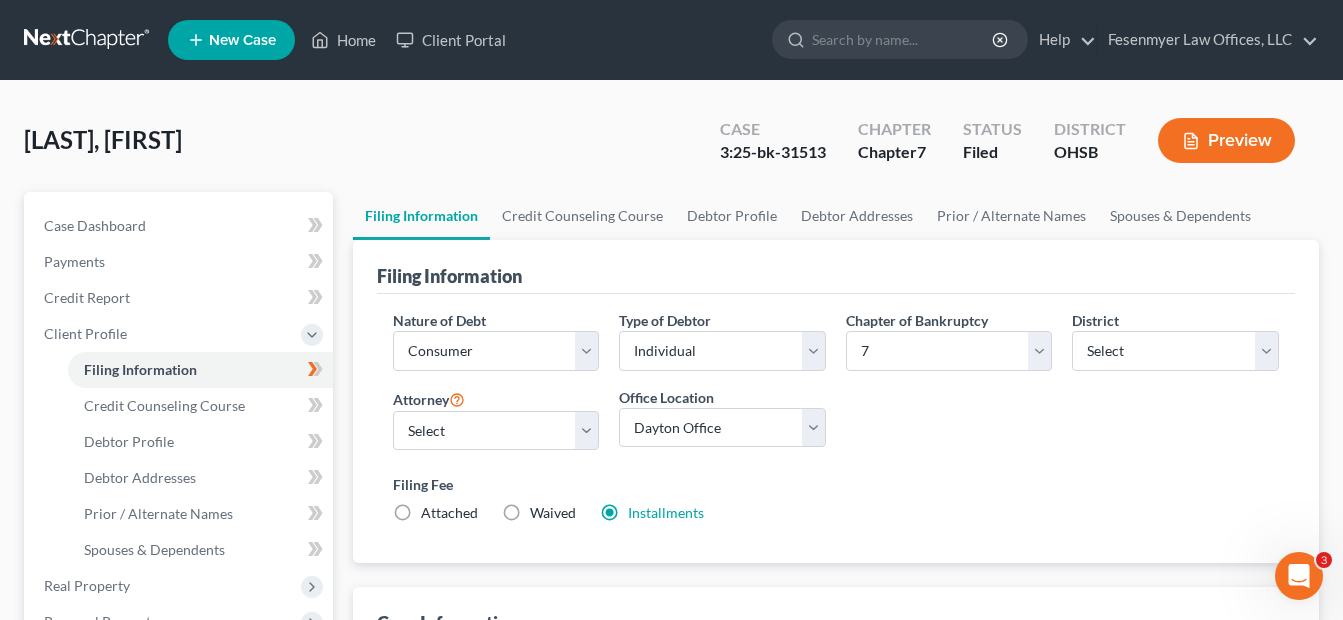 click on "Waived Waived" at bounding box center (553, 513) 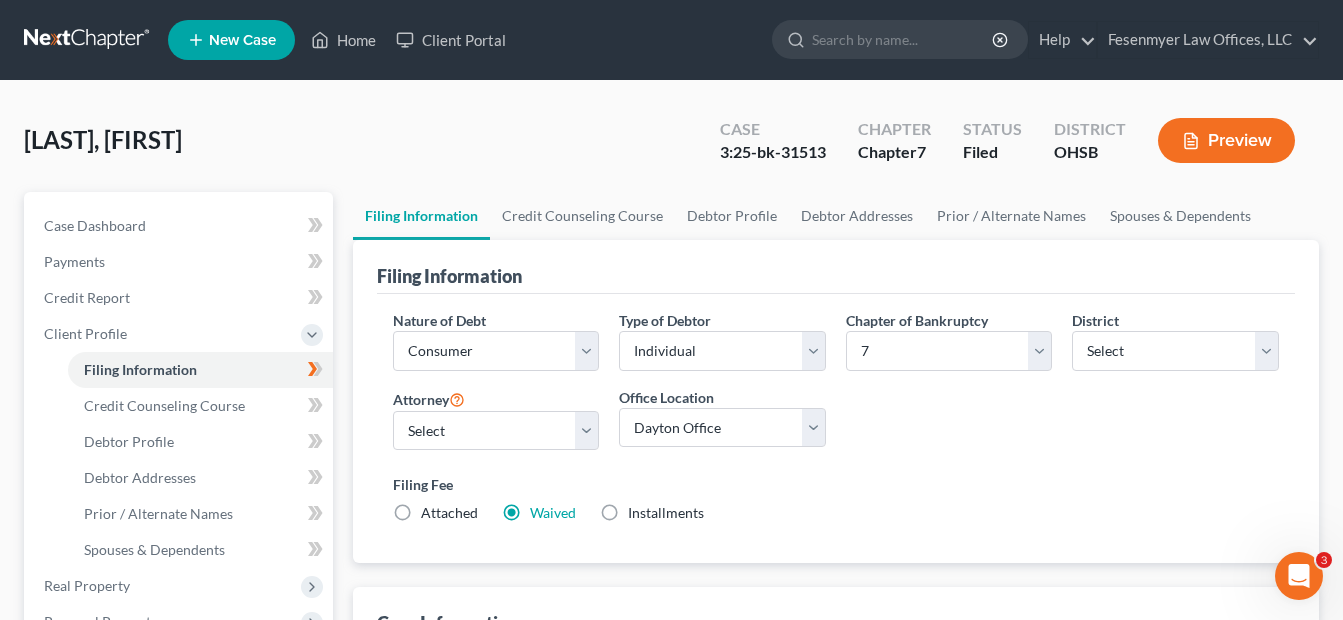 click on "Installments Installments" at bounding box center (666, 513) 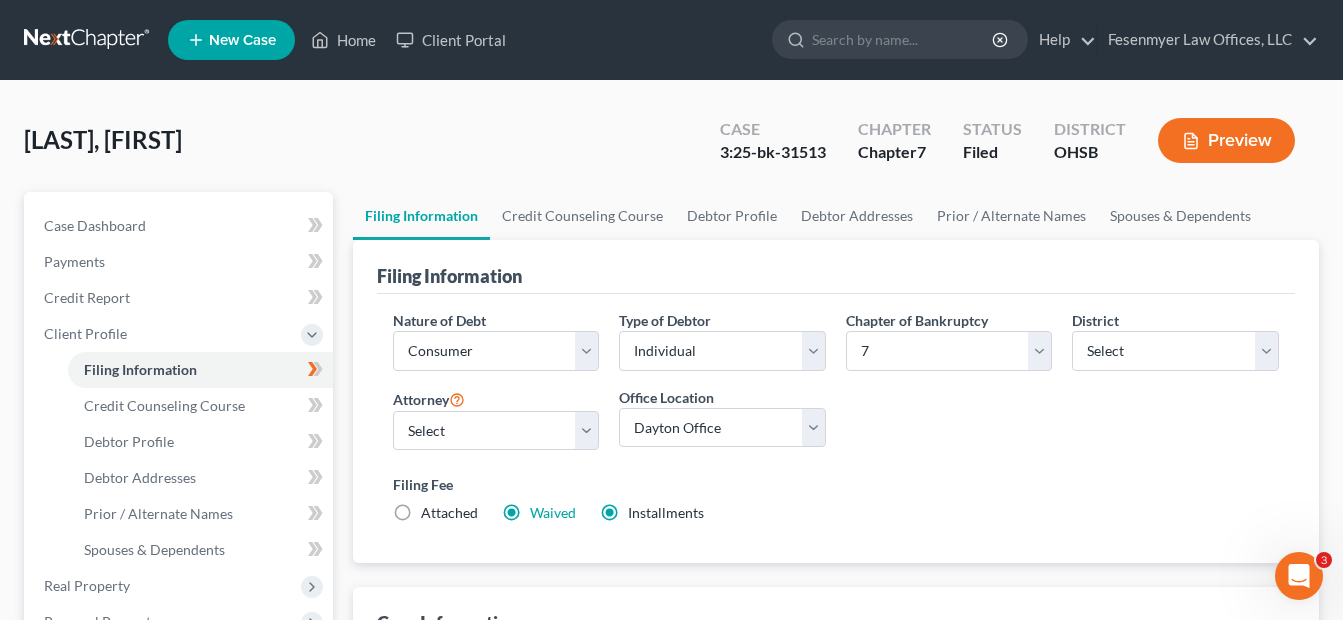 radio on "false" 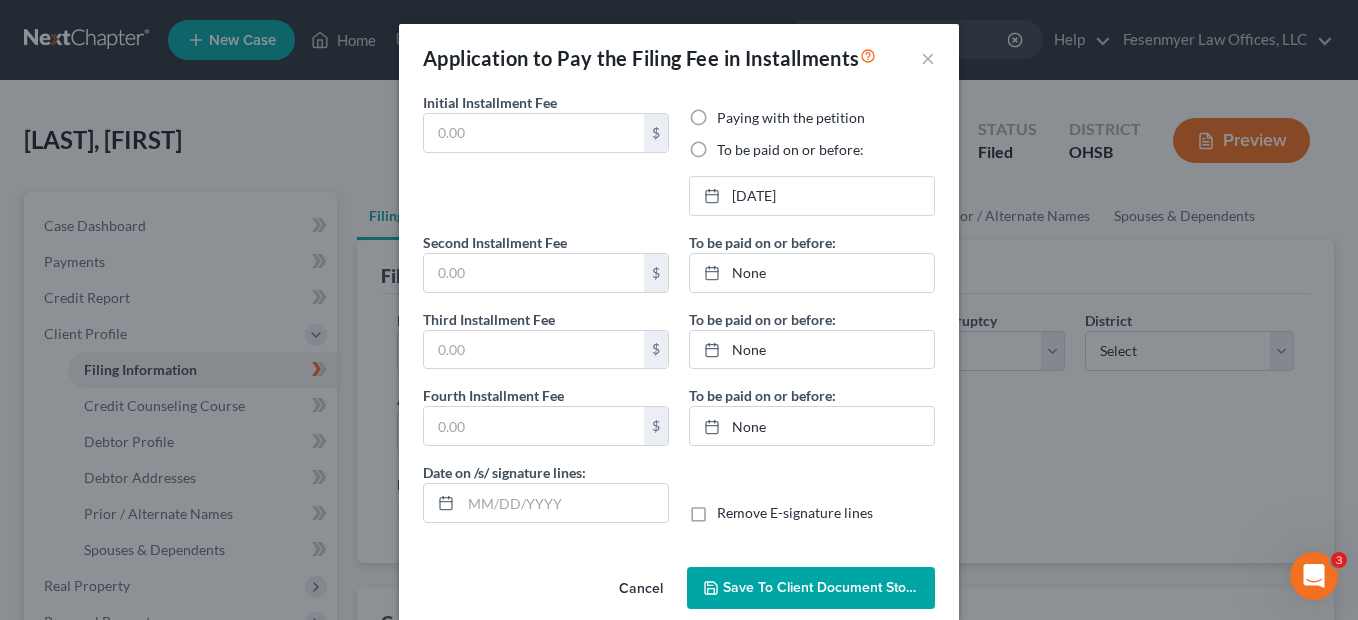 type on "313.00" 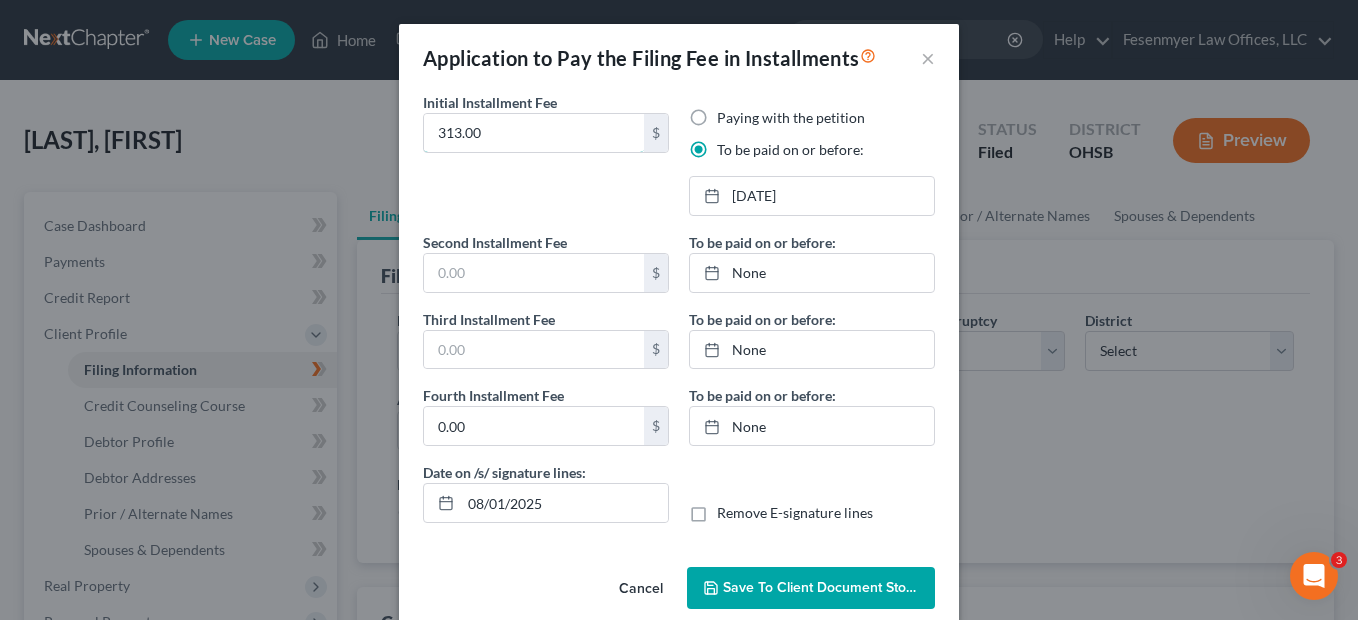 drag, startPoint x: 497, startPoint y: 131, endPoint x: 414, endPoint y: 131, distance: 83 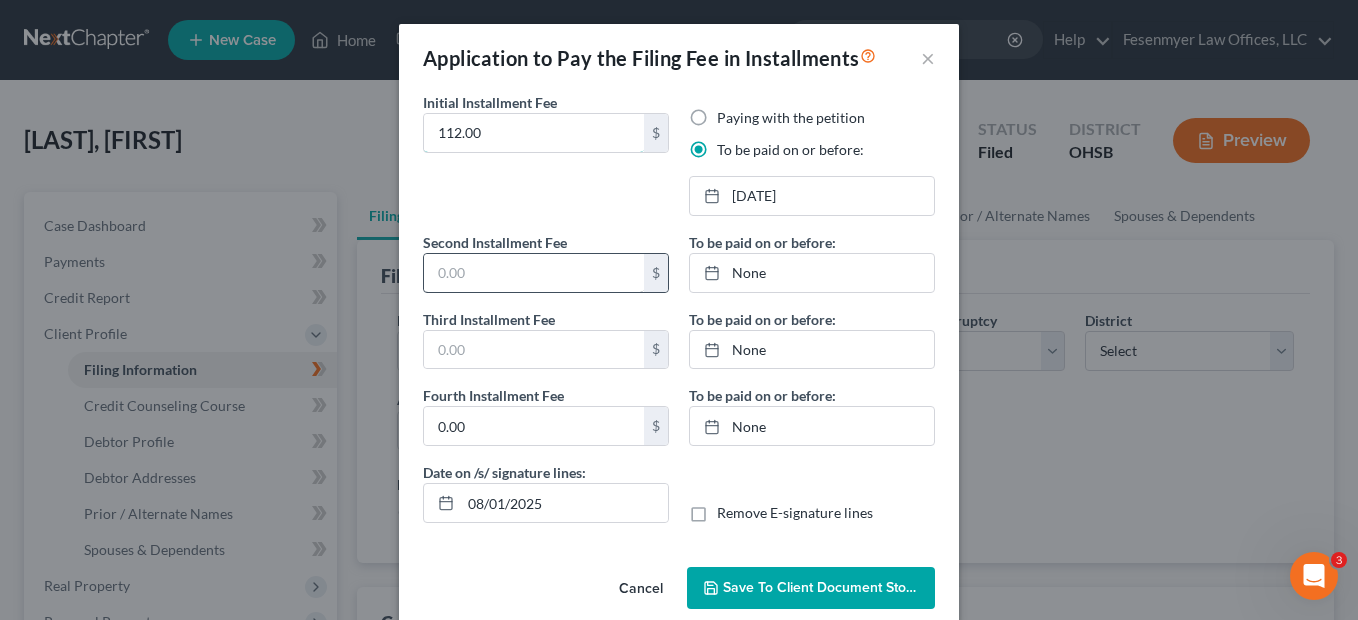 type on "112.00" 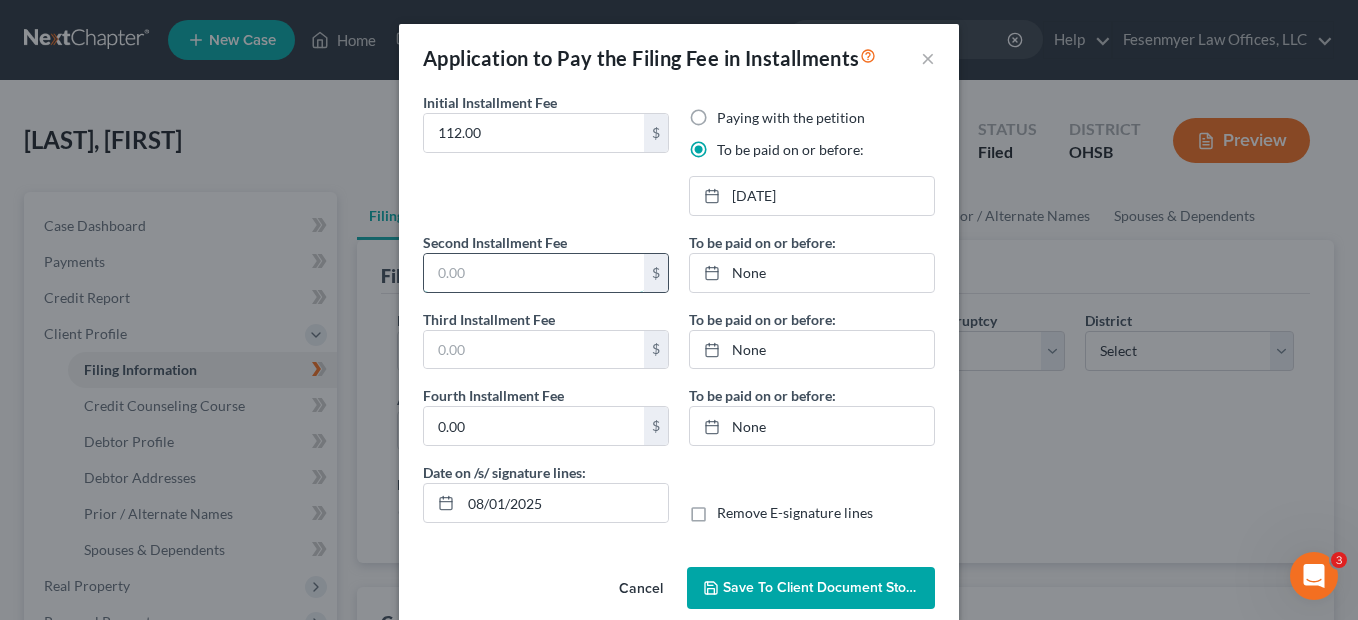 click at bounding box center (534, 273) 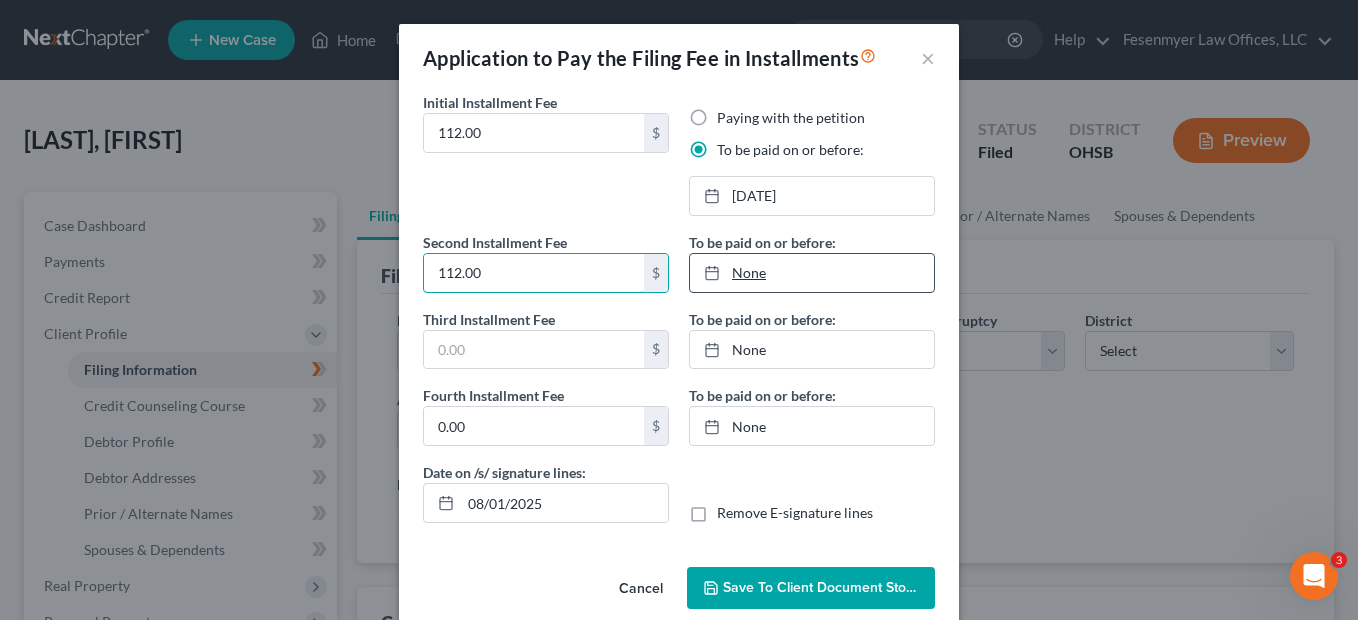 type on "112.00" 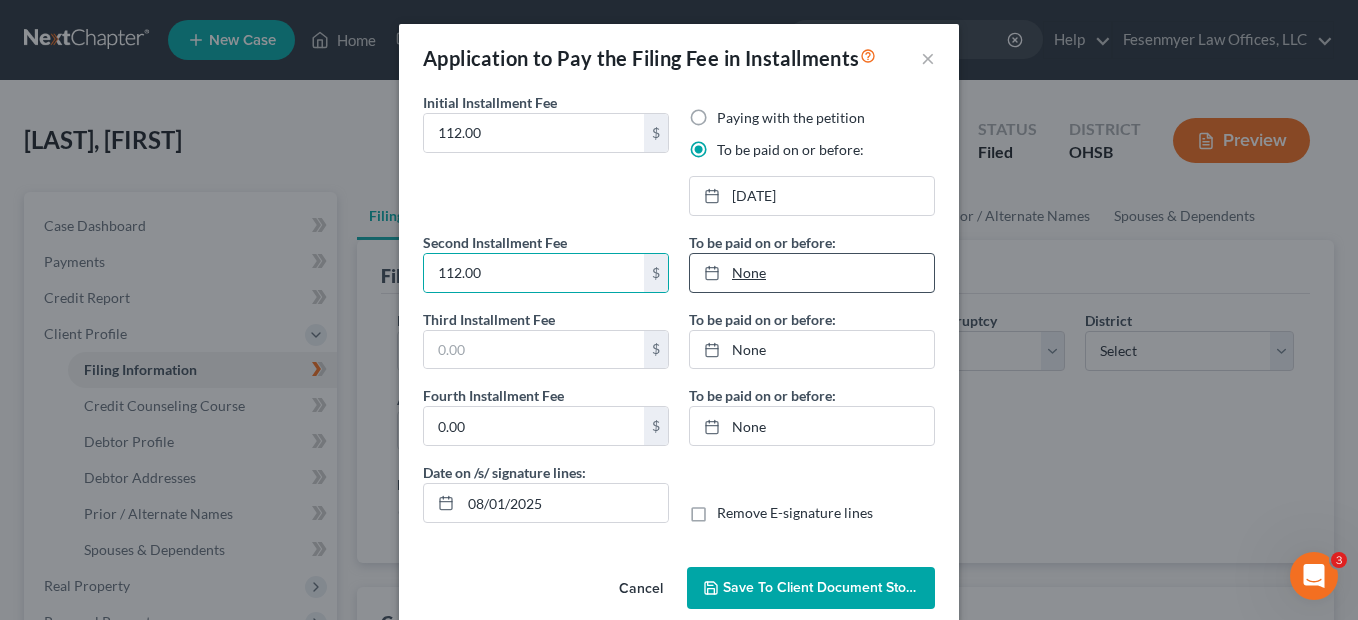 click on "None" at bounding box center (812, 273) 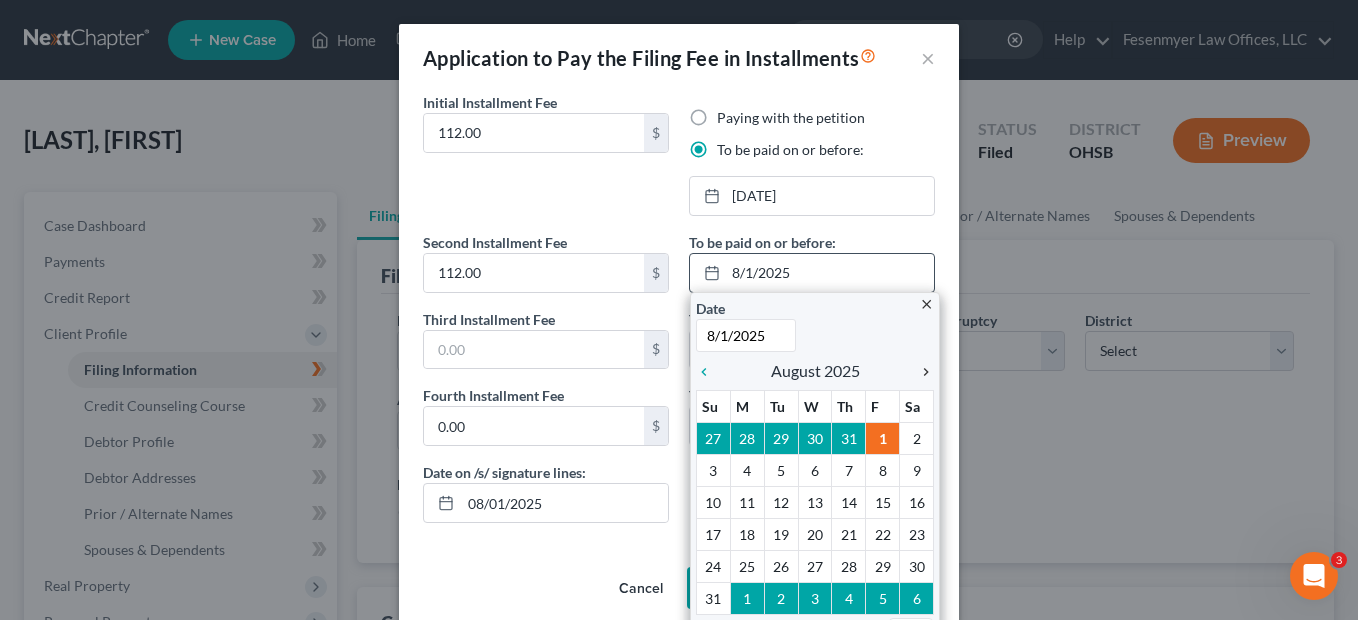 click on "chevron_right" at bounding box center [921, 372] 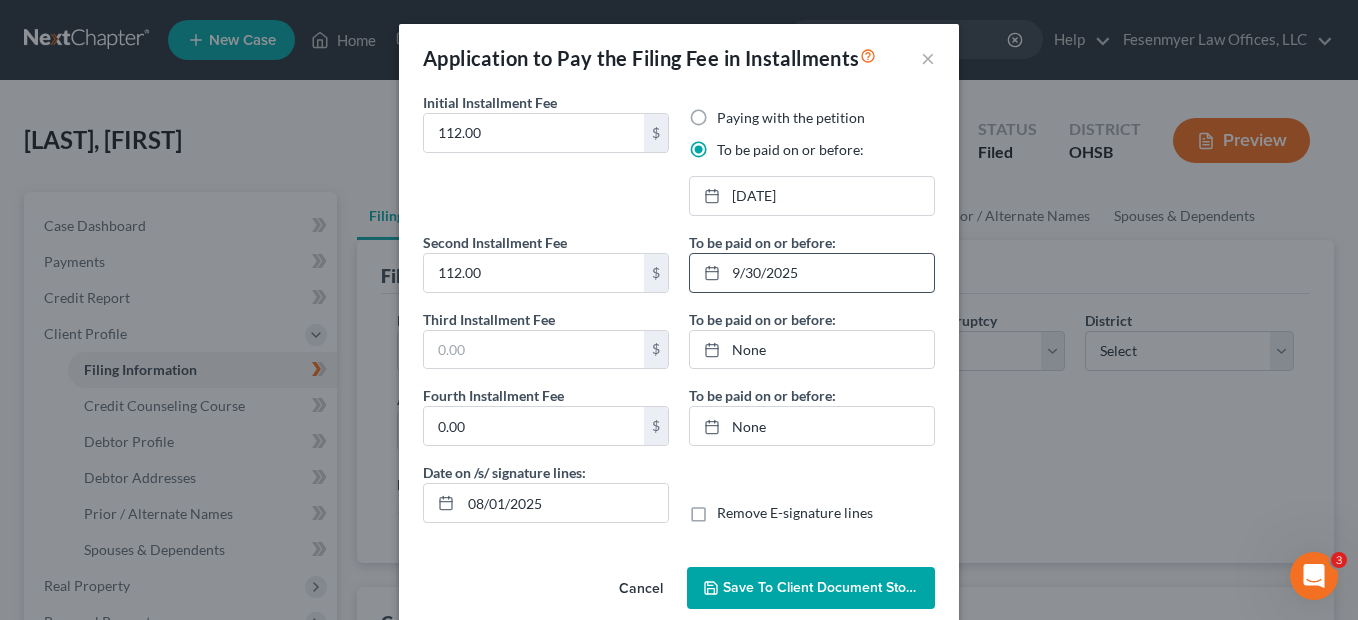 drag, startPoint x: 499, startPoint y: 374, endPoint x: 426, endPoint y: 372, distance: 73.02739 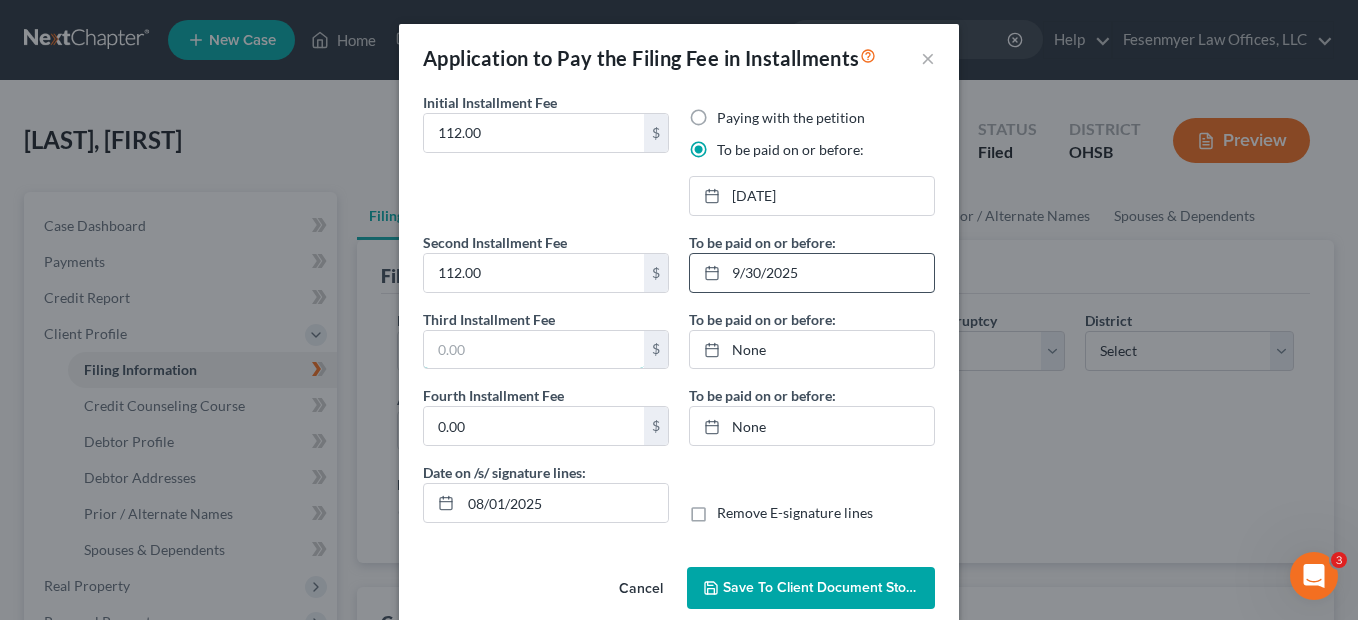drag, startPoint x: 492, startPoint y: 362, endPoint x: 413, endPoint y: 358, distance: 79.101204 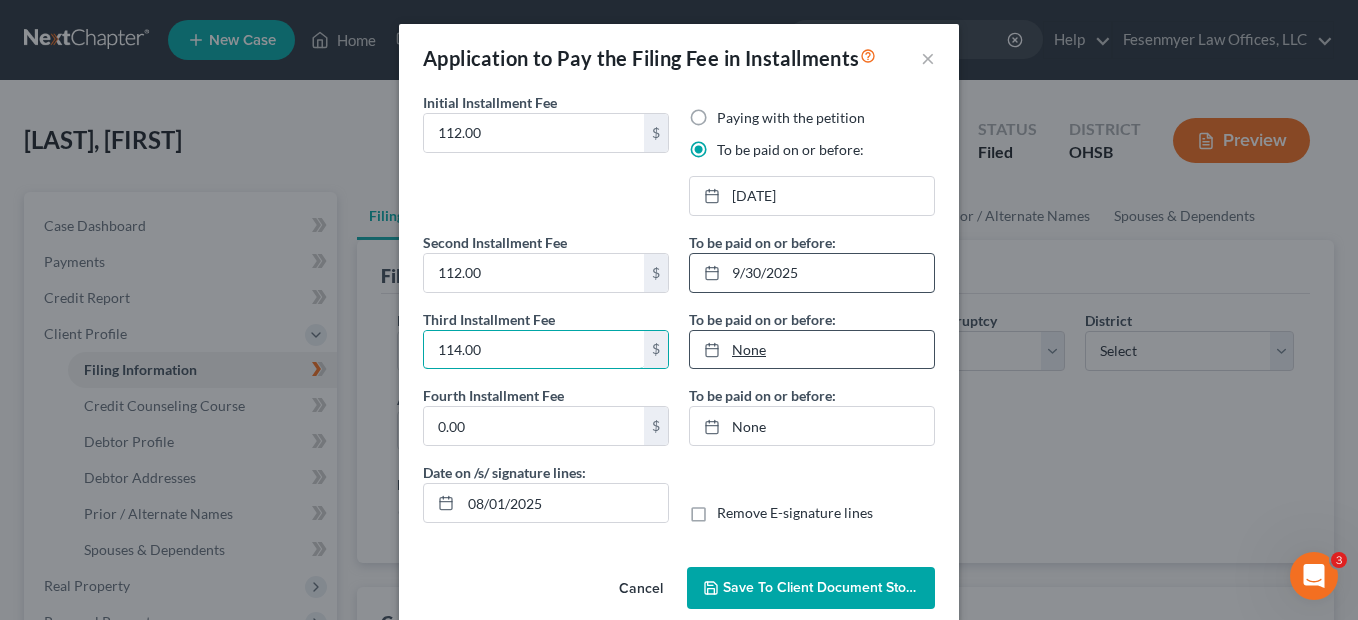 type on "114.00" 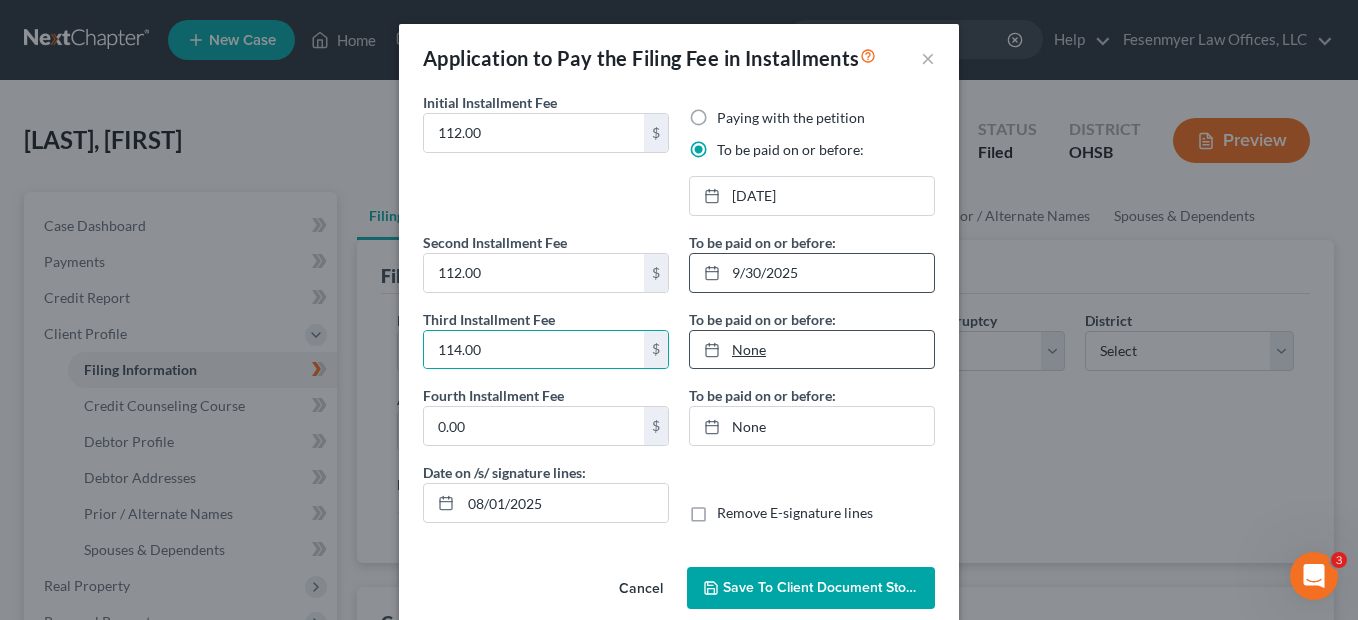 click on "None" at bounding box center [812, 350] 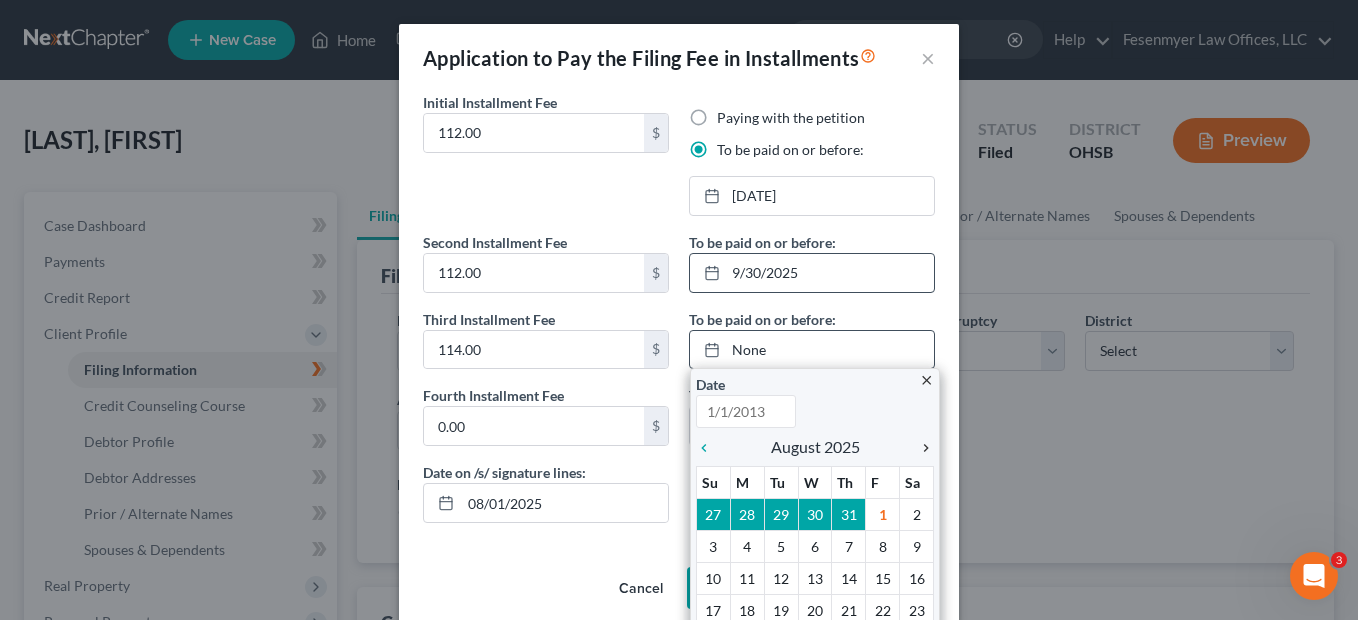 click on "chevron_right" at bounding box center [921, 448] 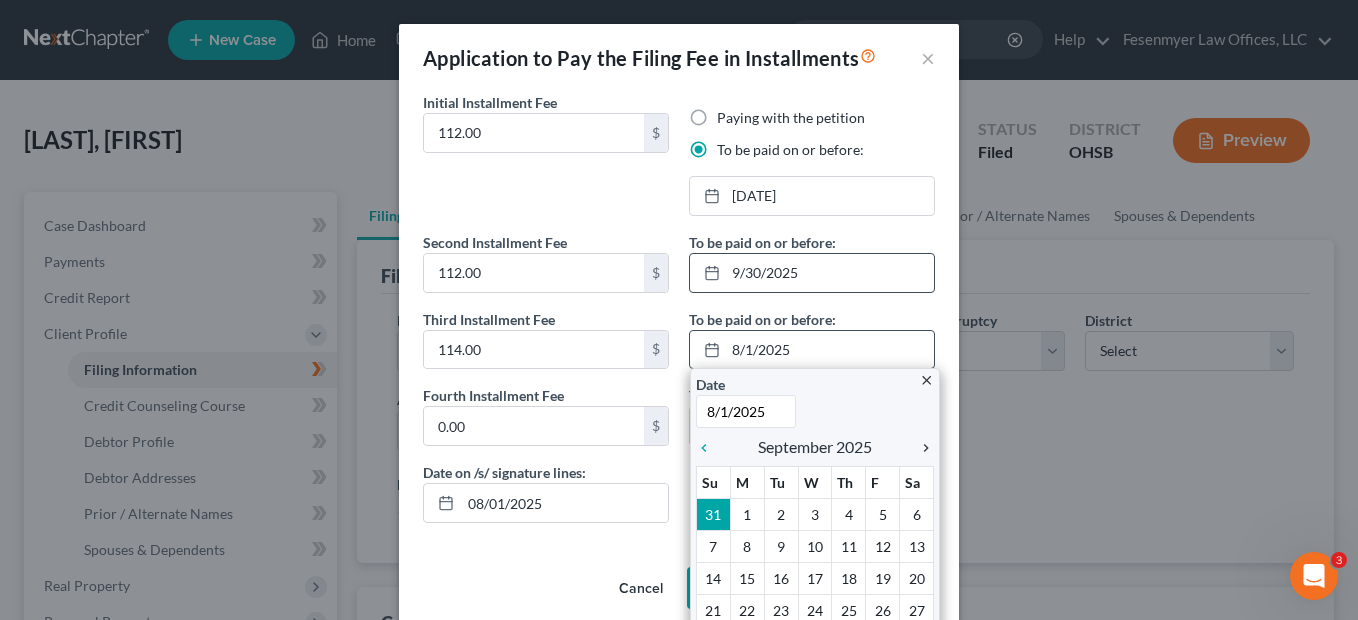 click on "chevron_right" at bounding box center (921, 448) 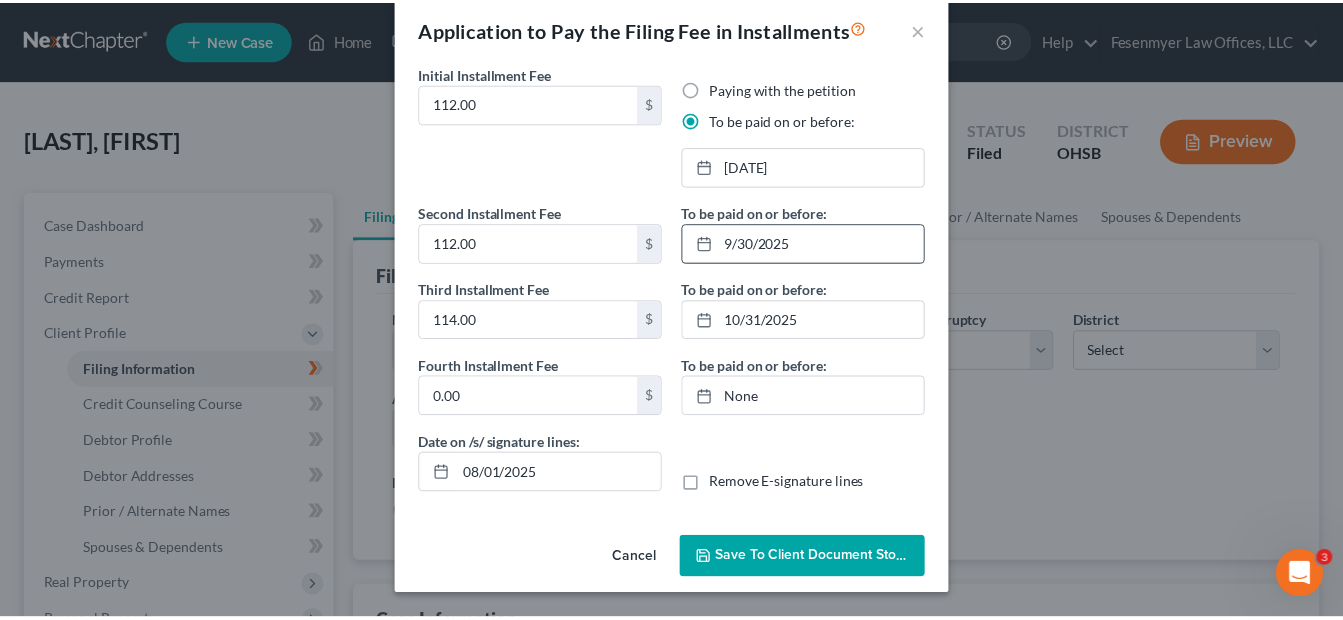 scroll, scrollTop: 29, scrollLeft: 0, axis: vertical 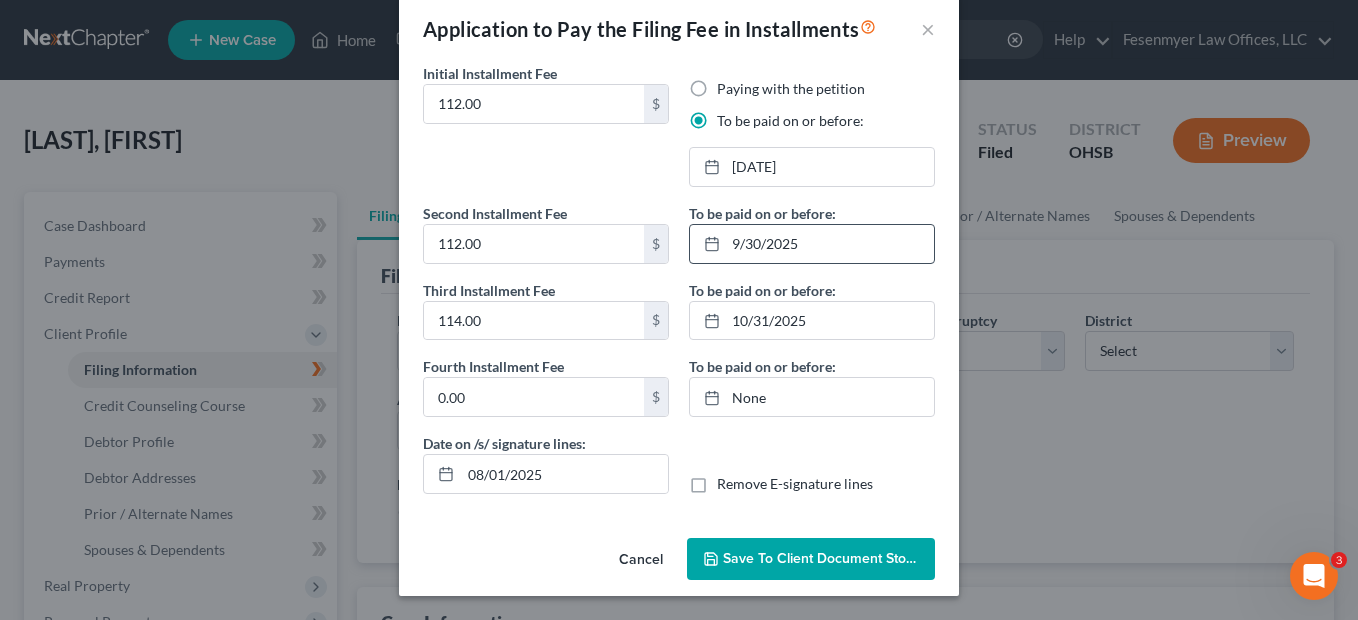 click on "Save to Client Document Storage" at bounding box center [811, 559] 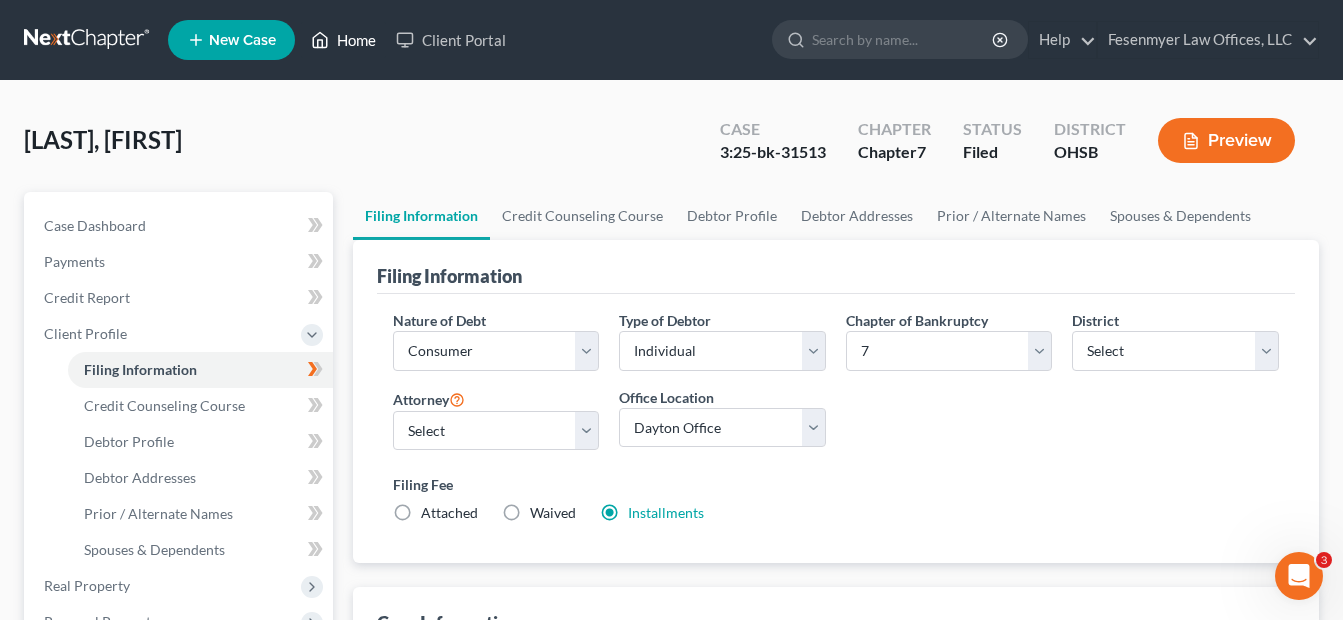 click on "Home" at bounding box center (343, 40) 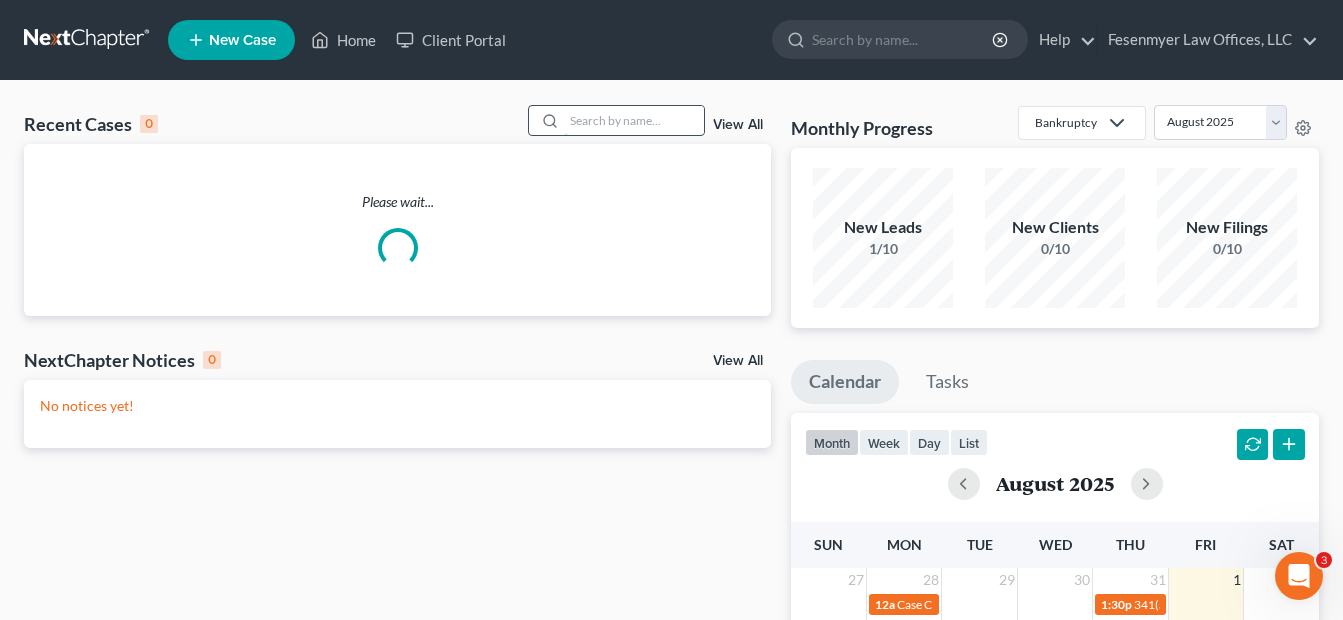 click at bounding box center (634, 120) 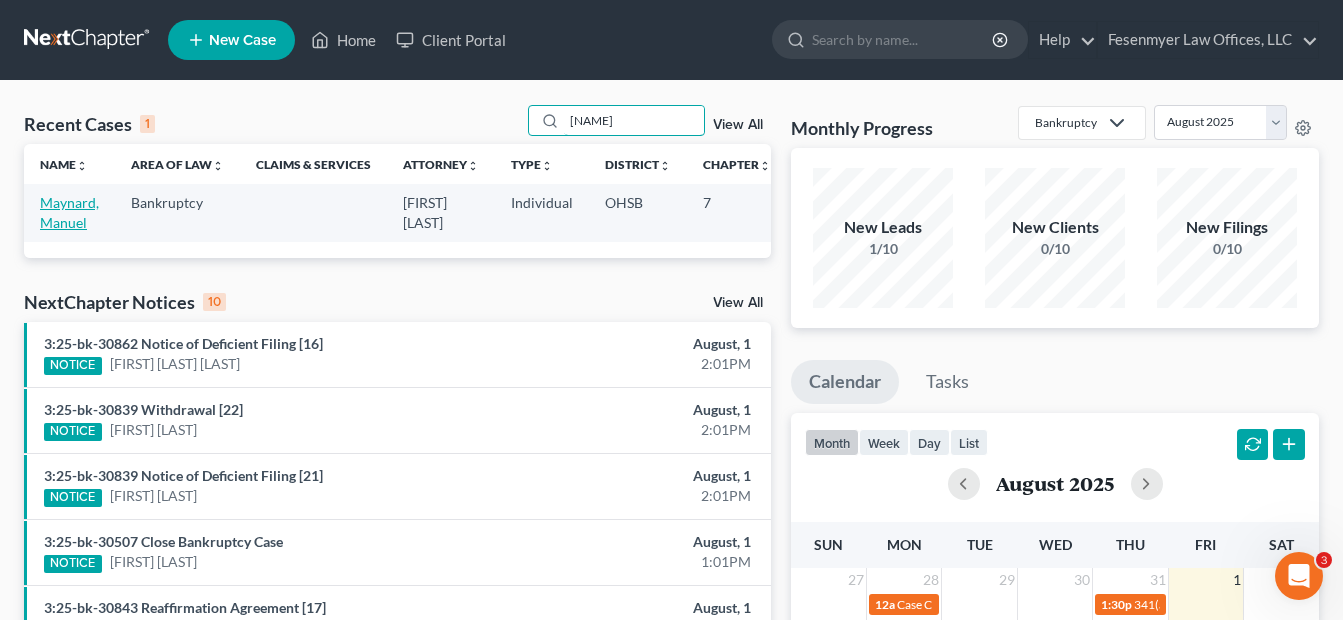 type on "maynard" 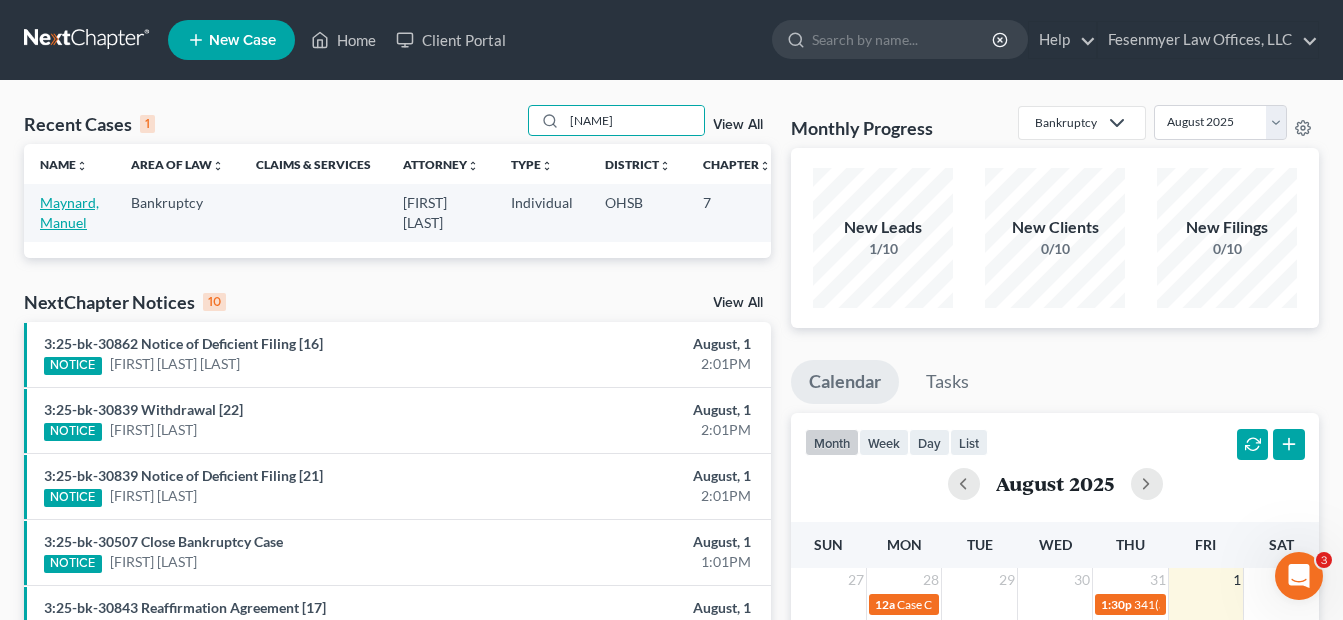 click on "Maynard, Manuel" at bounding box center [69, 212] 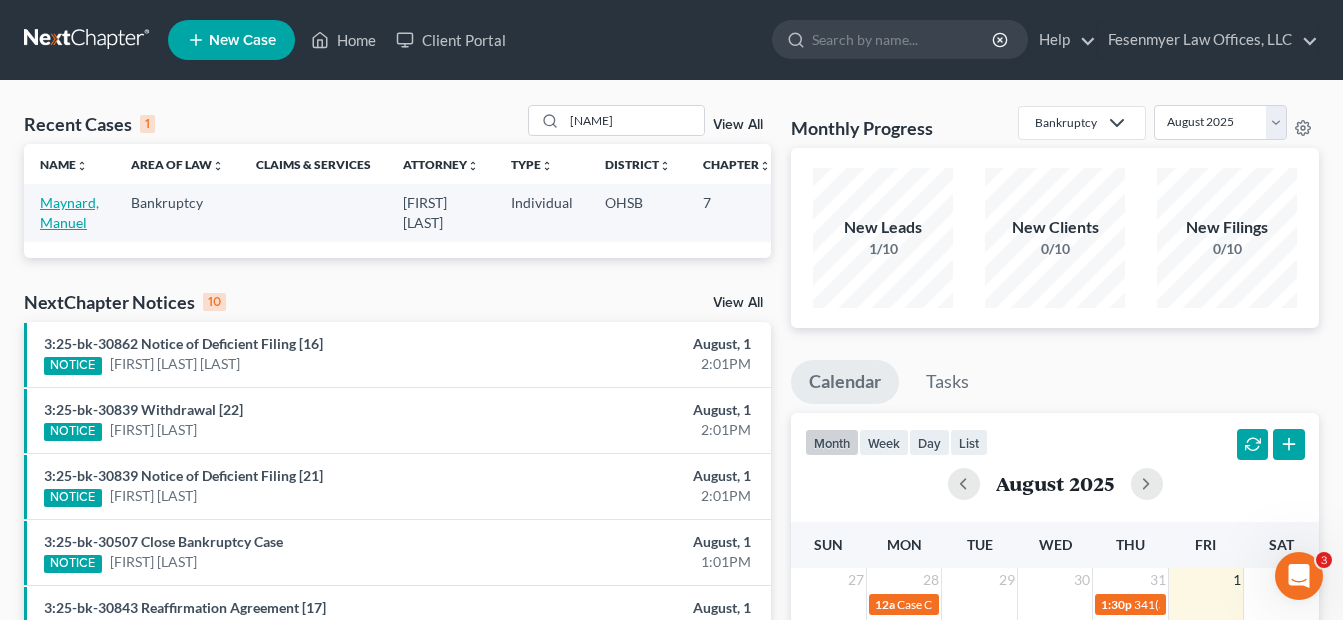 select on "3" 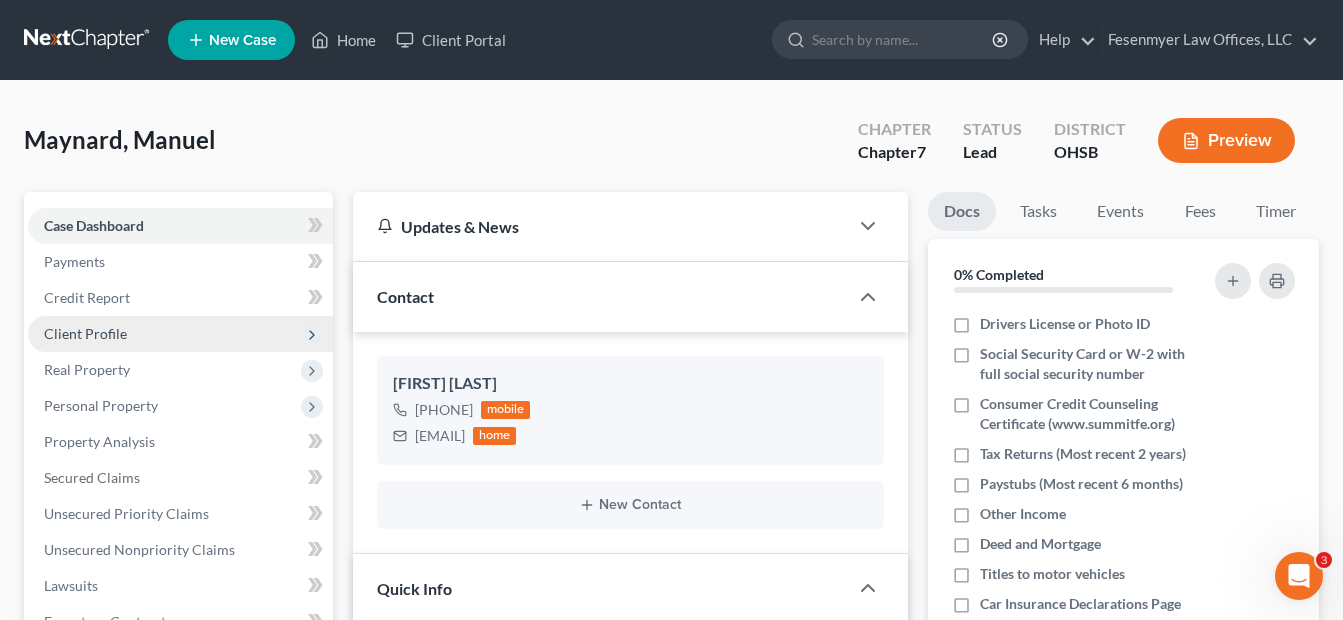 scroll, scrollTop: 500, scrollLeft: 0, axis: vertical 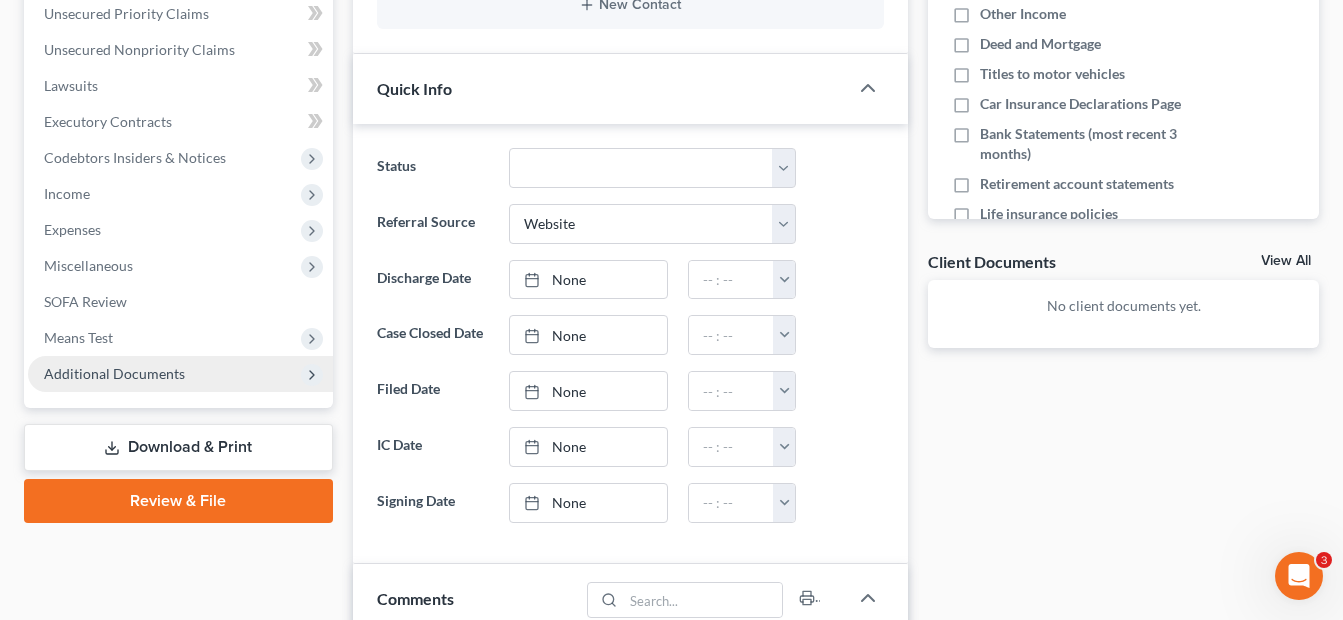 click on "Additional Documents" at bounding box center (114, 373) 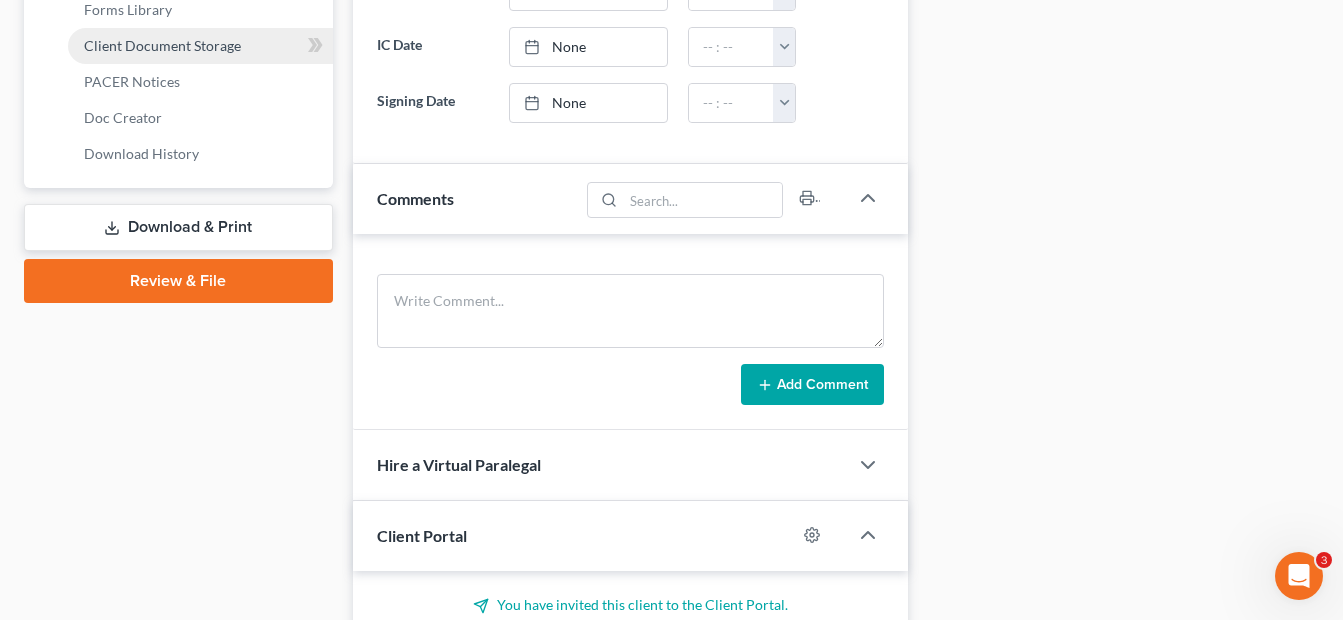 scroll, scrollTop: 1200, scrollLeft: 0, axis: vertical 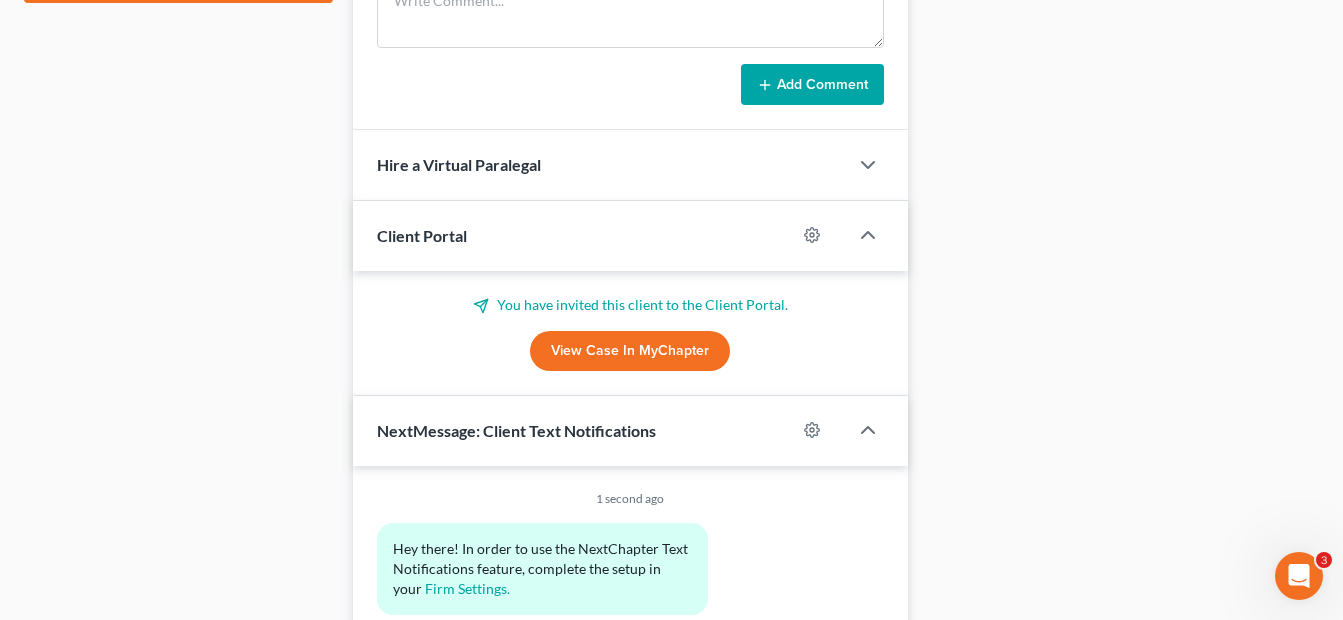 click on "View Case in MyChapter" at bounding box center (630, 351) 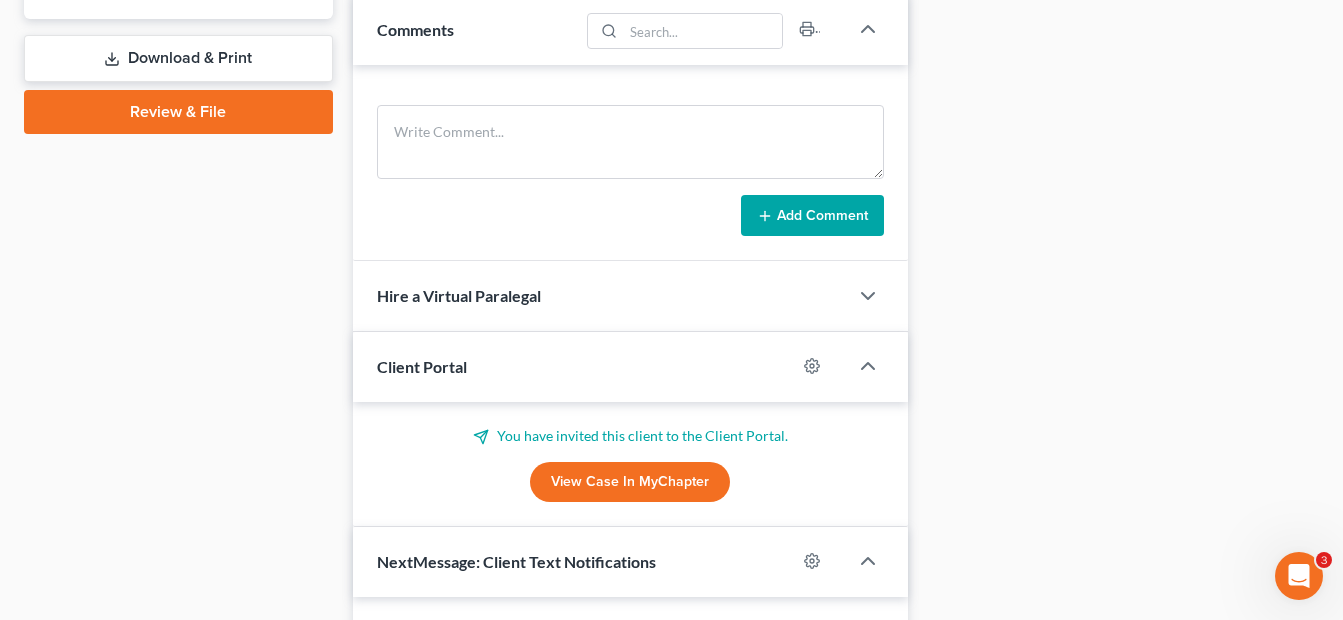 scroll, scrollTop: 812, scrollLeft: 0, axis: vertical 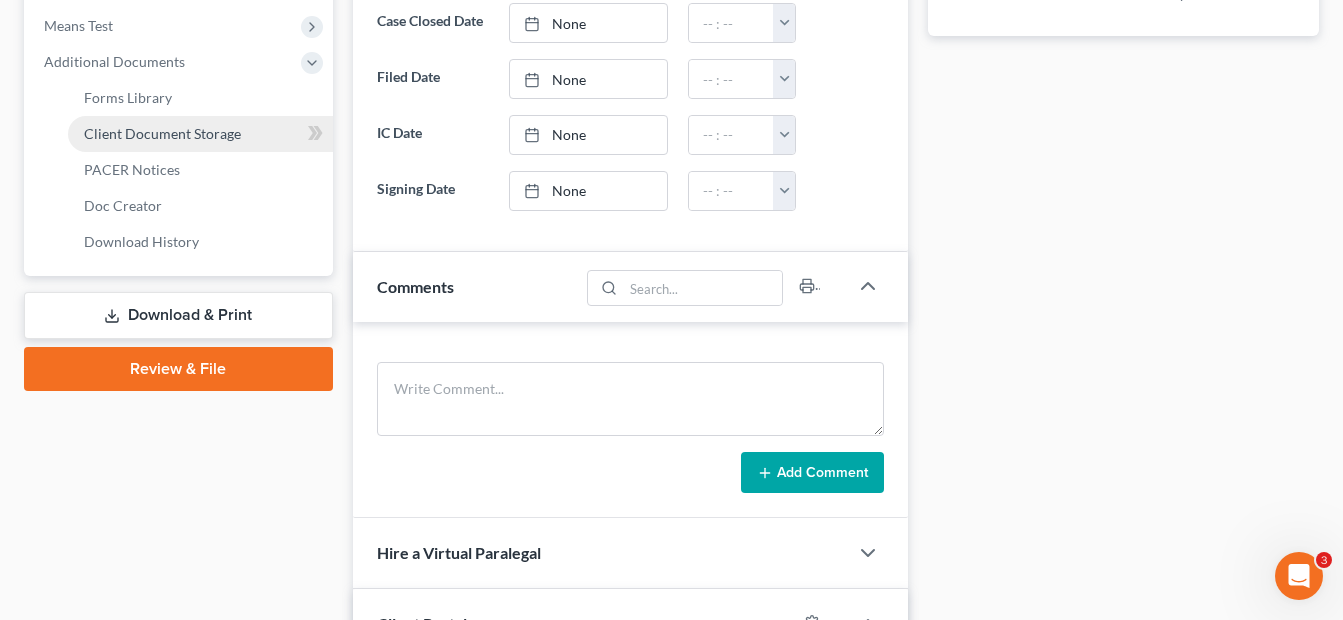 click on "Client Document Storage" at bounding box center (200, 134) 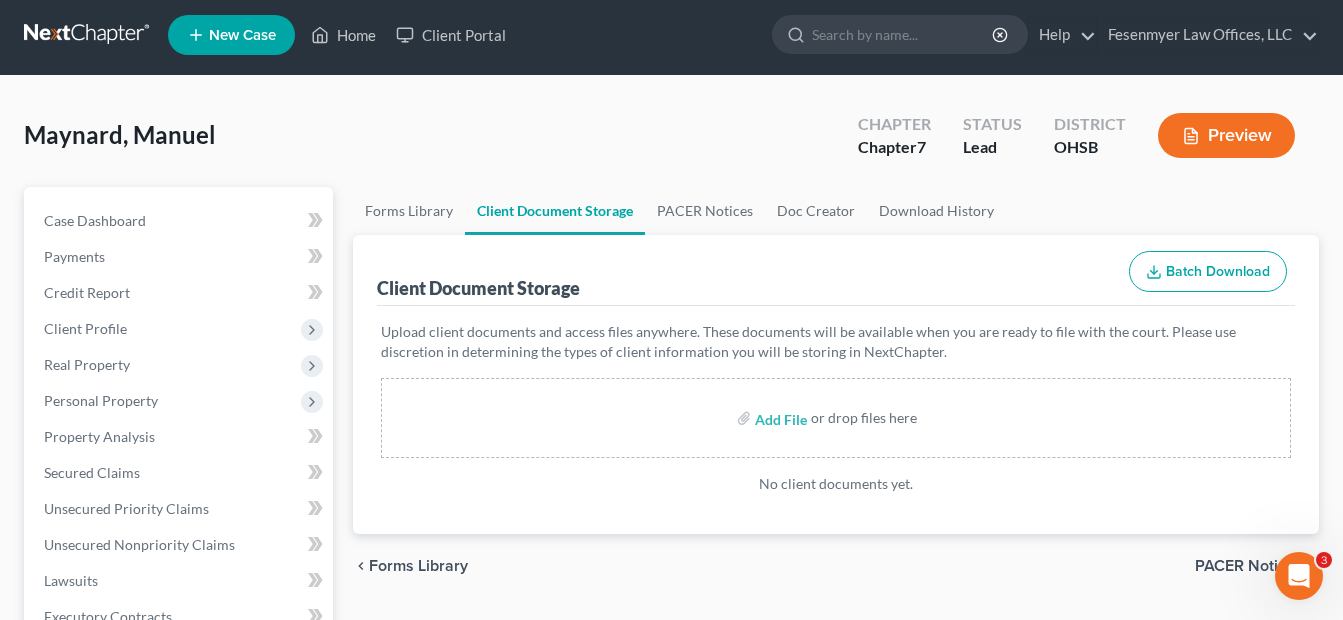 scroll, scrollTop: 0, scrollLeft: 0, axis: both 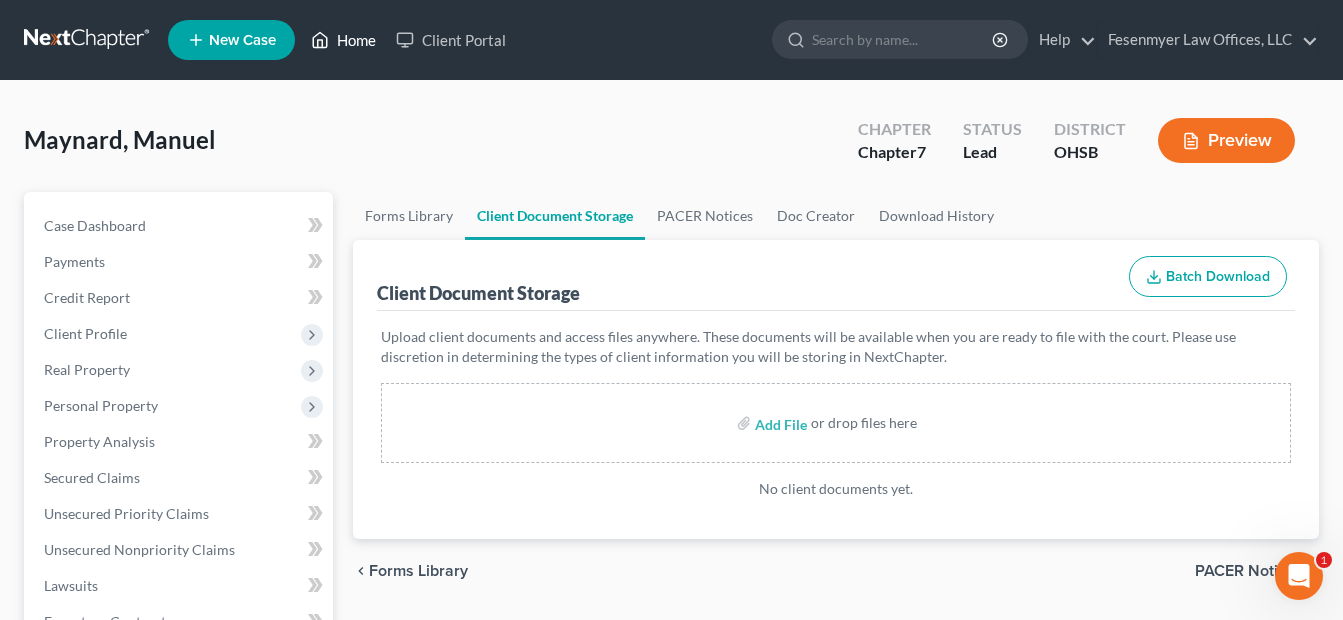 click on "Home" at bounding box center (343, 40) 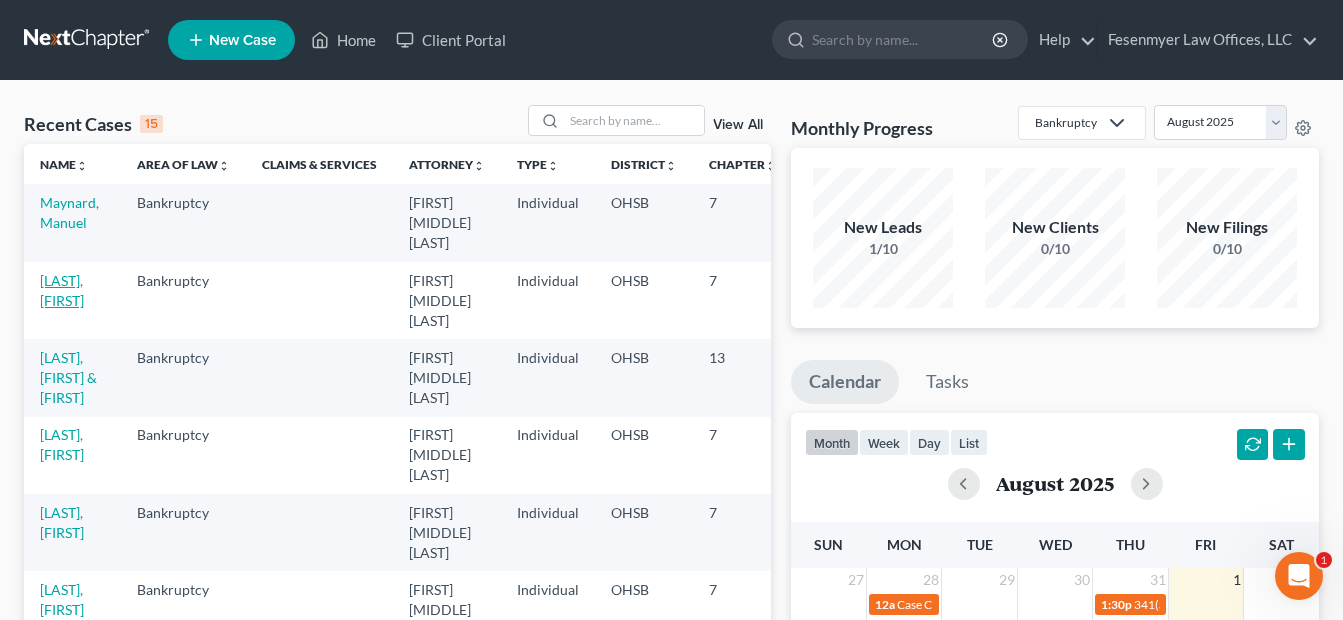 click on "[LAST], [FIRST]" at bounding box center (62, 290) 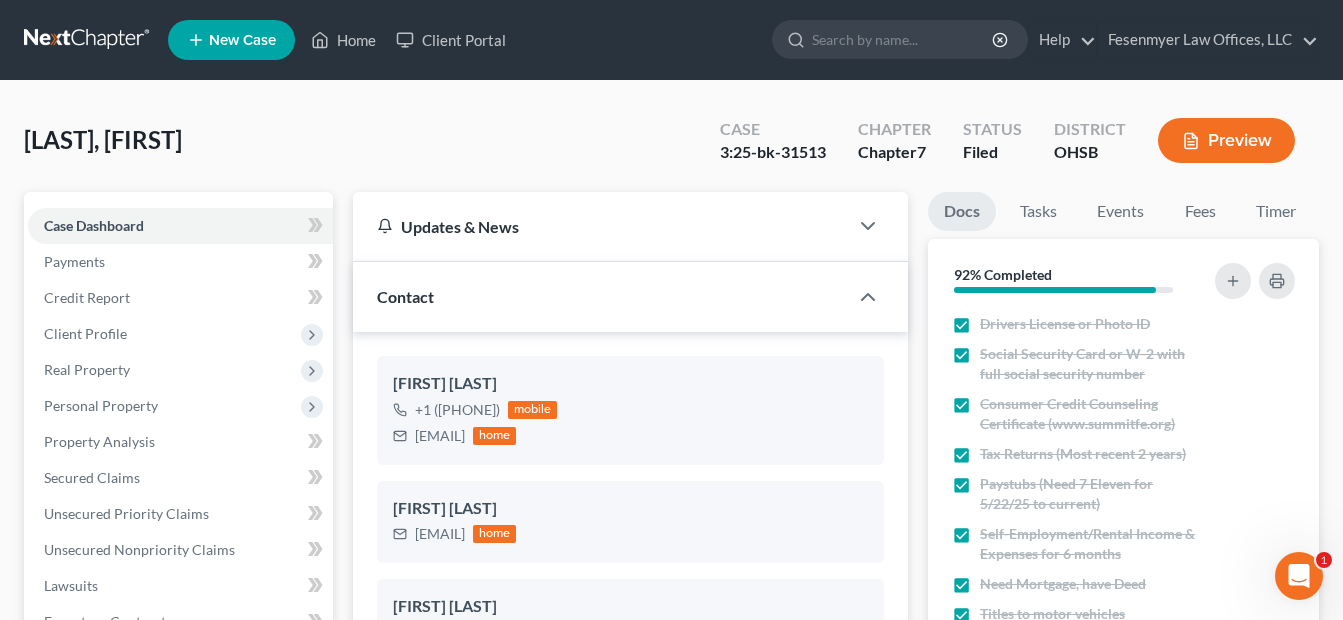 scroll, scrollTop: 600, scrollLeft: 0, axis: vertical 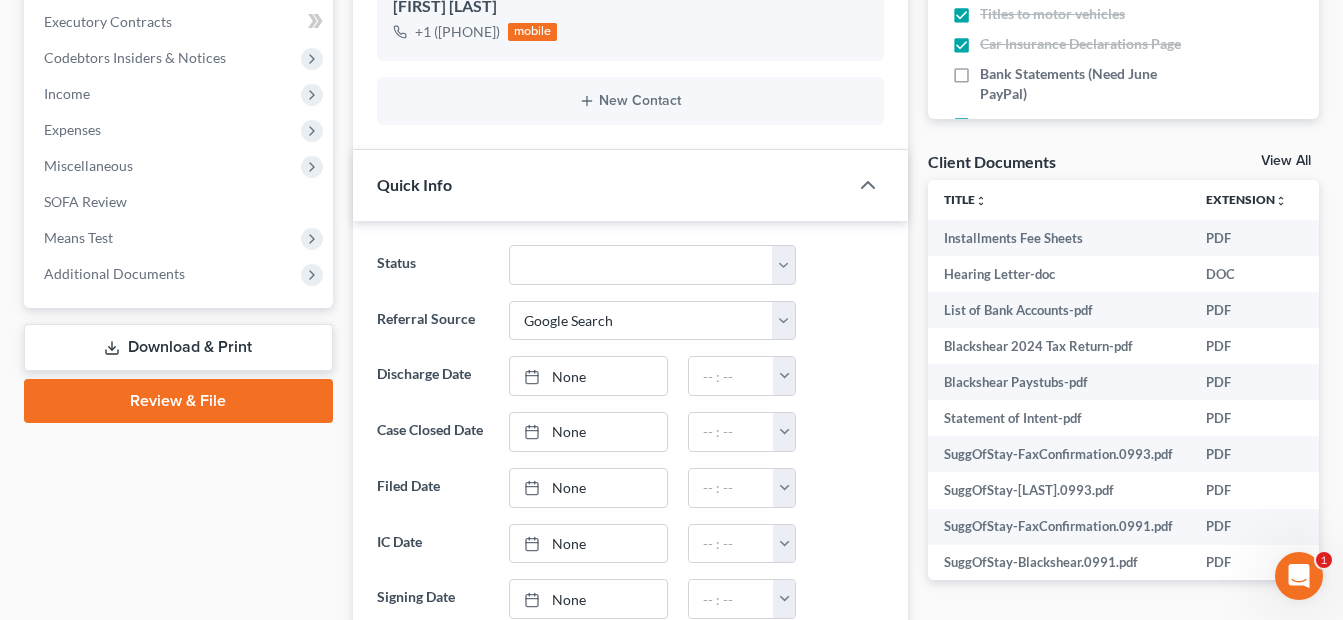 click on "Download & Print" at bounding box center (178, 347) 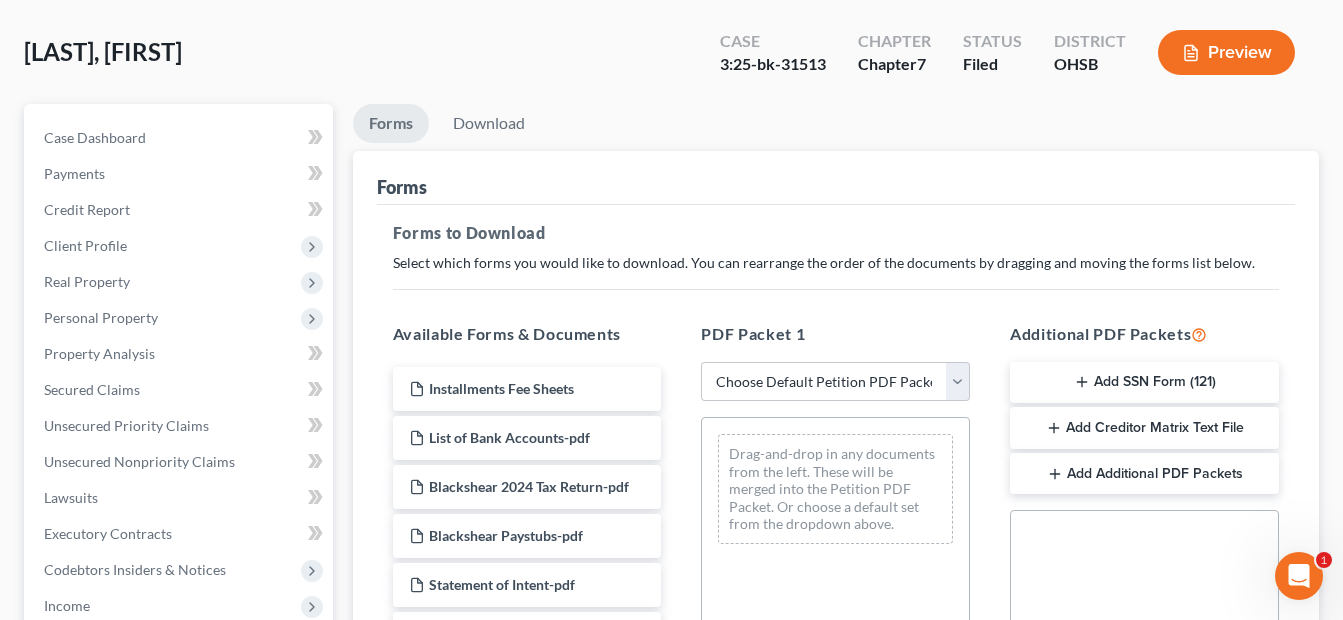 scroll, scrollTop: 0, scrollLeft: 0, axis: both 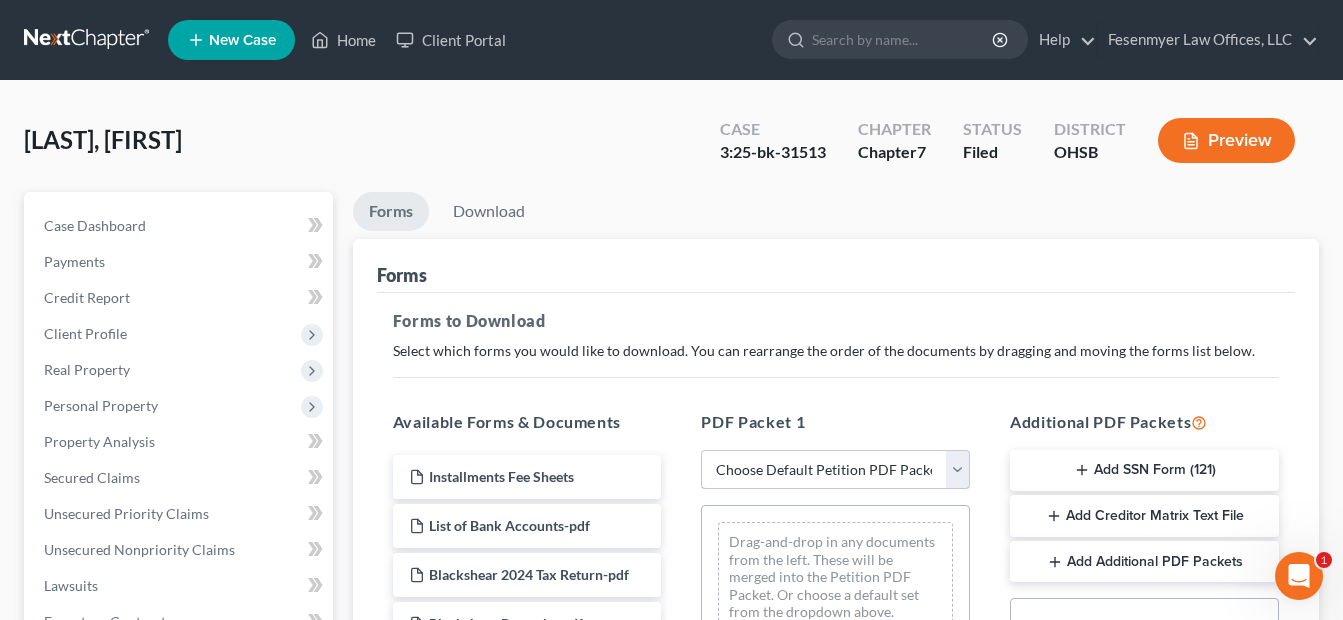 click on "Choose Default Petition PDF Packet Complete Bankruptcy Petition (all forms and schedules) Emergency Filing Forms (Petition and Creditor List Only) Amended Forms Signature Pages Only" at bounding box center [835, 470] 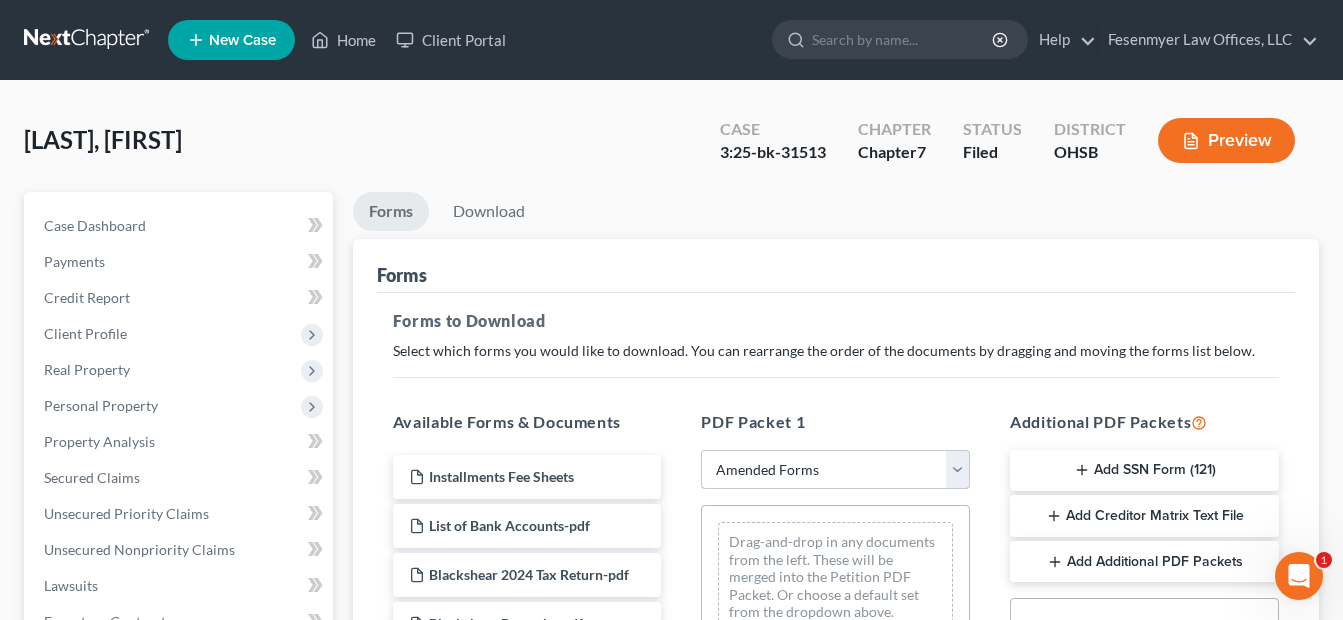 click on "Choose Default Petition PDF Packet Complete Bankruptcy Petition (all forms and schedules) Emergency Filing Forms (Petition and Creditor List Only) Amended Forms Signature Pages Only" at bounding box center (835, 470) 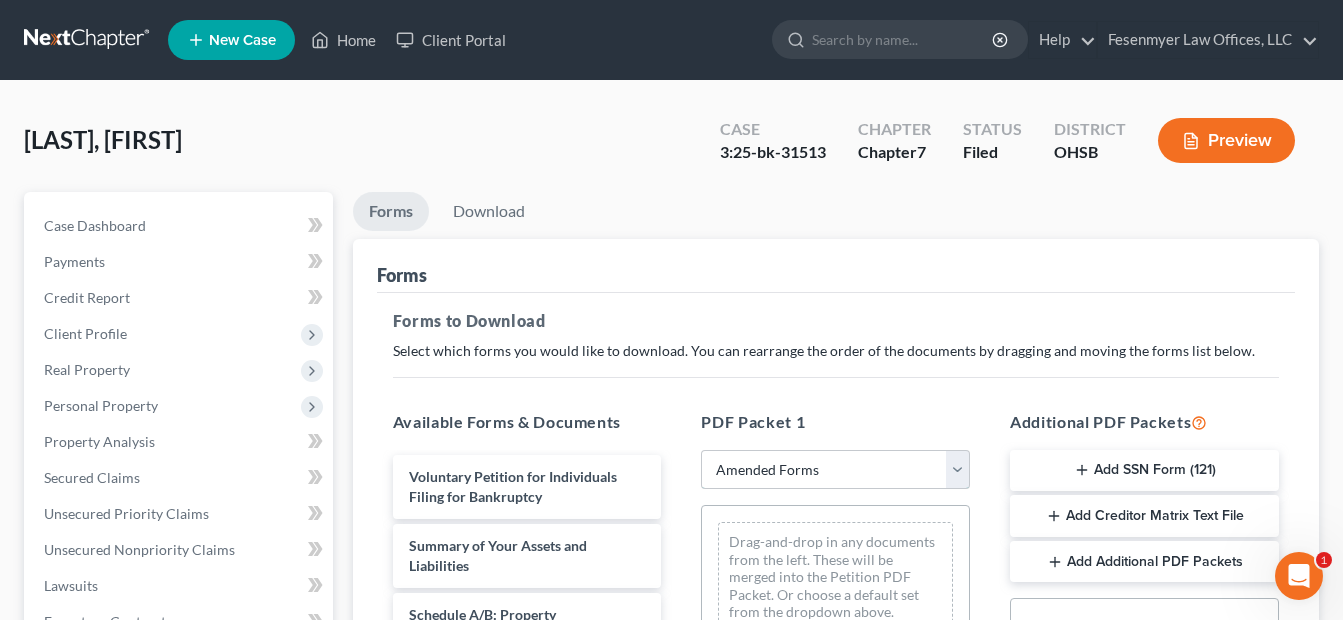 scroll, scrollTop: 300, scrollLeft: 0, axis: vertical 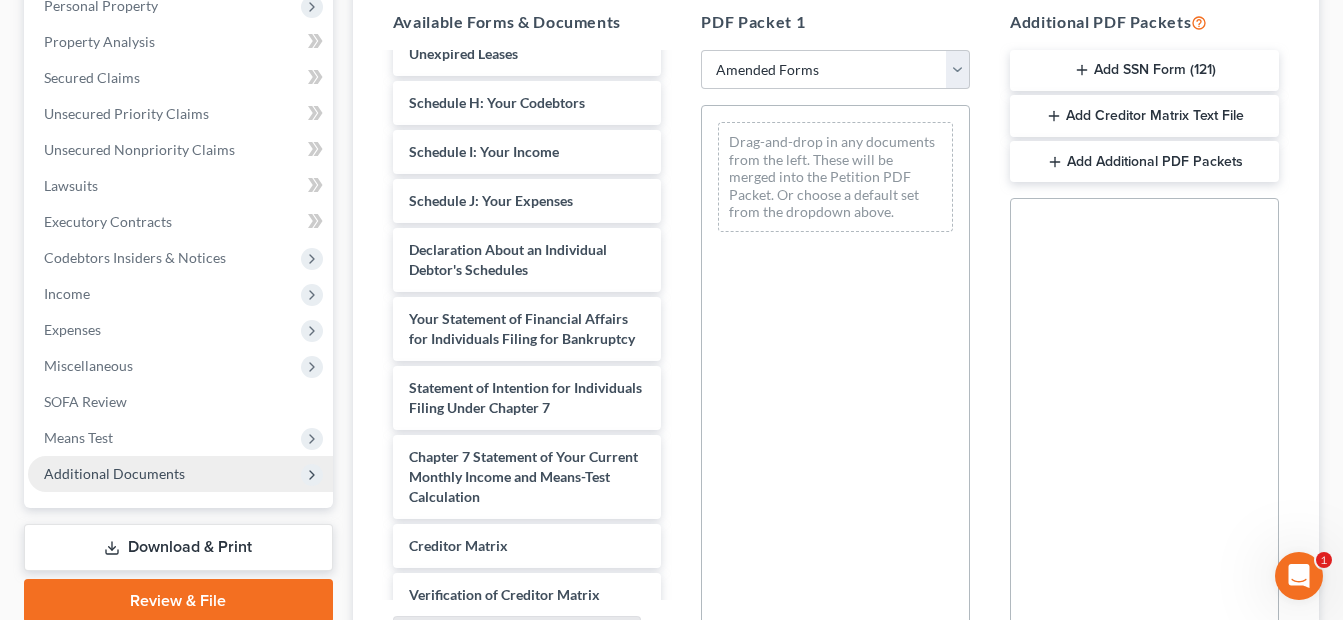 click on "Additional Documents" at bounding box center (114, 473) 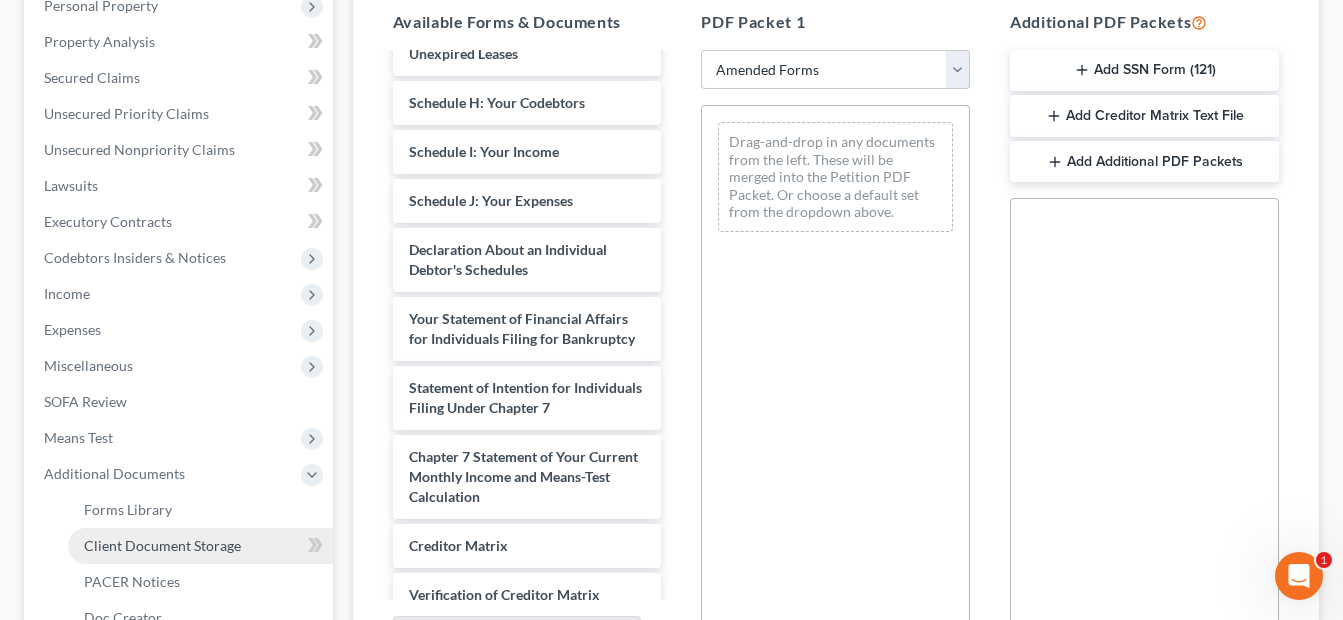 click on "Client Document Storage" at bounding box center (200, 546) 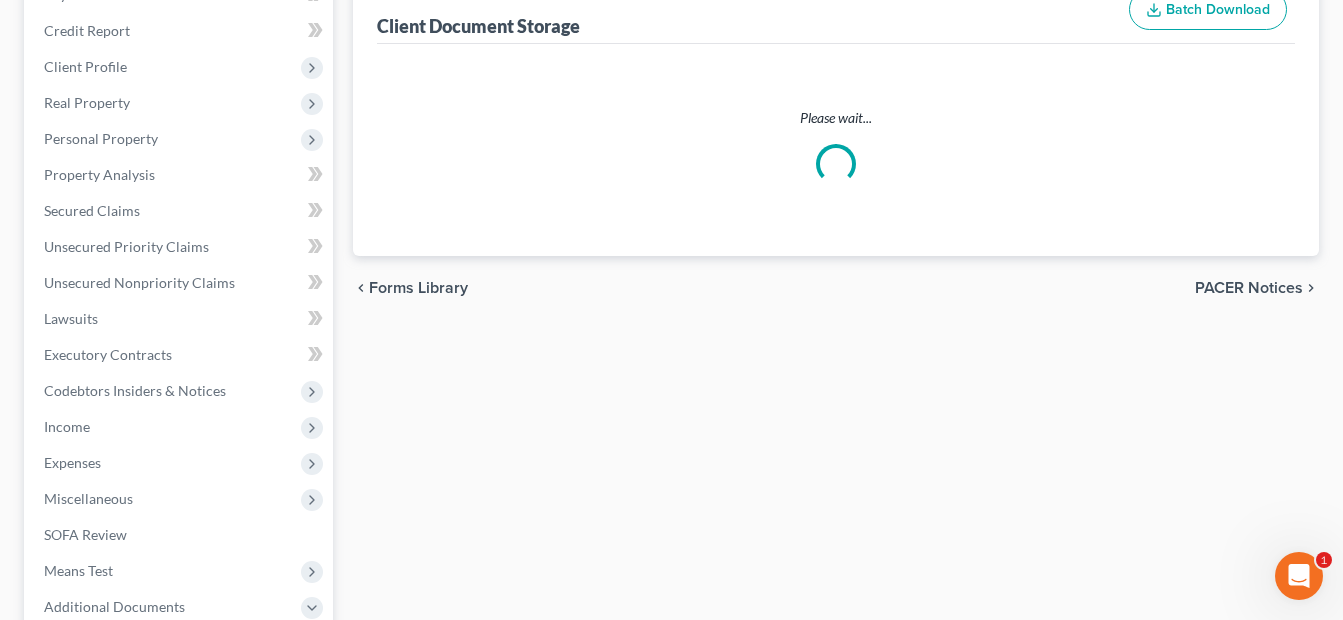 scroll, scrollTop: 75, scrollLeft: 0, axis: vertical 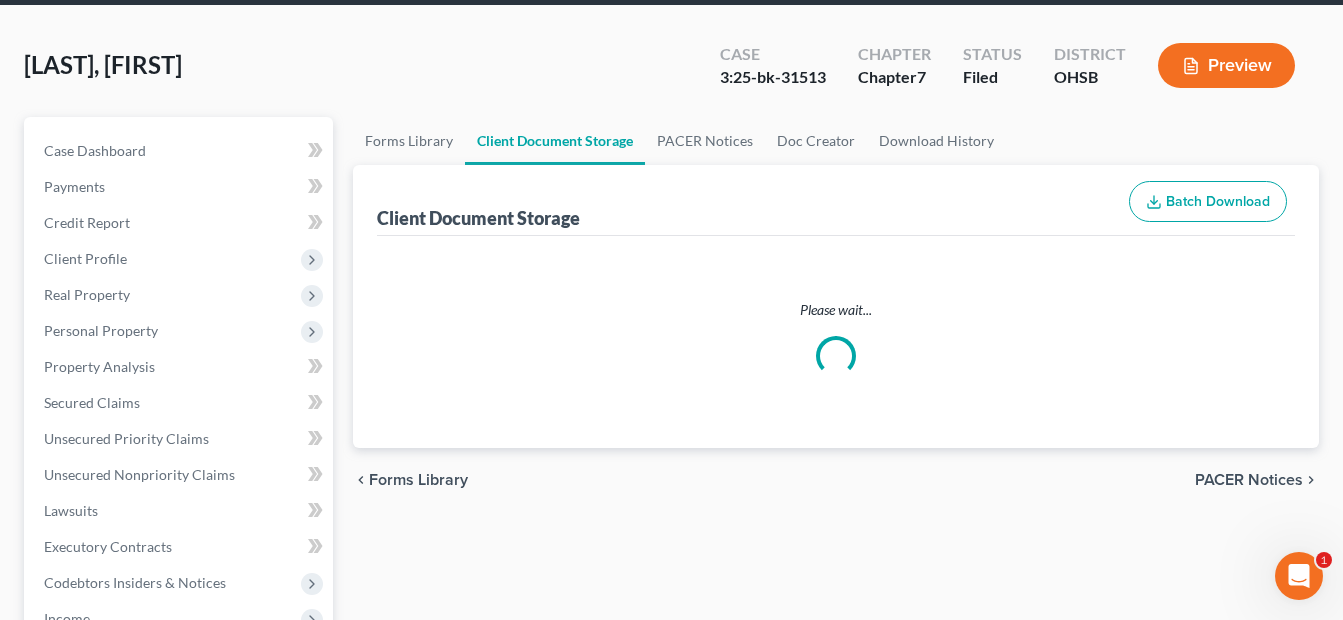 select on "7" 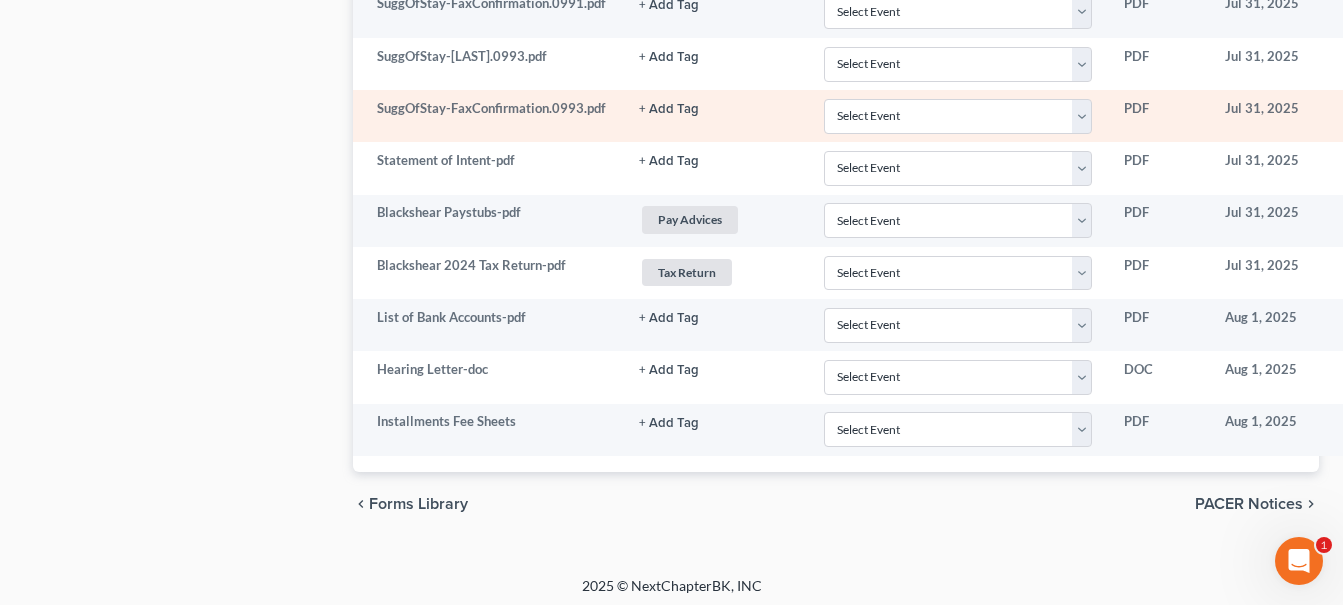 scroll, scrollTop: 4120, scrollLeft: 0, axis: vertical 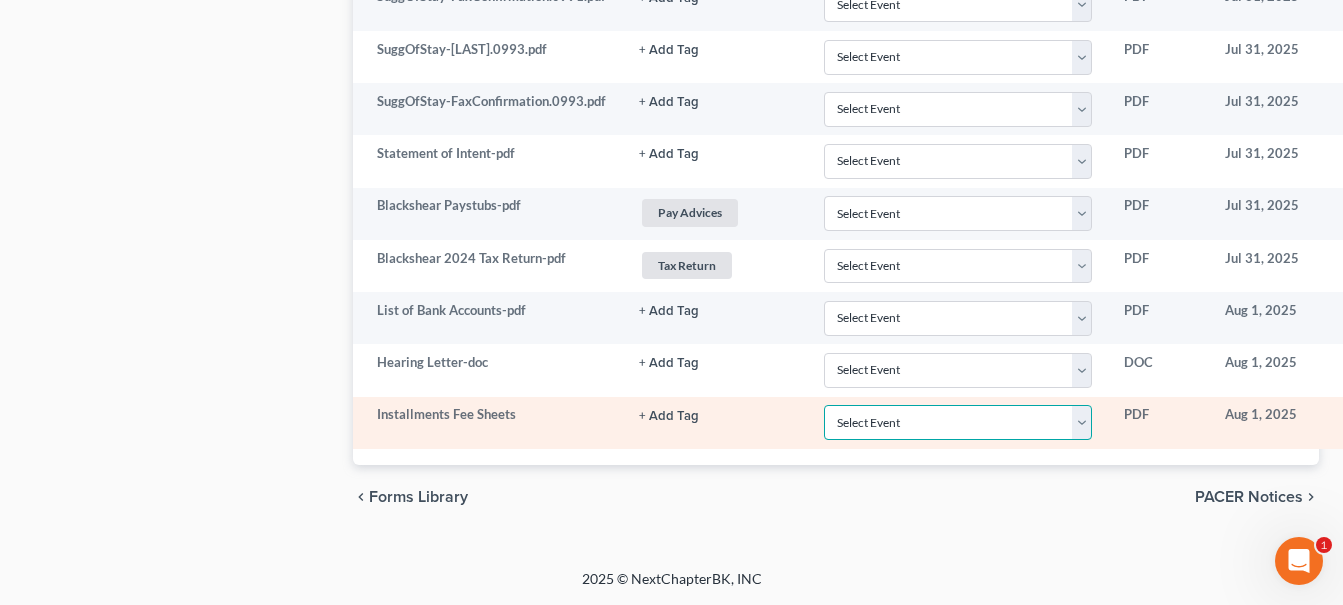click on "Select Event 20 Largest Unsecured Creditors Amended Document Amended List of Creditors Amended Schedules Amended Statement of Current Monthly and Disposable Income Form 122 Amended Statement of Financial Affairs Business Income and Expenses Certificate of Credit Counseling Certificate of Service Certificate of Service (Use Only for Rule 3002.1 Events) Certification Regarding Notice to Debtor Certification of No New or Changed Creditors Certification of Plan Payment Chapter 11 Final Report and Account Chapter 11 Statement of Current Monthly Income - Form 22B Chapter 11 Statement of Monthly Income Form 122B Chapter 13 Calculation of Disposable Income 122C-2 Chapter 13 Plan Chapter 13 Statement of Monthly Income 122C-1 Chapter 7 Means Test Calculation 122A-2 Chapter 7 Statements - Monthly Income (122A-1) / Exemption Presumption of Abuse (122A-1Supp) Corporate Resolution Debtor Electronic Noticing Request Debtor Repayment Plan Debtor's Certification Regarding Issuance of Discharge Order Equity Security Holders" at bounding box center [958, 422] 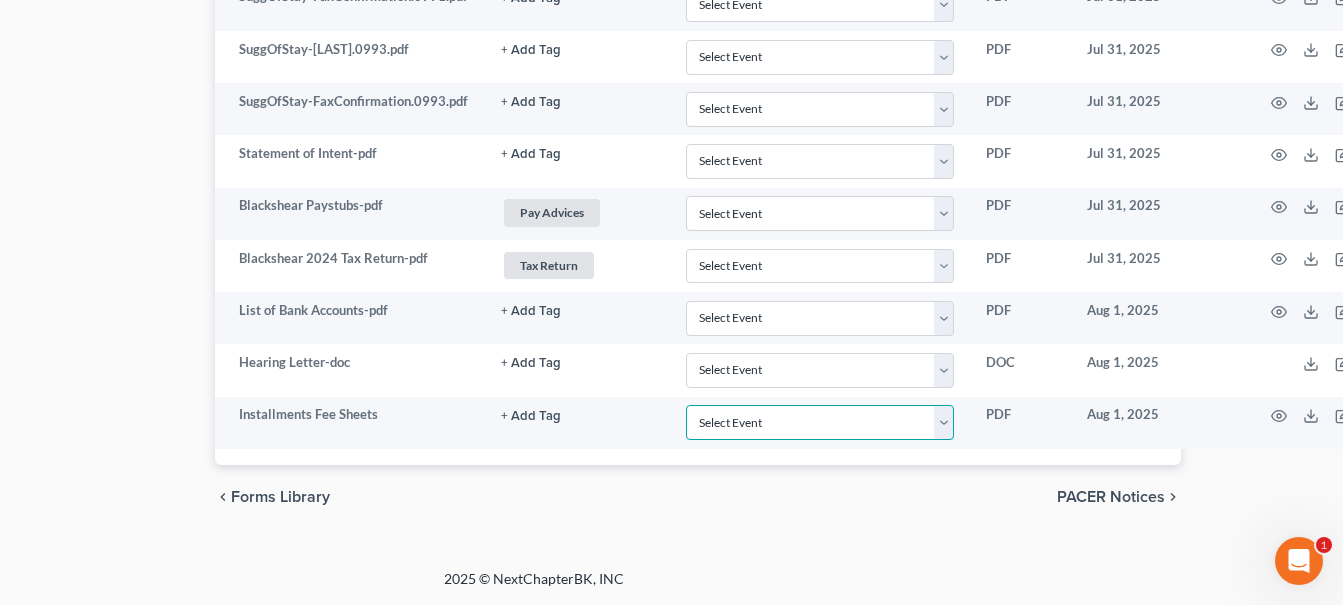 scroll, scrollTop: 4120, scrollLeft: 141, axis: both 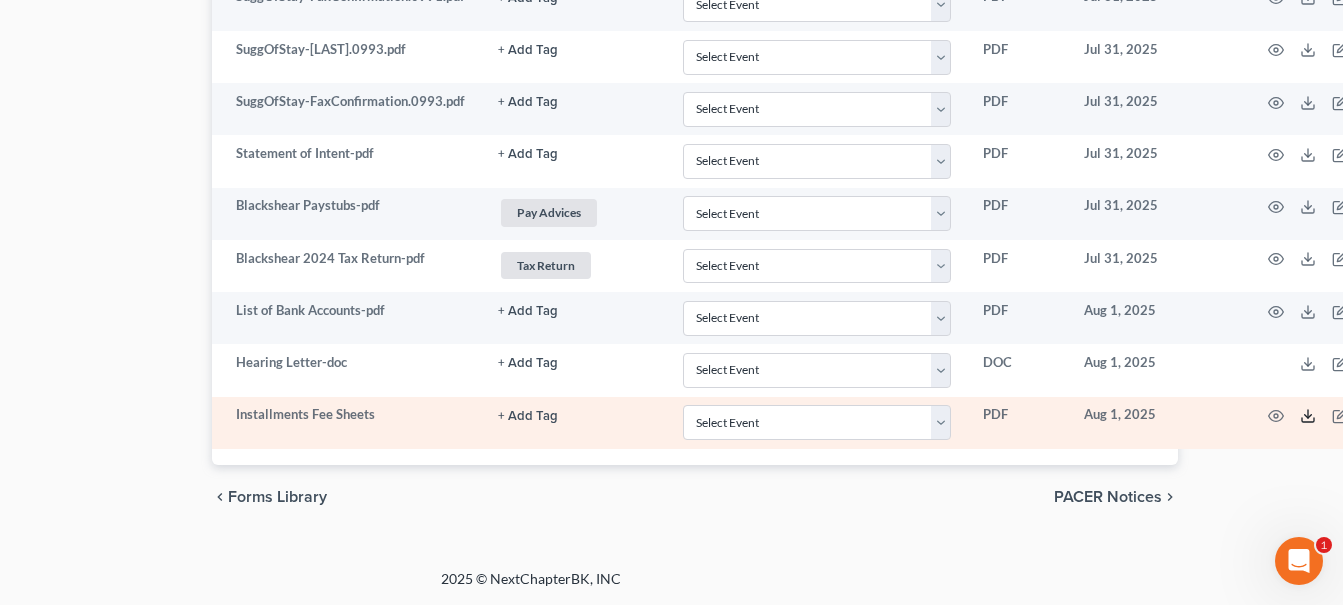 click 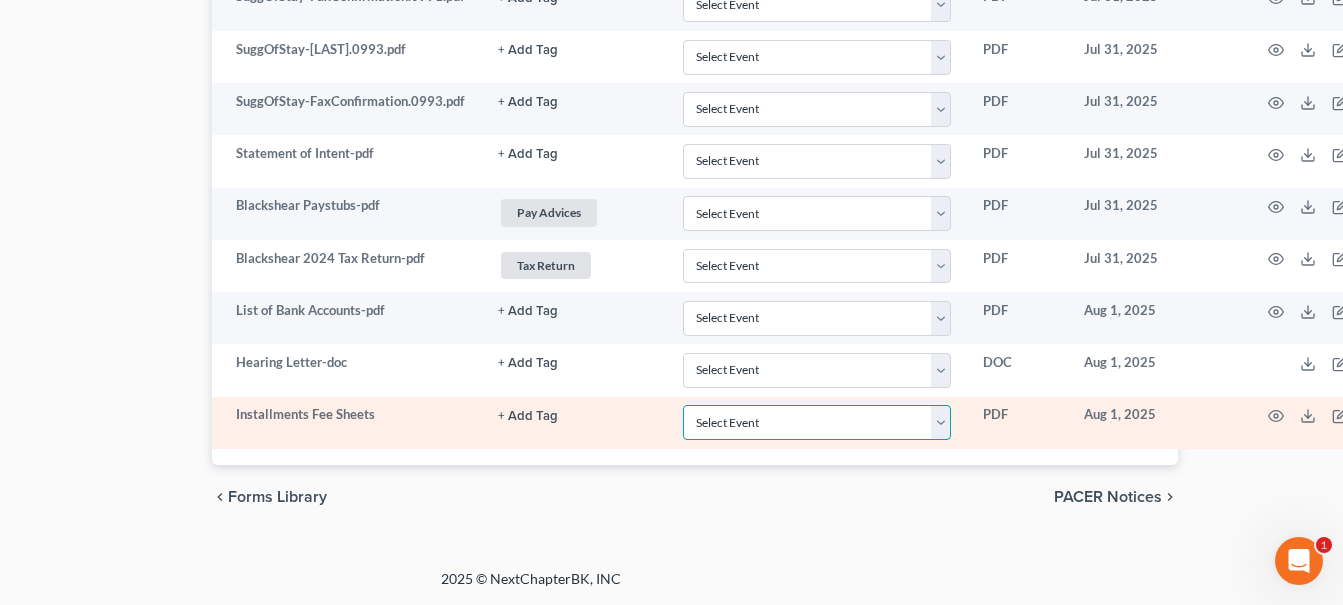 click on "Select Event 20 Largest Unsecured Creditors Amended Document Amended List of Creditors Amended Schedules Amended Statement of Current Monthly and Disposable Income Form 122 Amended Statement of Financial Affairs Business Income and Expenses Certificate of Credit Counseling Certificate of Service Certificate of Service (Use Only for Rule 3002.1 Events) Certification Regarding Notice to Debtor Certification of No New or Changed Creditors Certification of Plan Payment Chapter 11 Final Report and Account Chapter 11 Statement of Current Monthly Income - Form 22B Chapter 11 Statement of Monthly Income Form 122B Chapter 13 Calculation of Disposable Income 122C-2 Chapter 13 Plan Chapter 13 Statement of Monthly Income 122C-1 Chapter 7 Means Test Calculation 122A-2 Chapter 7 Statements - Monthly Income (122A-1) / Exemption Presumption of Abuse (122A-1Supp) Corporate Resolution Debtor Electronic Noticing Request Debtor Repayment Plan Debtor's Certification Regarding Issuance of Discharge Order Equity Security Holders" at bounding box center [817, 422] 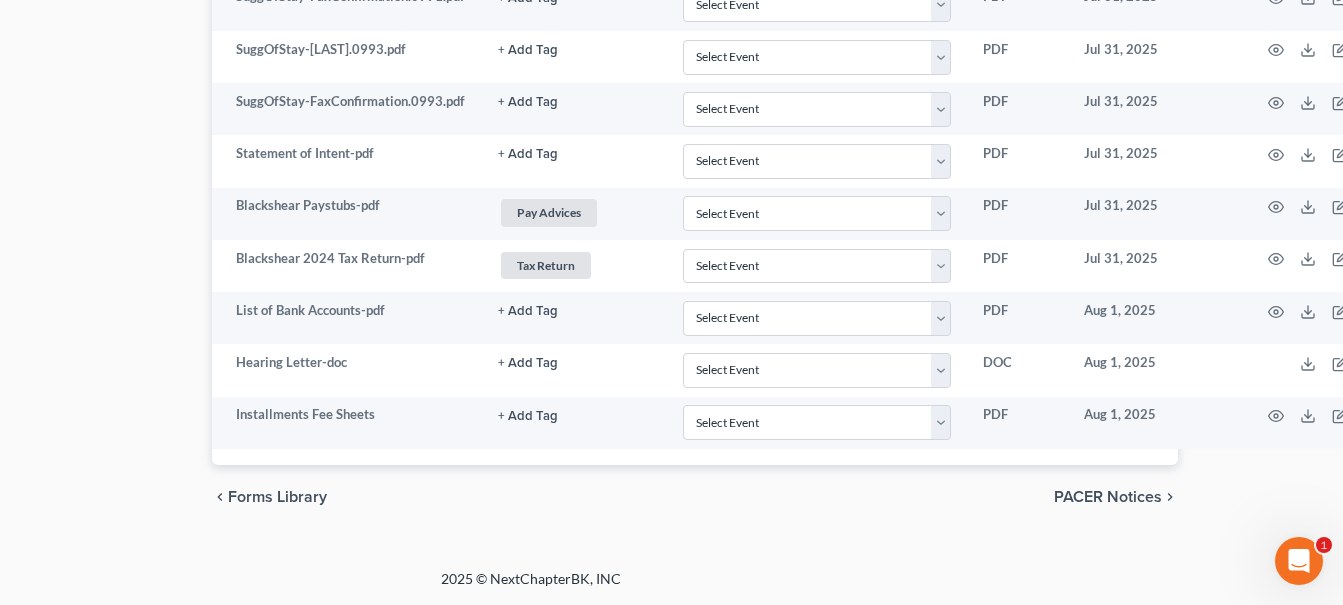 click on "Blackshear, Traemon Upgraded Case 3:25-bk-31513 Chapter Chapter  7 Status Filed District OHSB Preview Petition Navigation
Case Dashboard
Payments
Invoices
Payments
Payments
Credit Report" at bounding box center [530, -1735] 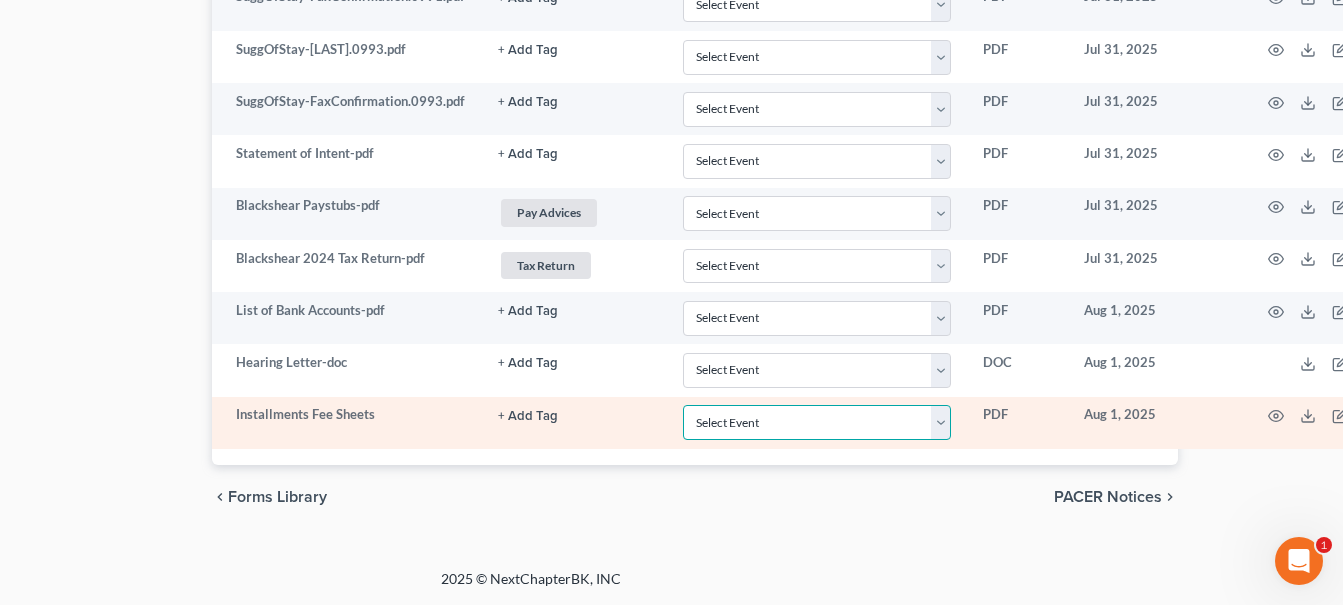 click on "Select Event 20 Largest Unsecured Creditors Amended Document Amended List of Creditors Amended Schedules Amended Statement of Current Monthly and Disposable Income Form 122 Amended Statement of Financial Affairs Business Income and Expenses Certificate of Credit Counseling Certificate of Service Certificate of Service (Use Only for Rule 3002.1 Events) Certification Regarding Notice to Debtor Certification of No New or Changed Creditors Certification of Plan Payment Chapter 11 Final Report and Account Chapter 11 Statement of Current Monthly Income - Form 22B Chapter 11 Statement of Monthly Income Form 122B Chapter 13 Calculation of Disposable Income 122C-2 Chapter 13 Plan Chapter 13 Statement of Monthly Income 122C-1 Chapter 7 Means Test Calculation 122A-2 Chapter 7 Statements - Monthly Income (122A-1) / Exemption Presumption of Abuse (122A-1Supp) Corporate Resolution Debtor Electronic Noticing Request Debtor Repayment Plan Debtor's Certification Regarding Issuance of Discharge Order Equity Security Holders" at bounding box center (817, 422) 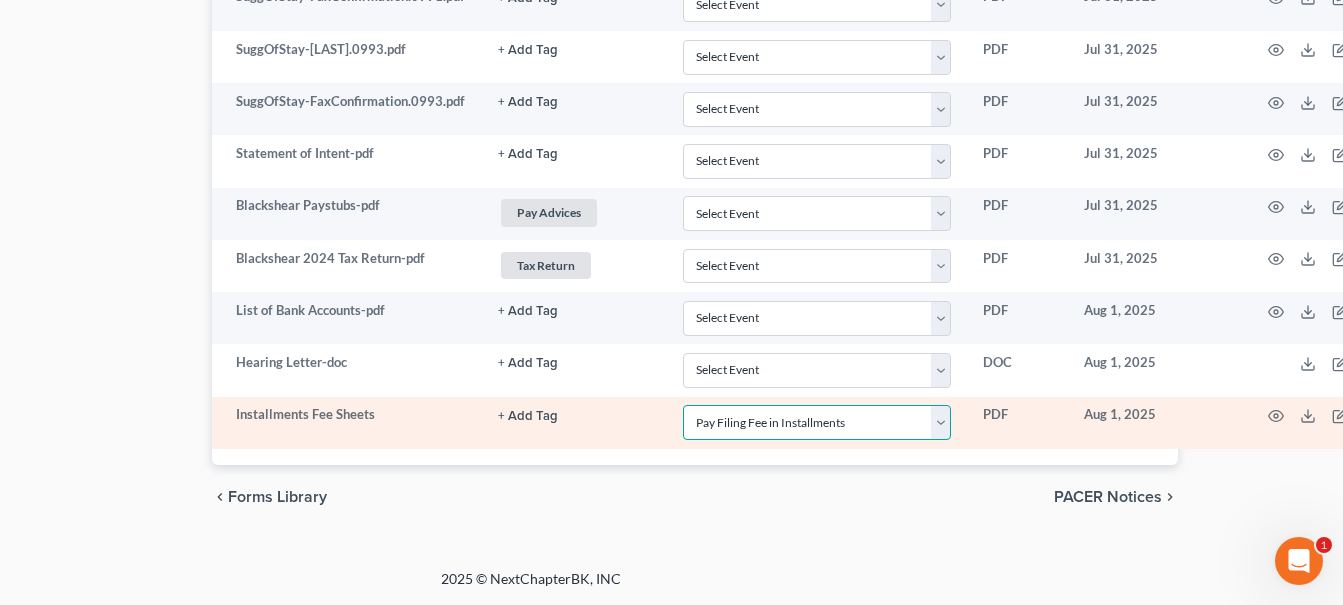 click on "Select Event 20 Largest Unsecured Creditors Amended Document Amended List of Creditors Amended Schedules Amended Statement of Current Monthly and Disposable Income Form 122 Amended Statement of Financial Affairs Business Income and Expenses Certificate of Credit Counseling Certificate of Service Certificate of Service (Use Only for Rule 3002.1 Events) Certification Regarding Notice to Debtor Certification of No New or Changed Creditors Certification of Plan Payment Chapter 11 Final Report and Account Chapter 11 Statement of Current Monthly Income - Form 22B Chapter 11 Statement of Monthly Income Form 122B Chapter 13 Calculation of Disposable Income 122C-2 Chapter 13 Plan Chapter 13 Statement of Monthly Income 122C-1 Chapter 7 Means Test Calculation 122A-2 Chapter 7 Statements - Monthly Income (122A-1) / Exemption Presumption of Abuse (122A-1Supp) Corporate Resolution Debtor Electronic Noticing Request Debtor Repayment Plan Debtor's Certification Regarding Issuance of Discharge Order Equity Security Holders" at bounding box center [817, 422] 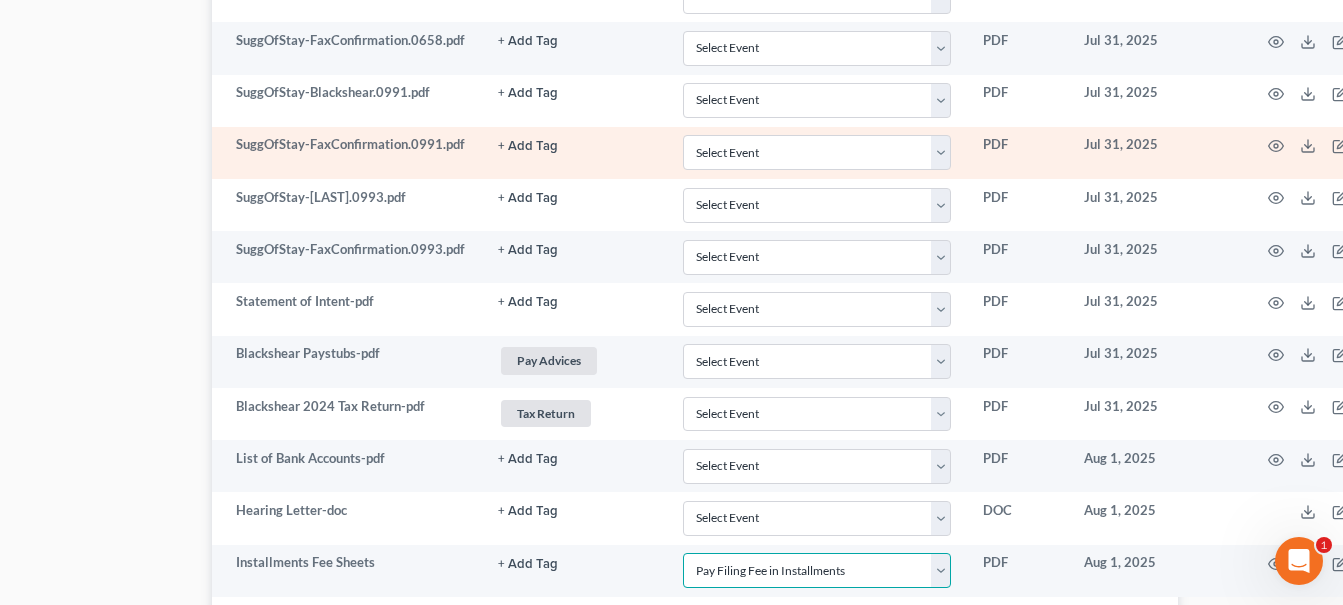 scroll, scrollTop: 3620, scrollLeft: 141, axis: both 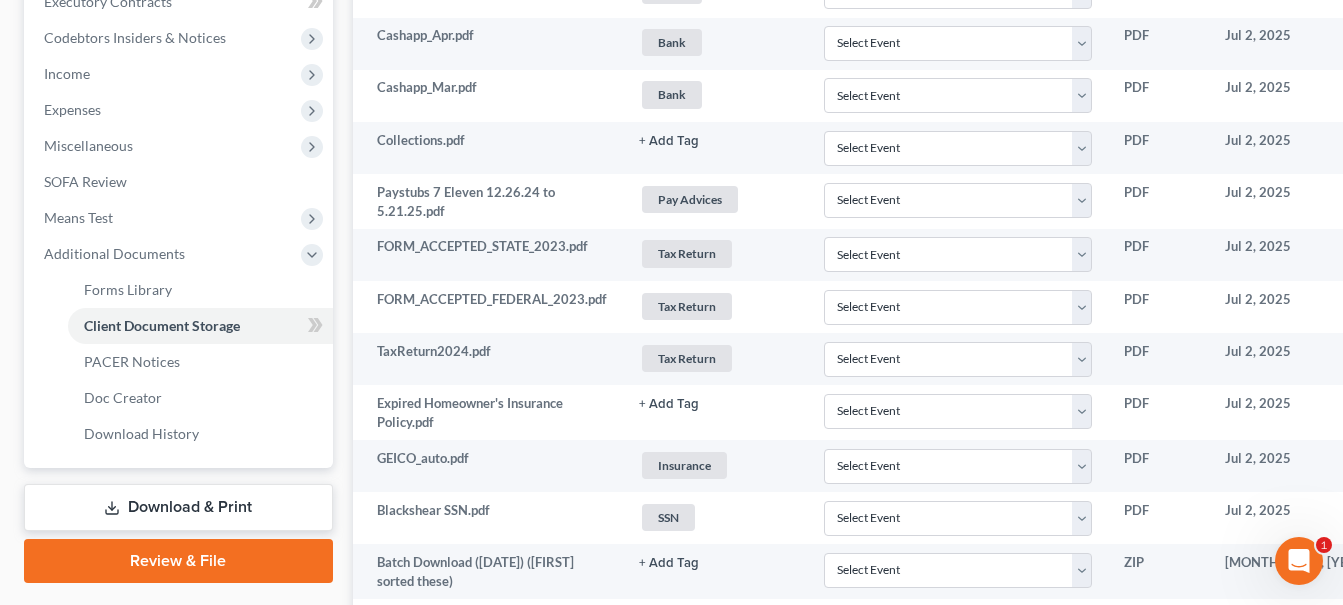 click on "Download & Print" at bounding box center (178, 507) 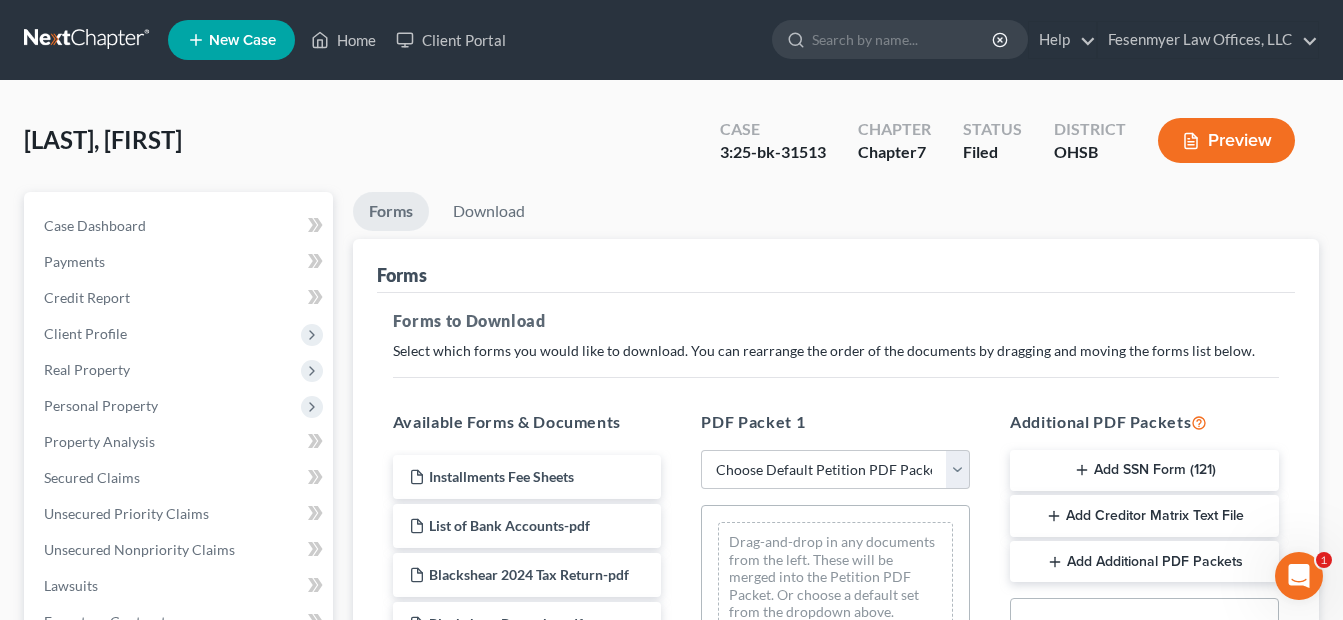 scroll, scrollTop: 200, scrollLeft: 0, axis: vertical 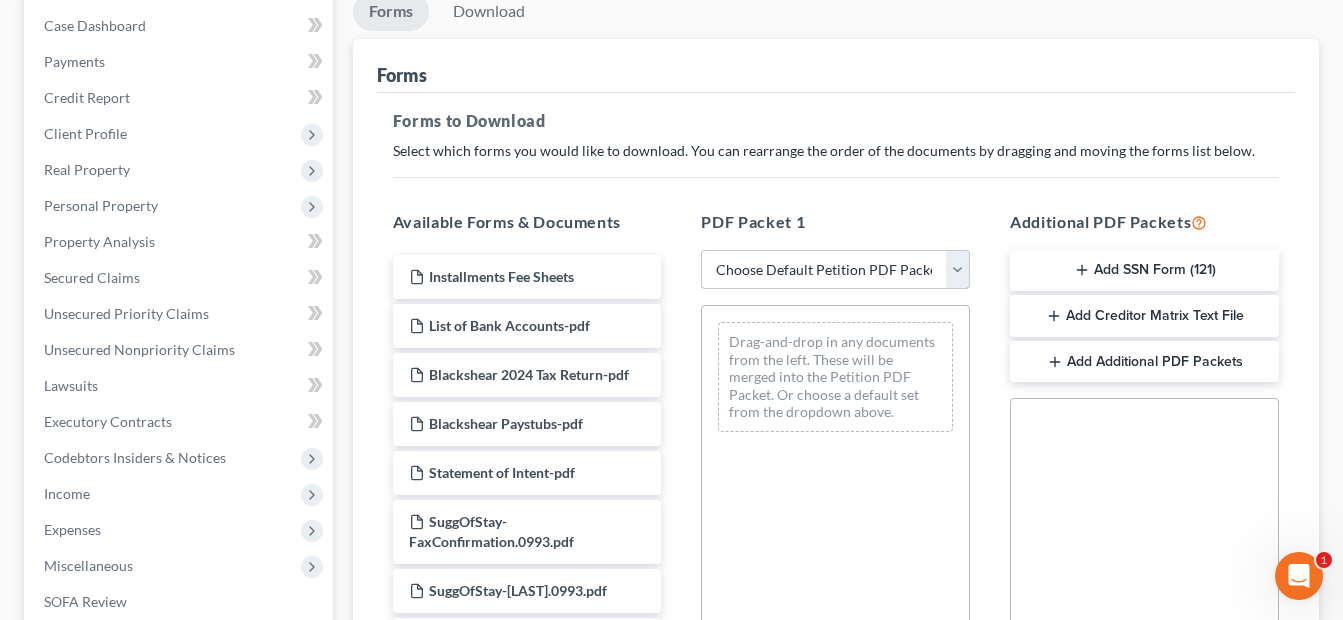 click on "Choose Default Petition PDF Packet Complete Bankruptcy Petition (all forms and schedules) Emergency Filing Forms (Petition and Creditor List Only) Amended Forms Signature Pages Only" at bounding box center [835, 270] 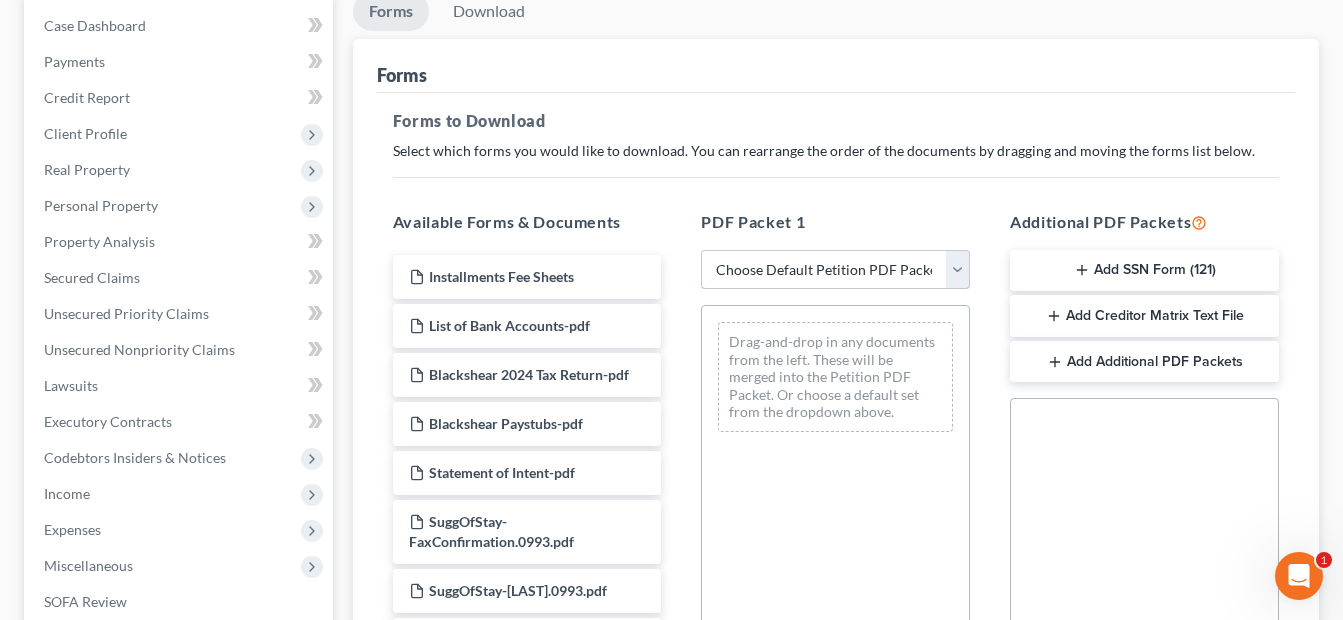 select on "2" 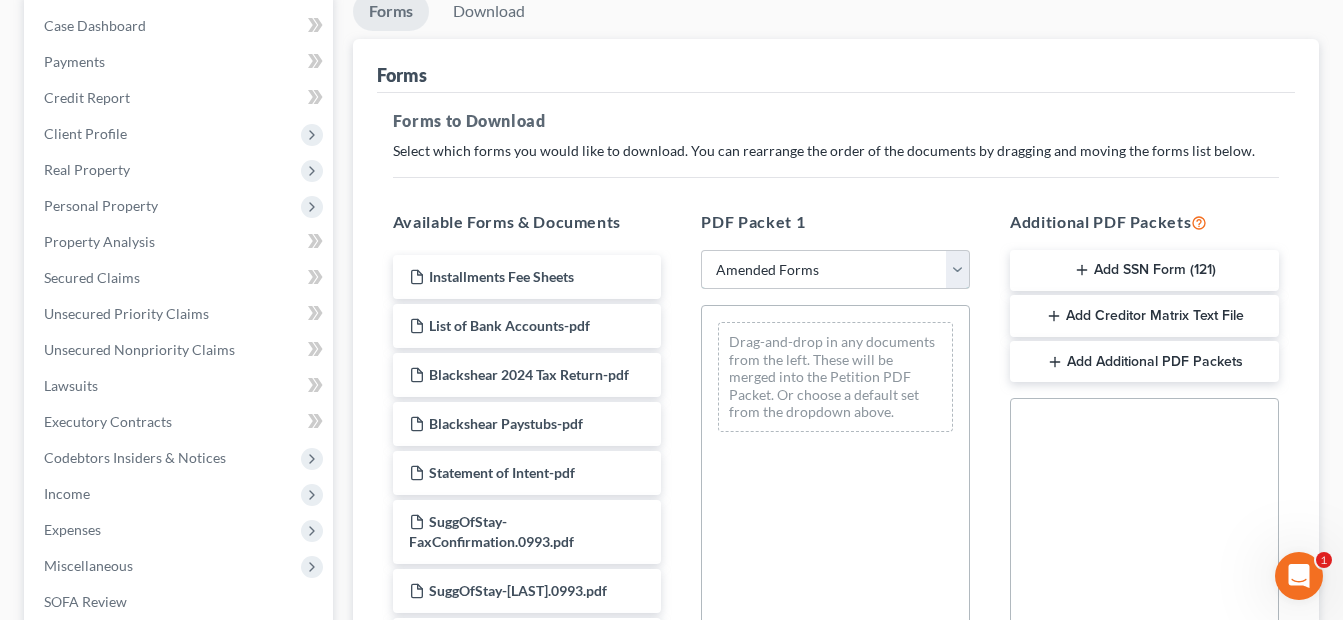 click on "Choose Default Petition PDF Packet Complete Bankruptcy Petition (all forms and schedules) Emergency Filing Forms (Petition and Creditor List Only) Amended Forms Signature Pages Only" at bounding box center (835, 270) 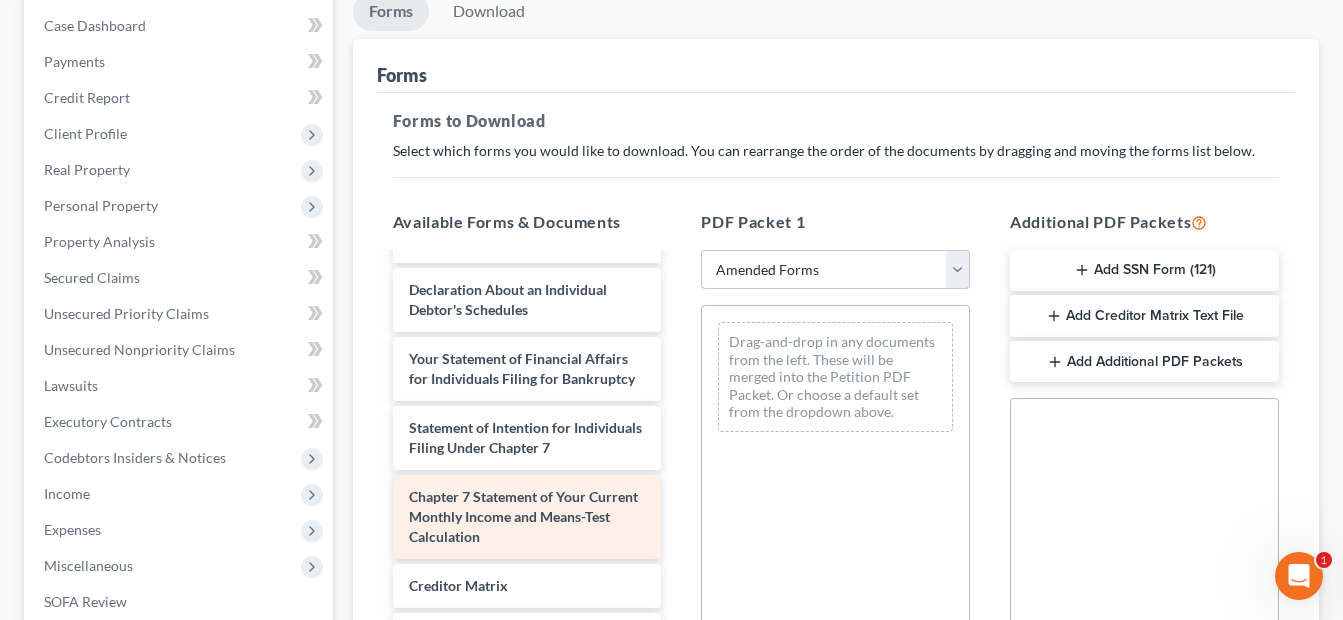 scroll, scrollTop: 637, scrollLeft: 0, axis: vertical 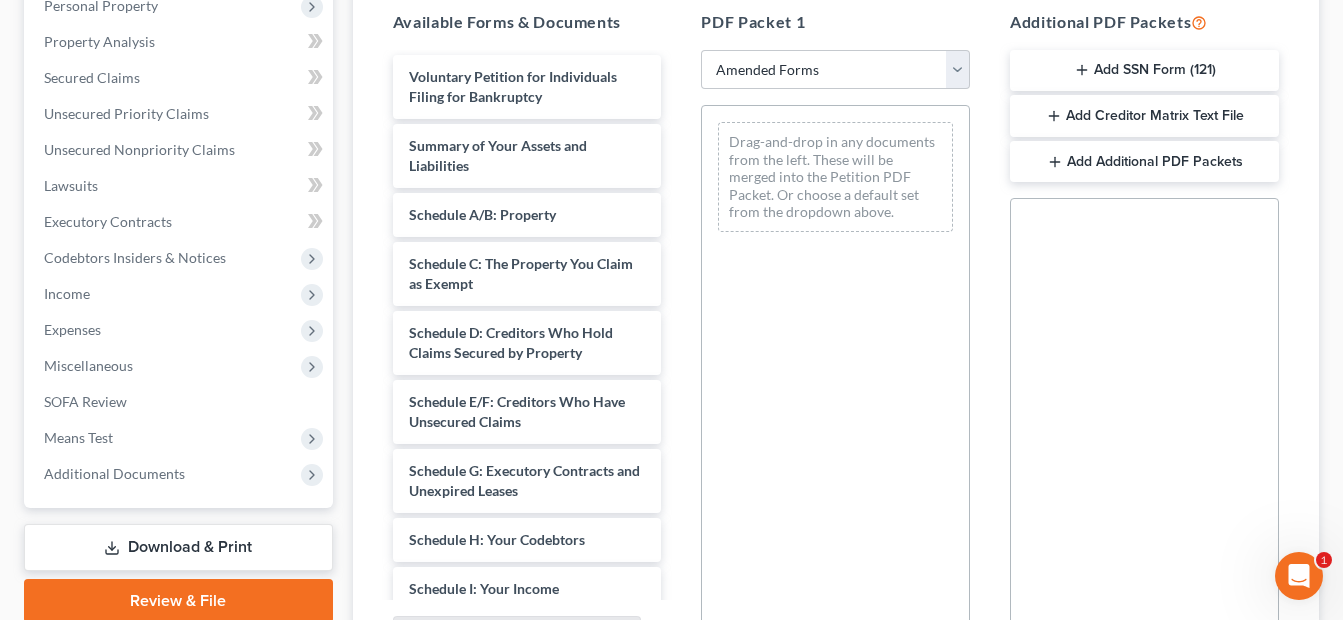 click on "Add Additional PDF Packets" at bounding box center [1144, 162] 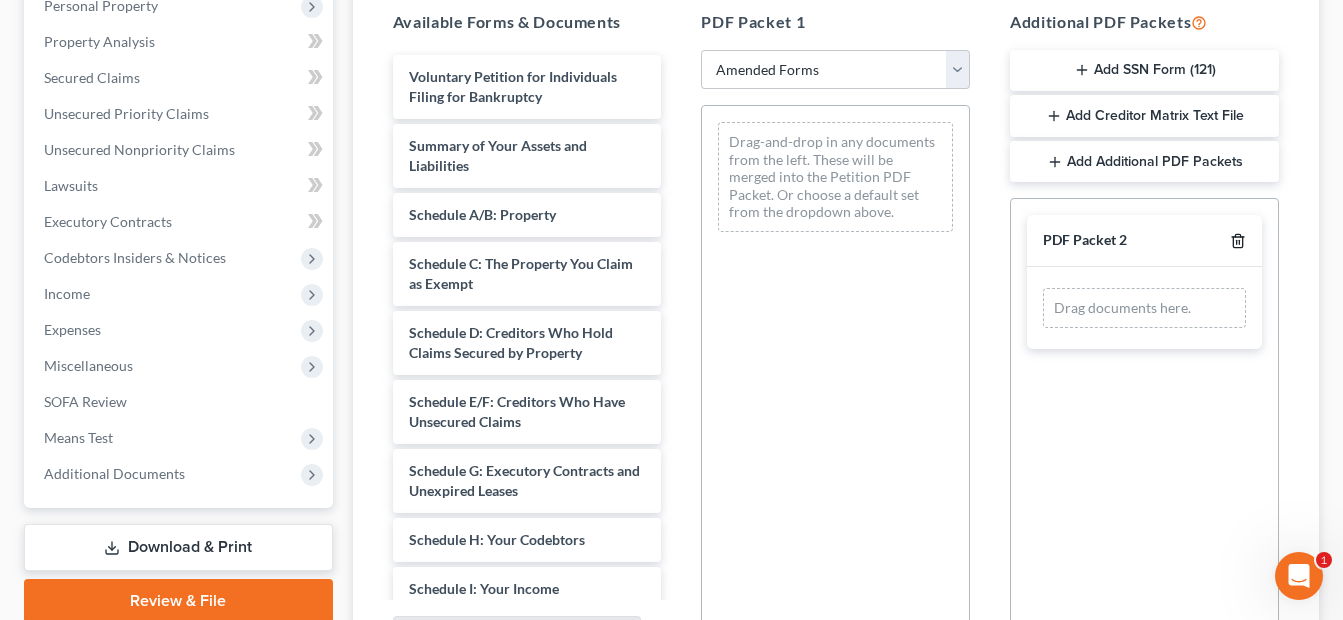 click 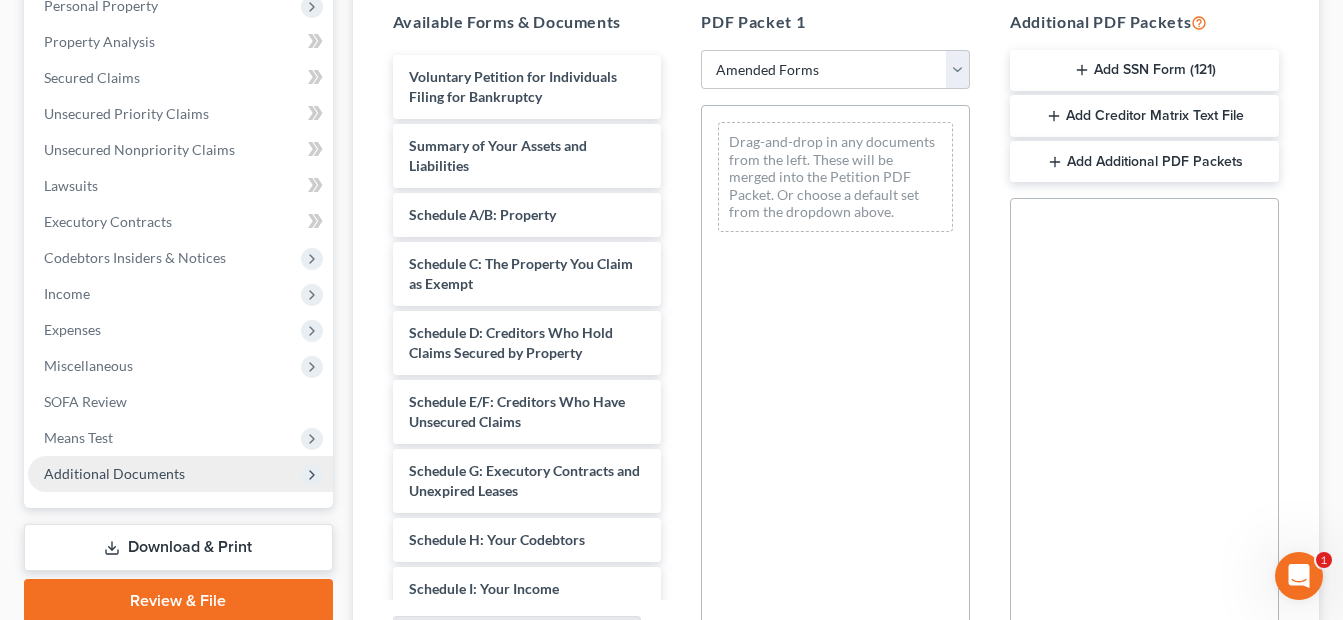click on "Additional Documents" at bounding box center (180, 474) 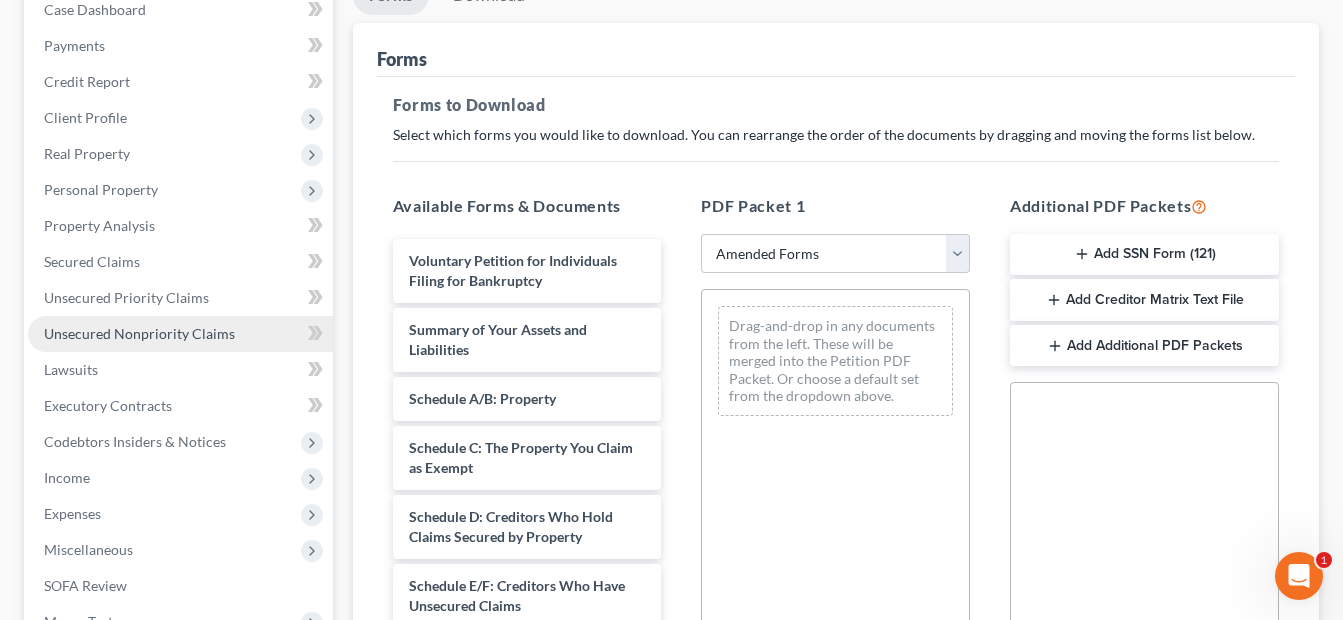 scroll, scrollTop: 0, scrollLeft: 0, axis: both 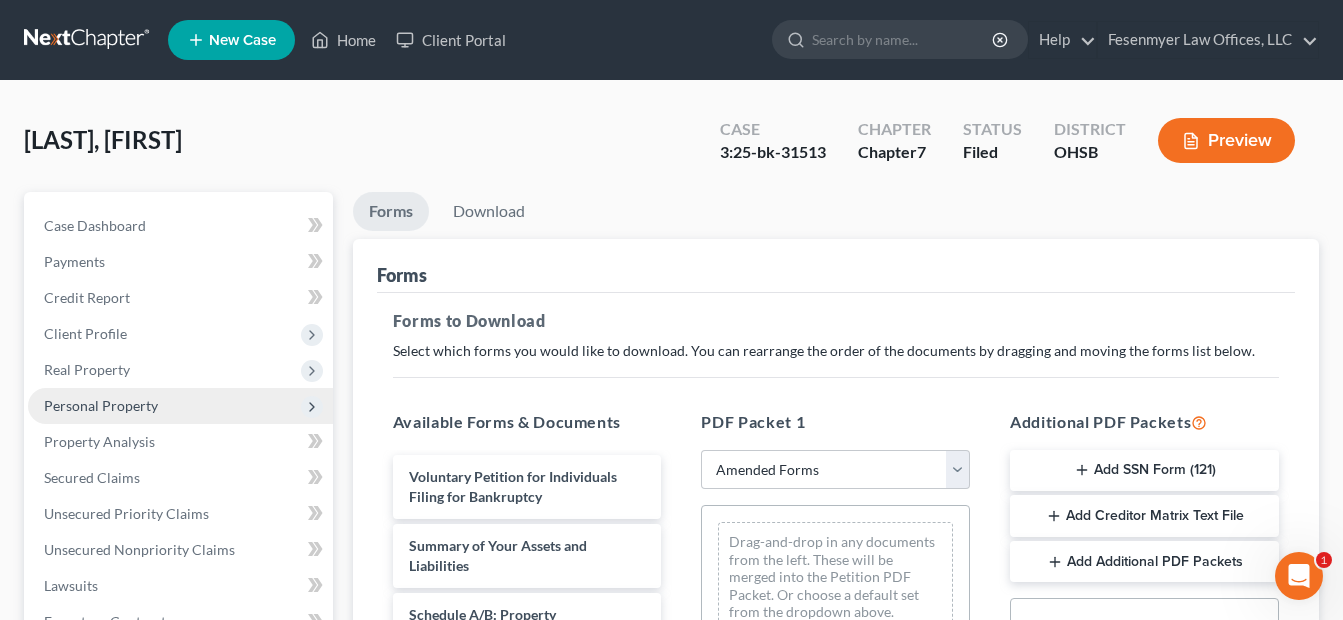 click on "Personal Property" at bounding box center (101, 405) 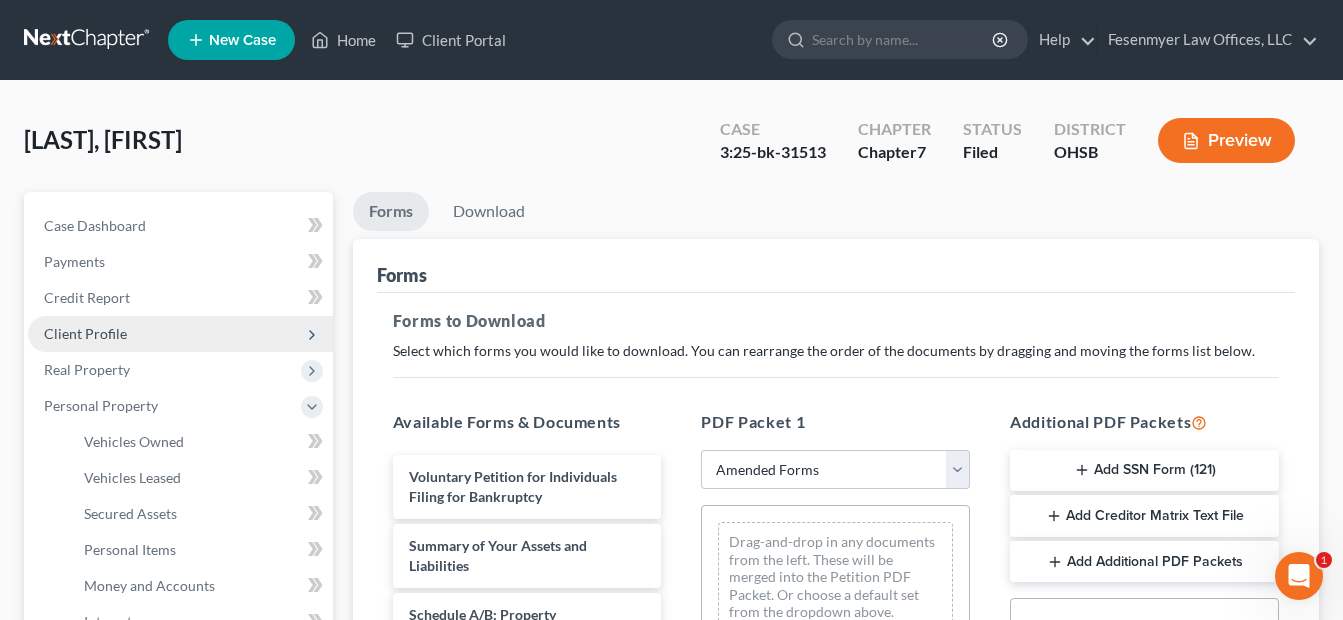 click on "Client Profile" at bounding box center (180, 334) 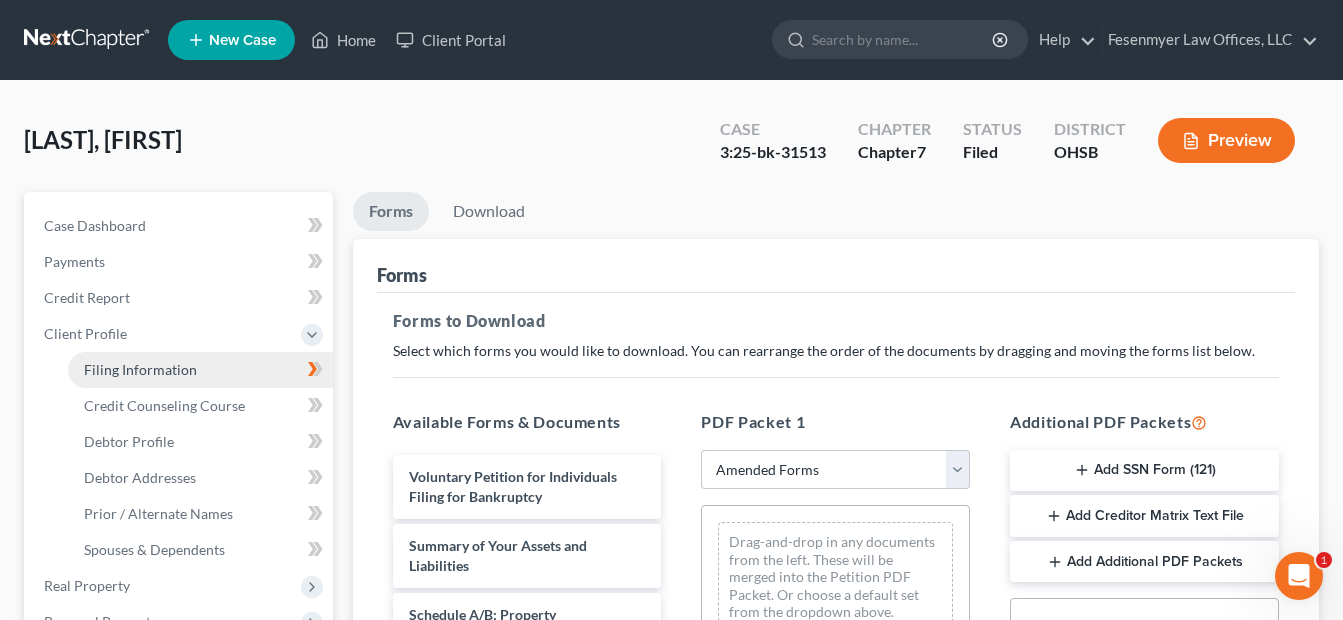 click on "Filing Information" at bounding box center [140, 369] 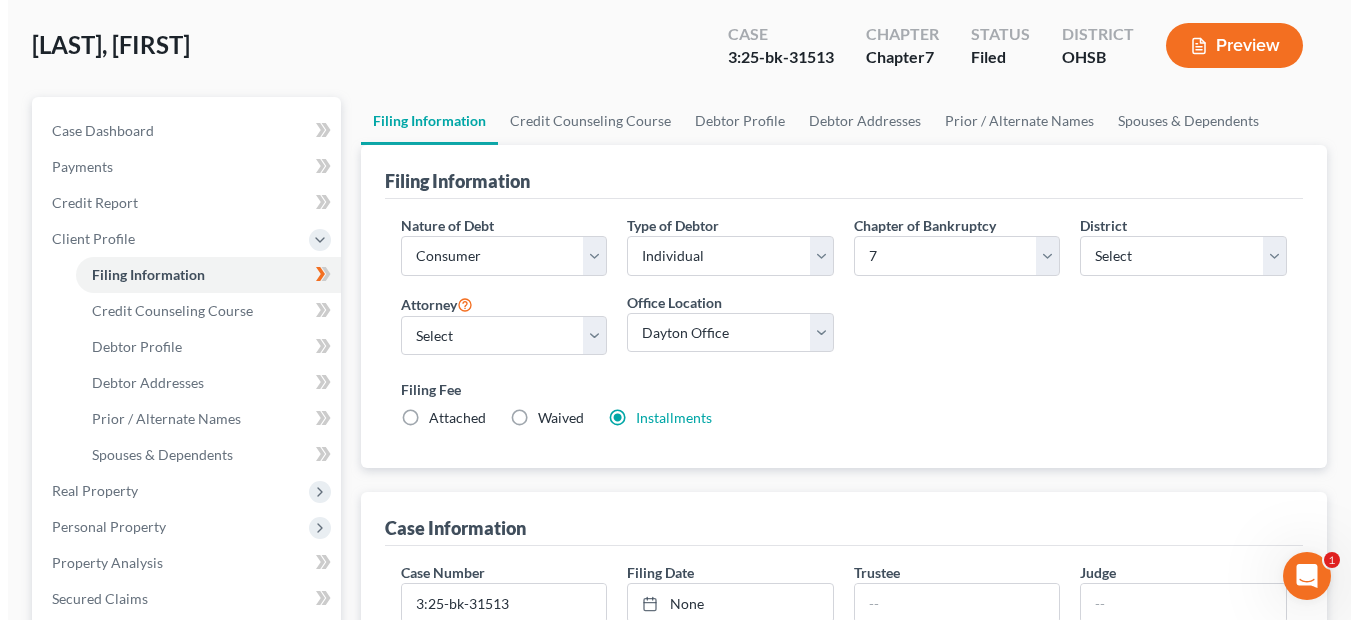 scroll, scrollTop: 200, scrollLeft: 0, axis: vertical 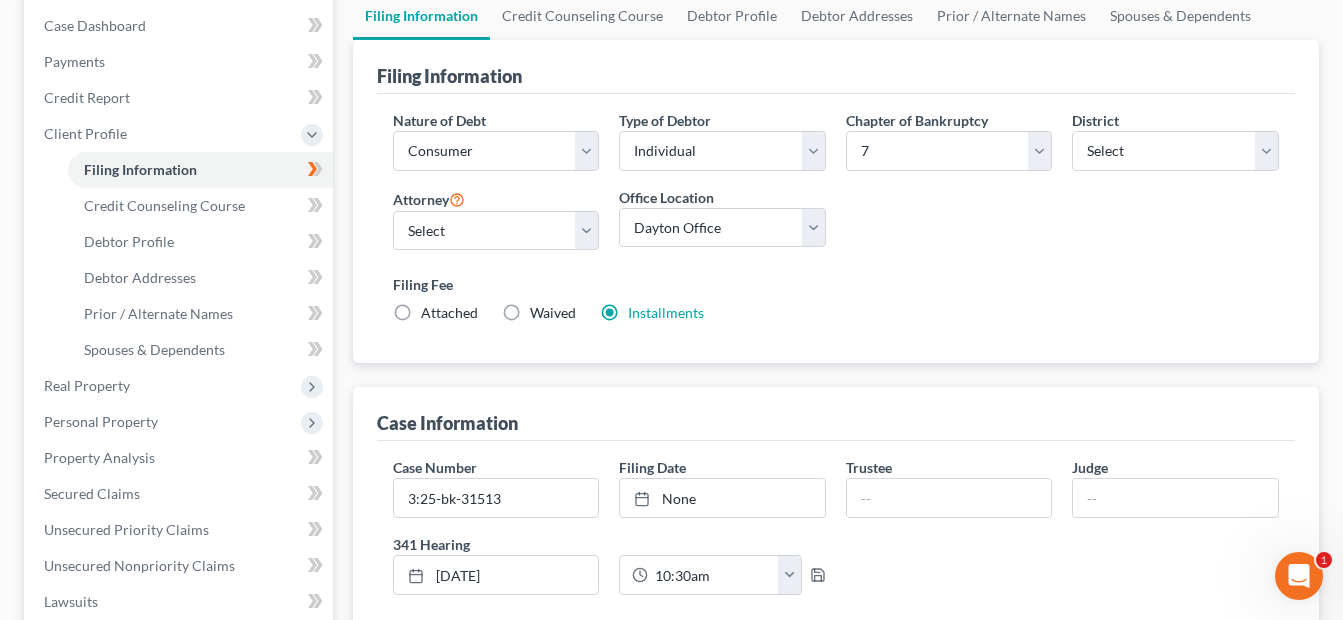 click on "Waived Waived" at bounding box center (553, 313) 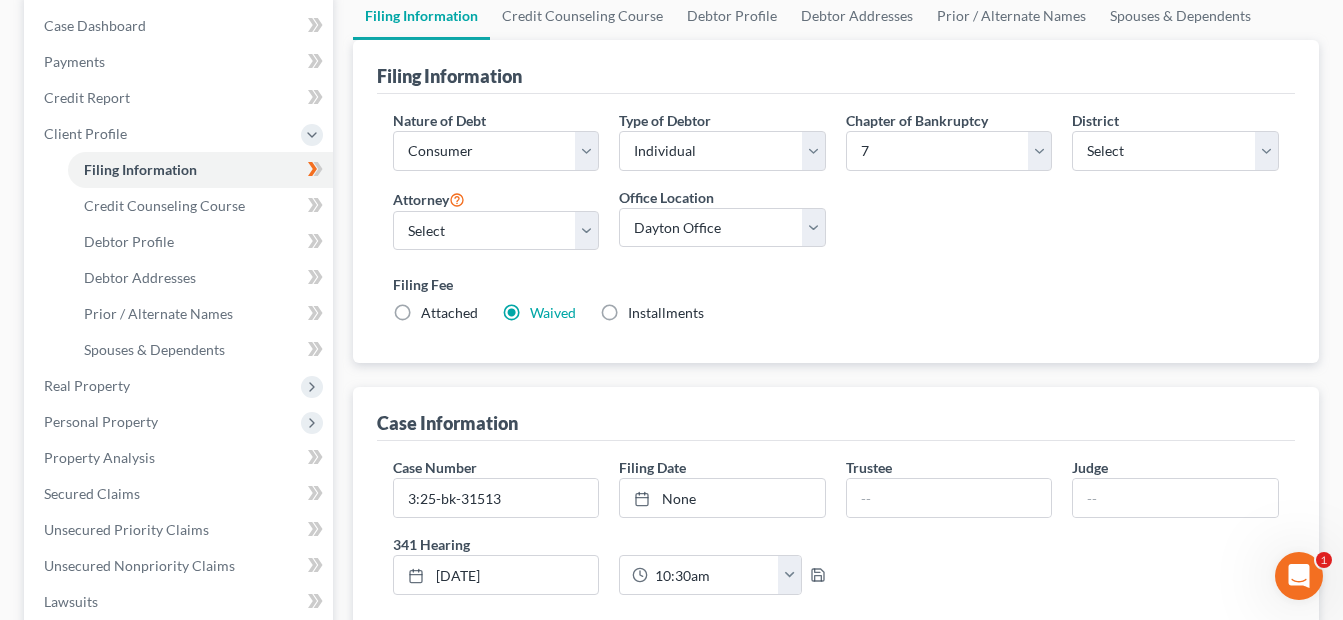 click on "Installments Installments" at bounding box center [666, 313] 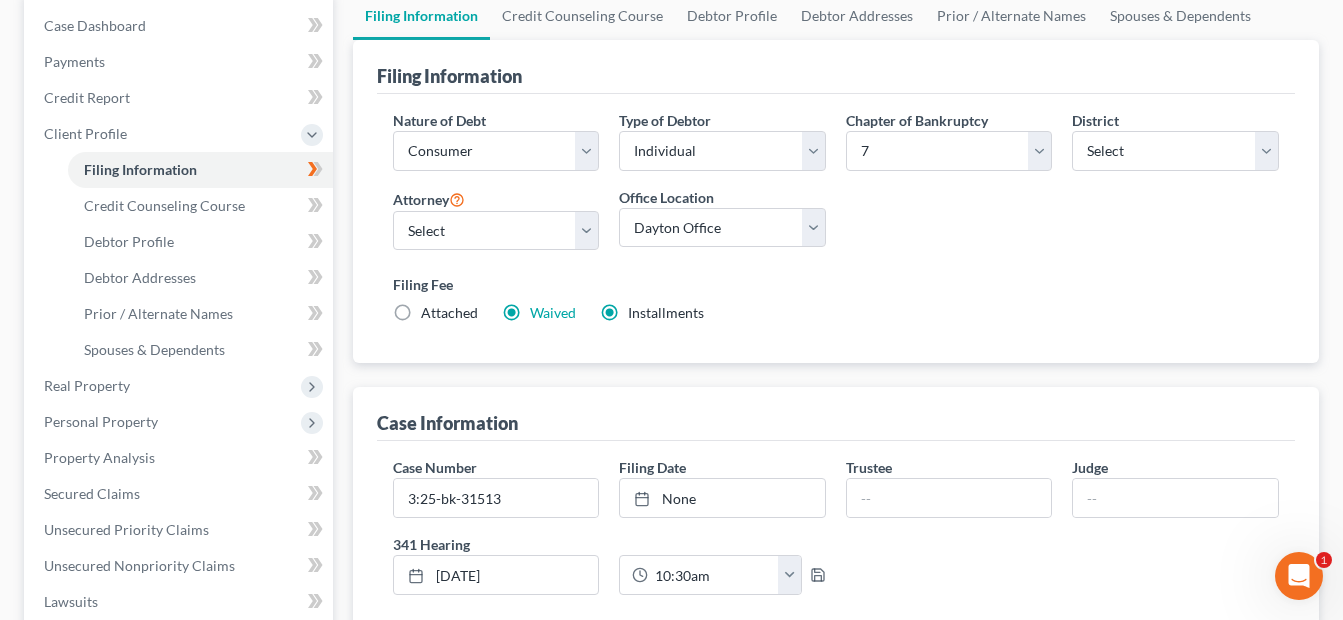 radio on "false" 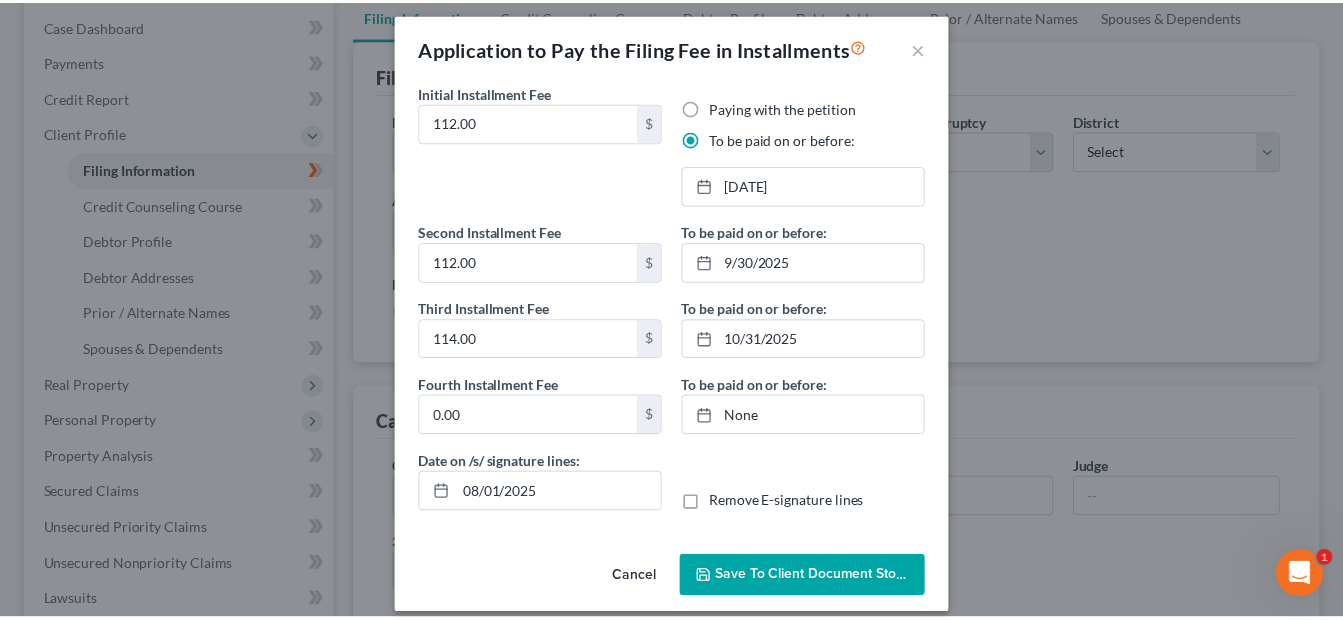 scroll, scrollTop: 0, scrollLeft: 0, axis: both 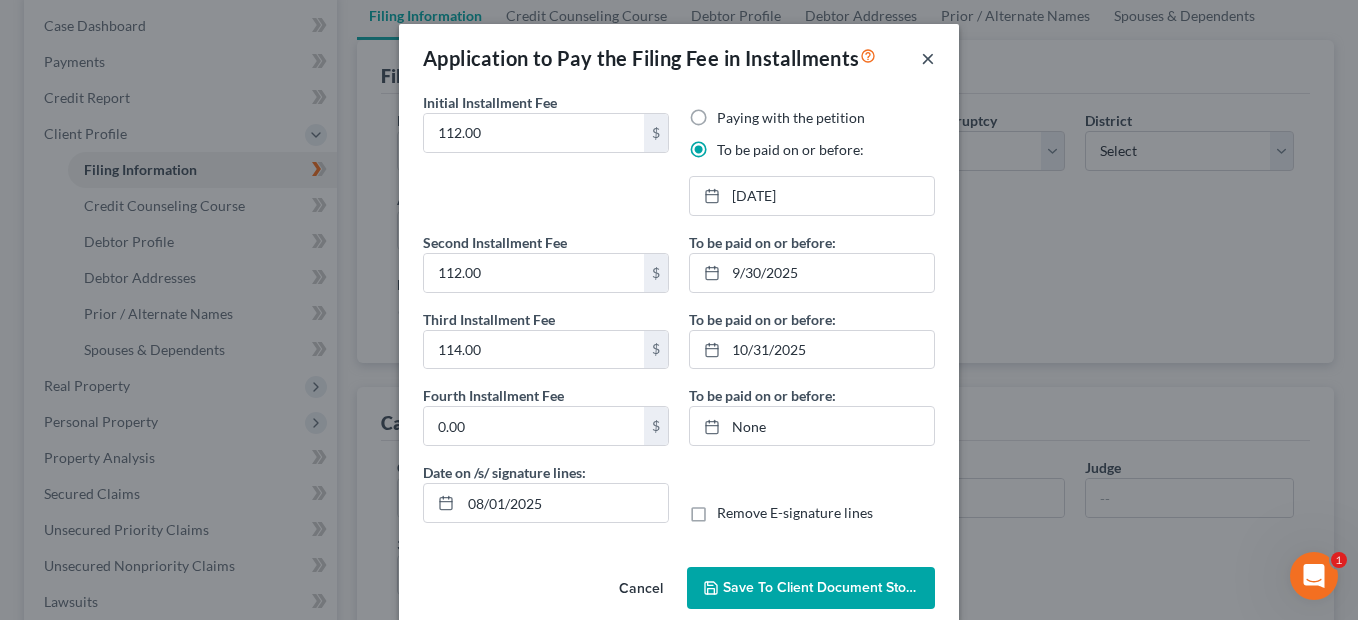 click on "×" at bounding box center (928, 58) 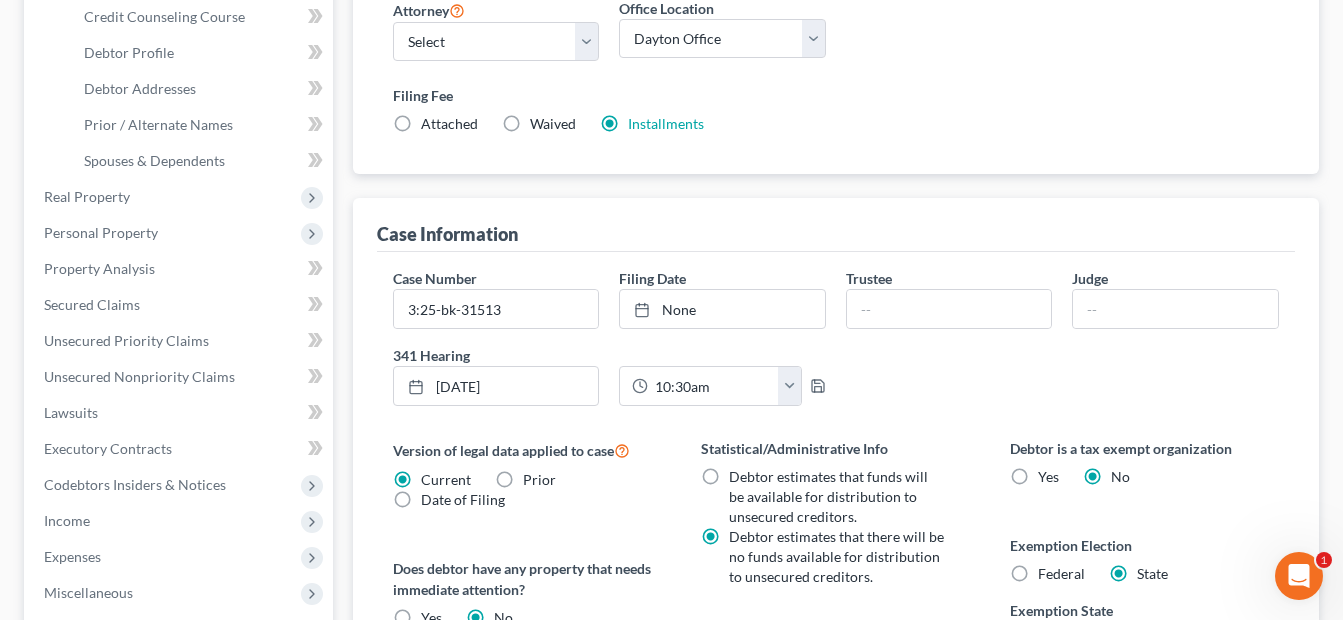 scroll, scrollTop: 600, scrollLeft: 0, axis: vertical 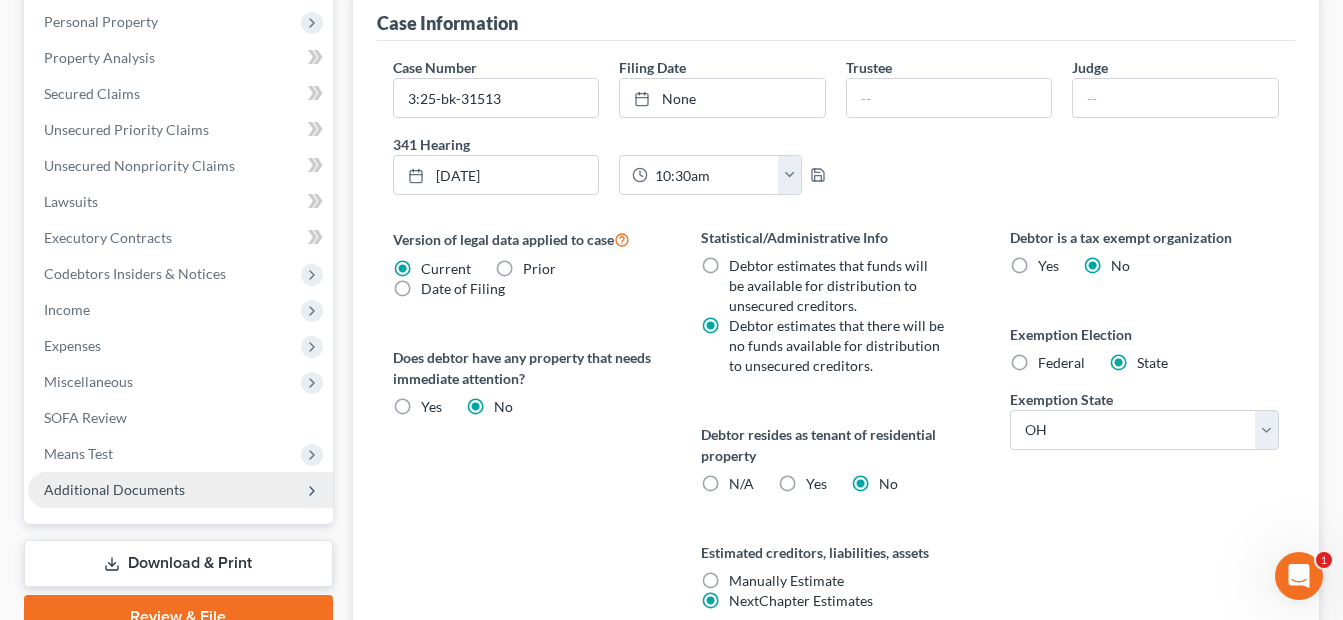 click on "Additional Documents" at bounding box center [114, 489] 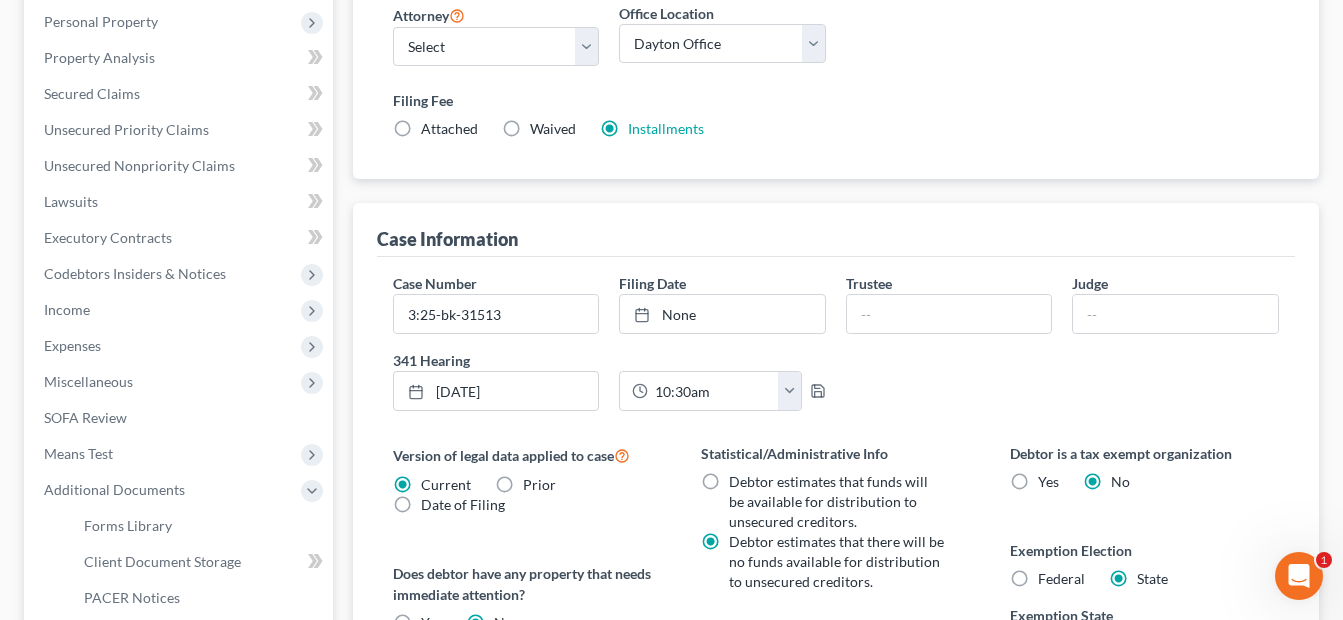 scroll, scrollTop: 779, scrollLeft: 0, axis: vertical 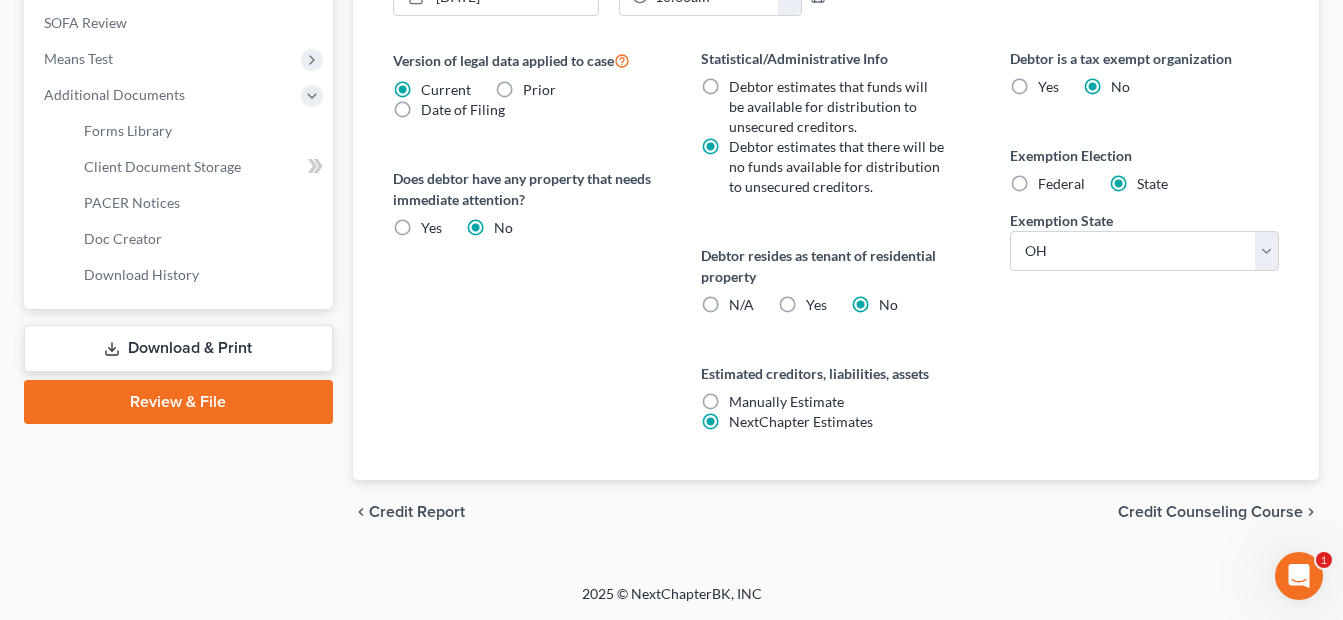 click on "Download & Print" at bounding box center [178, 348] 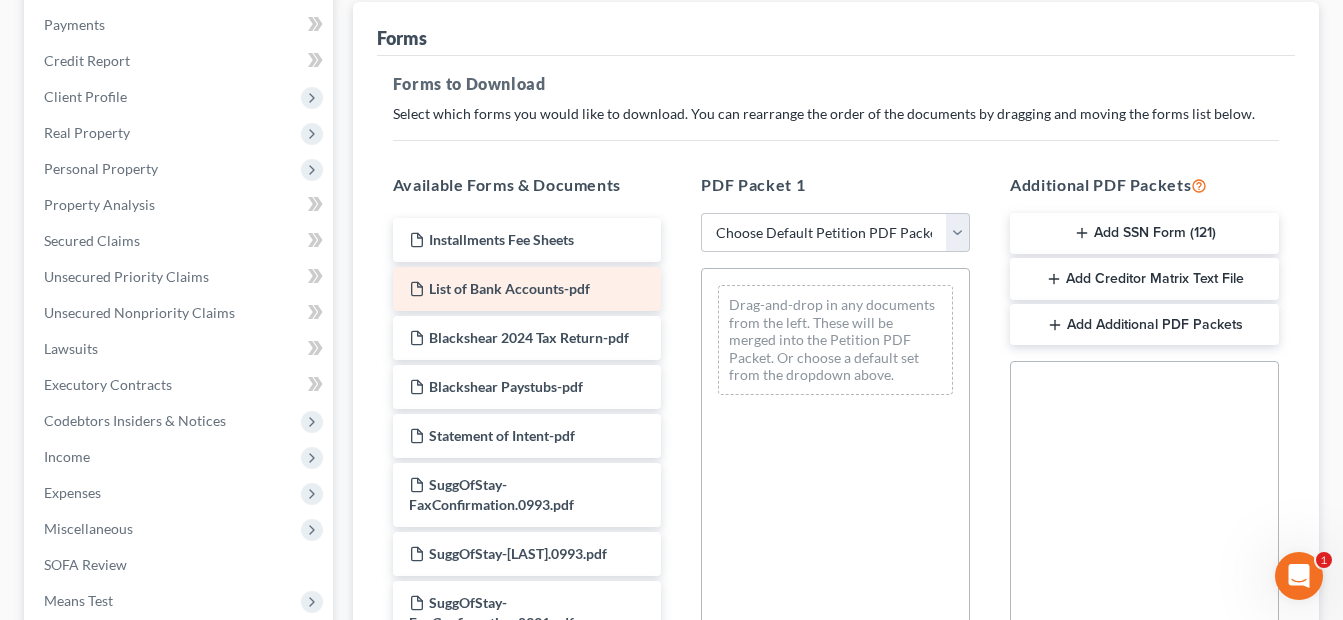 scroll, scrollTop: 200, scrollLeft: 0, axis: vertical 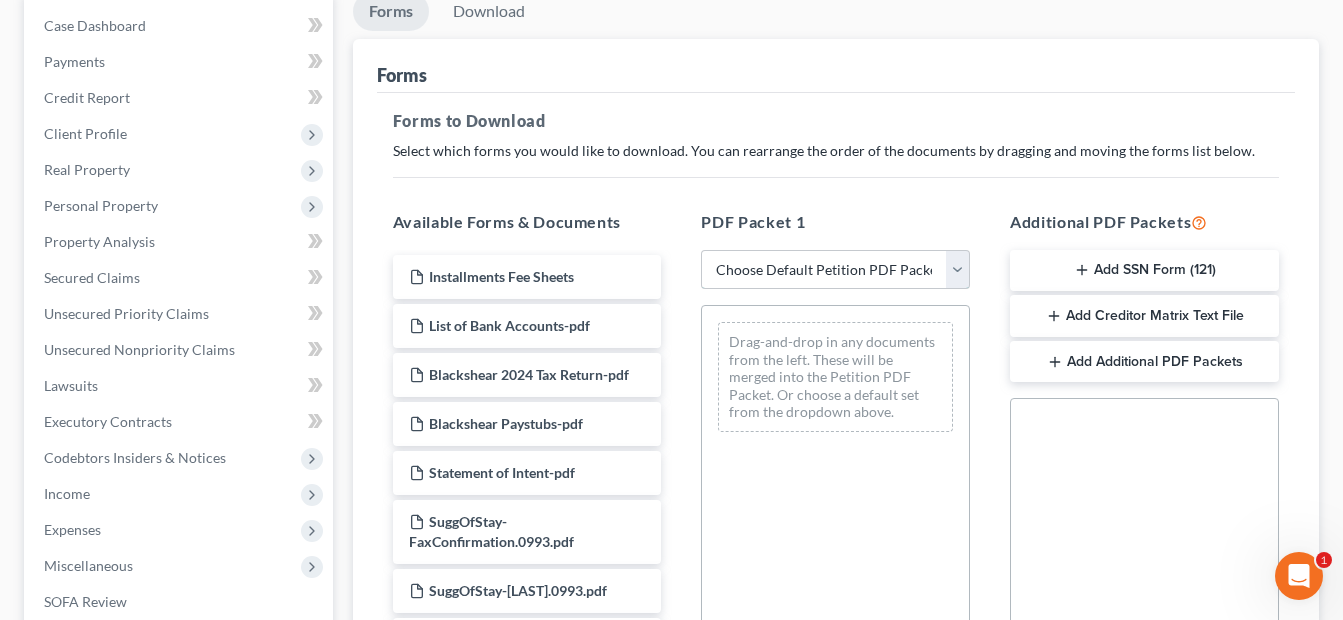 click on "Choose Default Petition PDF Packet Complete Bankruptcy Petition (all forms and schedules) Emergency Filing Forms (Petition and Creditor List Only) Amended Forms Signature Pages Only" at bounding box center [835, 270] 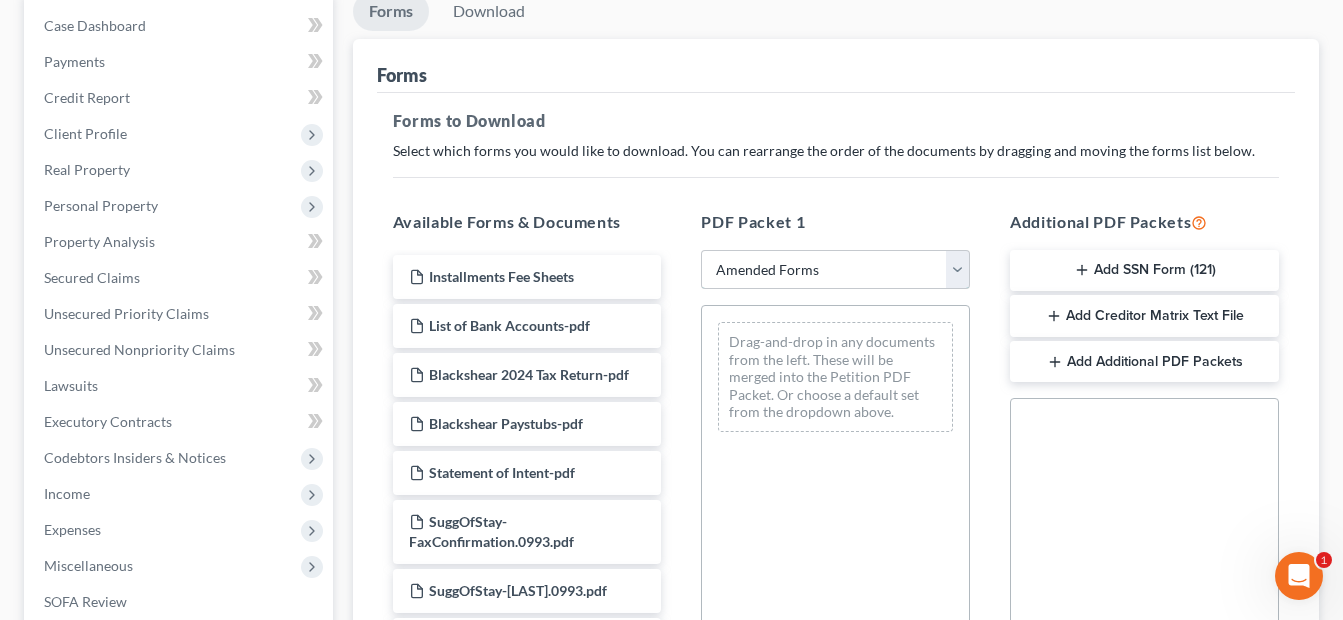 click on "Choose Default Petition PDF Packet Complete Bankruptcy Petition (all forms and schedules) Emergency Filing Forms (Petition and Creditor List Only) Amended Forms Signature Pages Only" at bounding box center (835, 270) 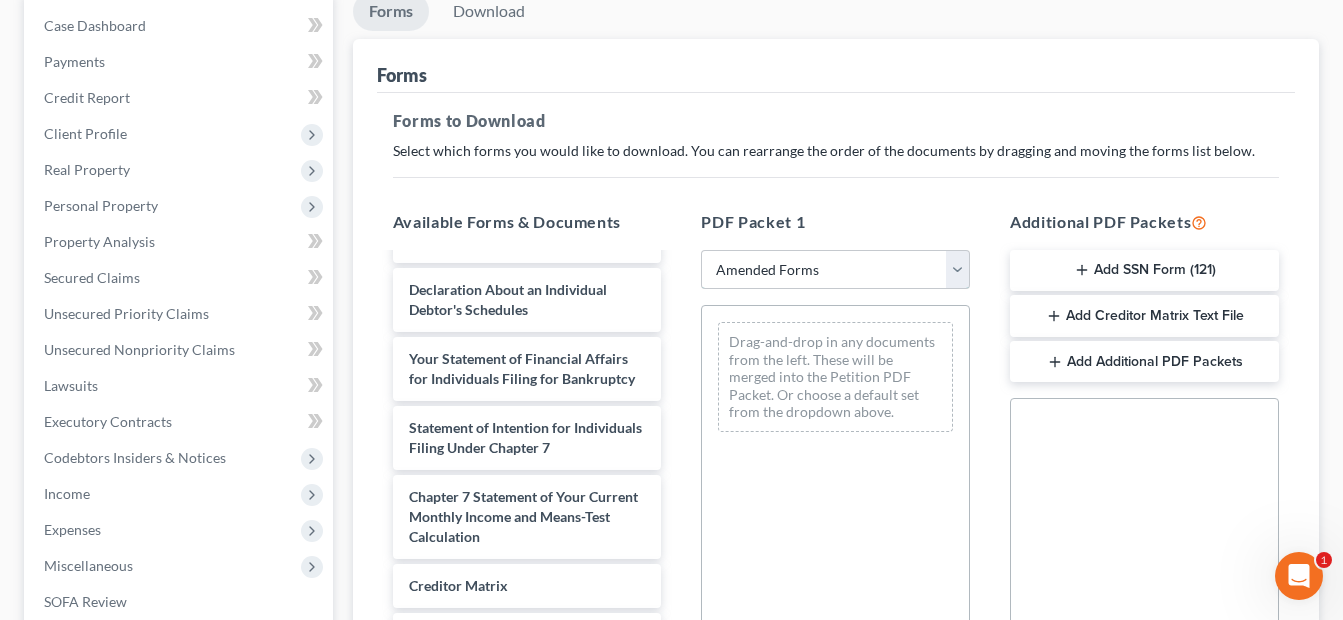 scroll, scrollTop: 637, scrollLeft: 0, axis: vertical 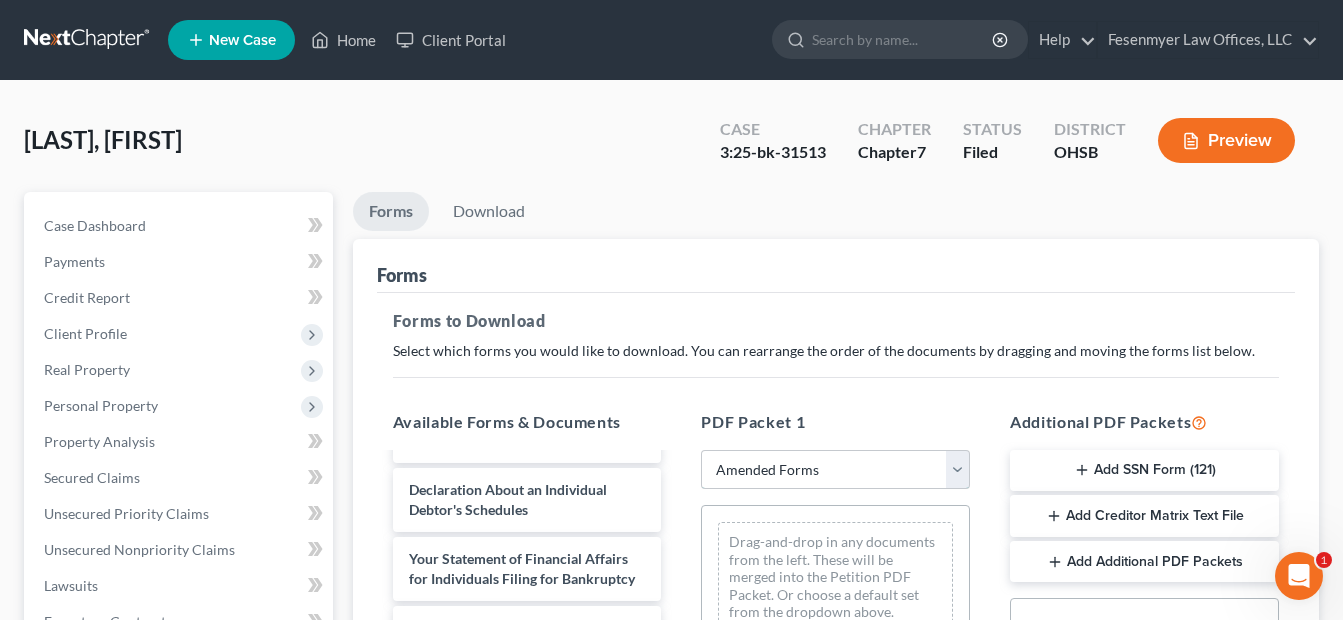 click on "Choose Default Petition PDF Packet Complete Bankruptcy Petition (all forms and schedules) Emergency Filing Forms (Petition and Creditor List Only) Amended Forms Signature Pages Only" at bounding box center (835, 470) 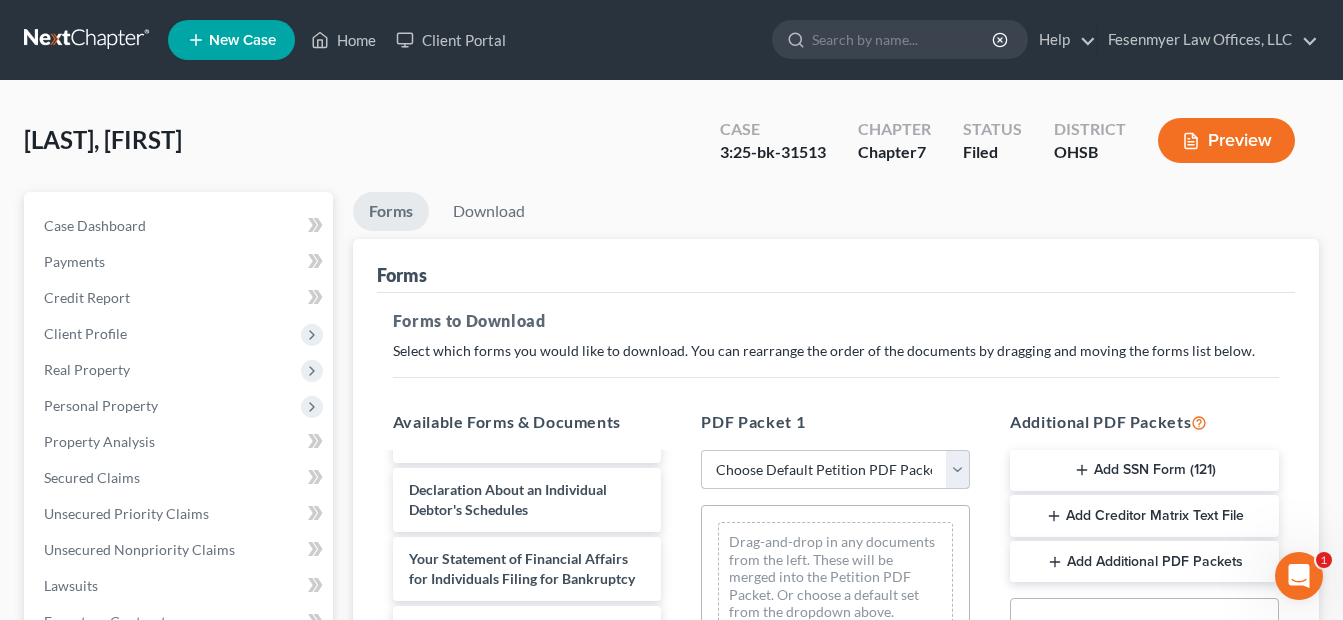 click on "Choose Default Petition PDF Packet Complete Bankruptcy Petition (all forms and schedules) Emergency Filing Forms (Petition and Creditor List Only) Amended Forms Signature Pages Only" at bounding box center [835, 470] 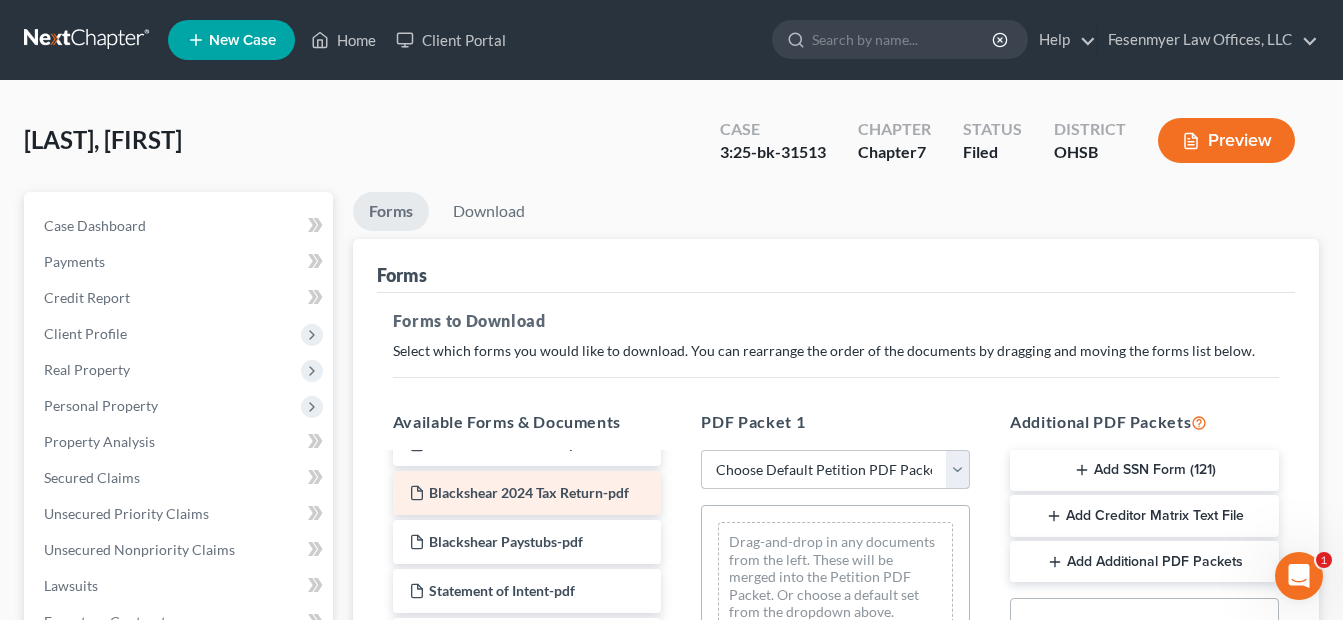 scroll, scrollTop: 0, scrollLeft: 0, axis: both 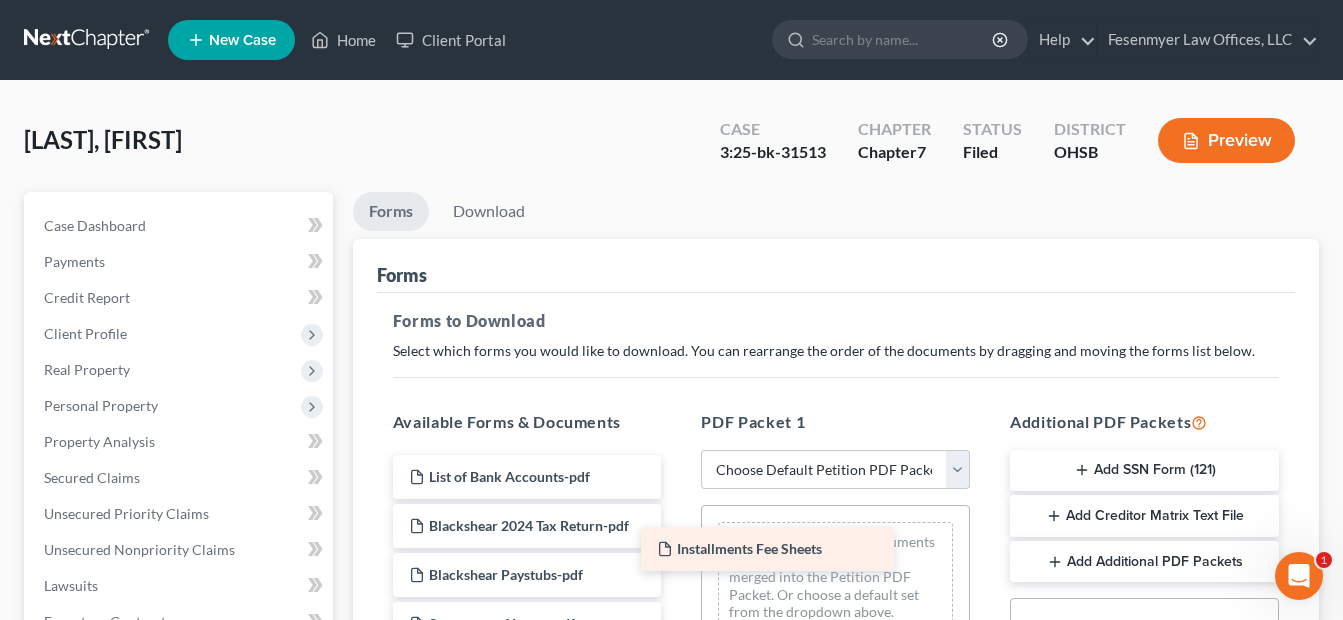 drag, startPoint x: 575, startPoint y: 467, endPoint x: 846, endPoint y: 536, distance: 279.6462 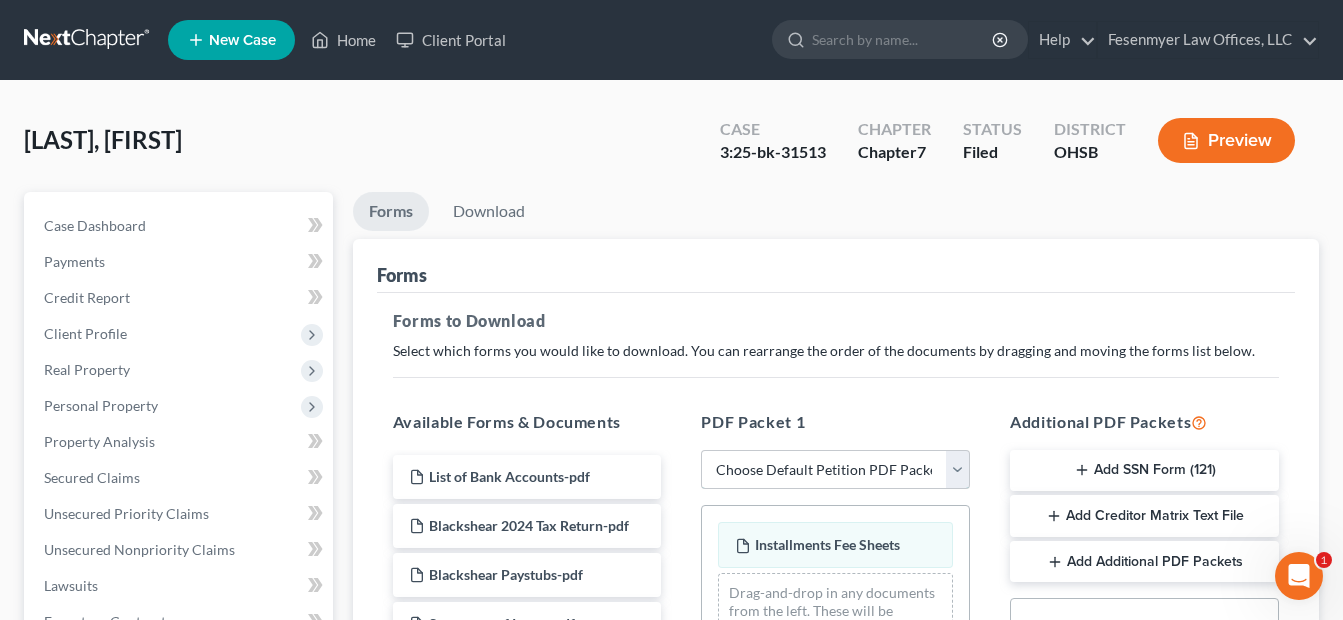 click on "Choose Default Petition PDF Packet Complete Bankruptcy Petition (all forms and schedules) Emergency Filing Forms (Petition and Creditor List Only) Amended Forms Signature Pages Only" at bounding box center (835, 470) 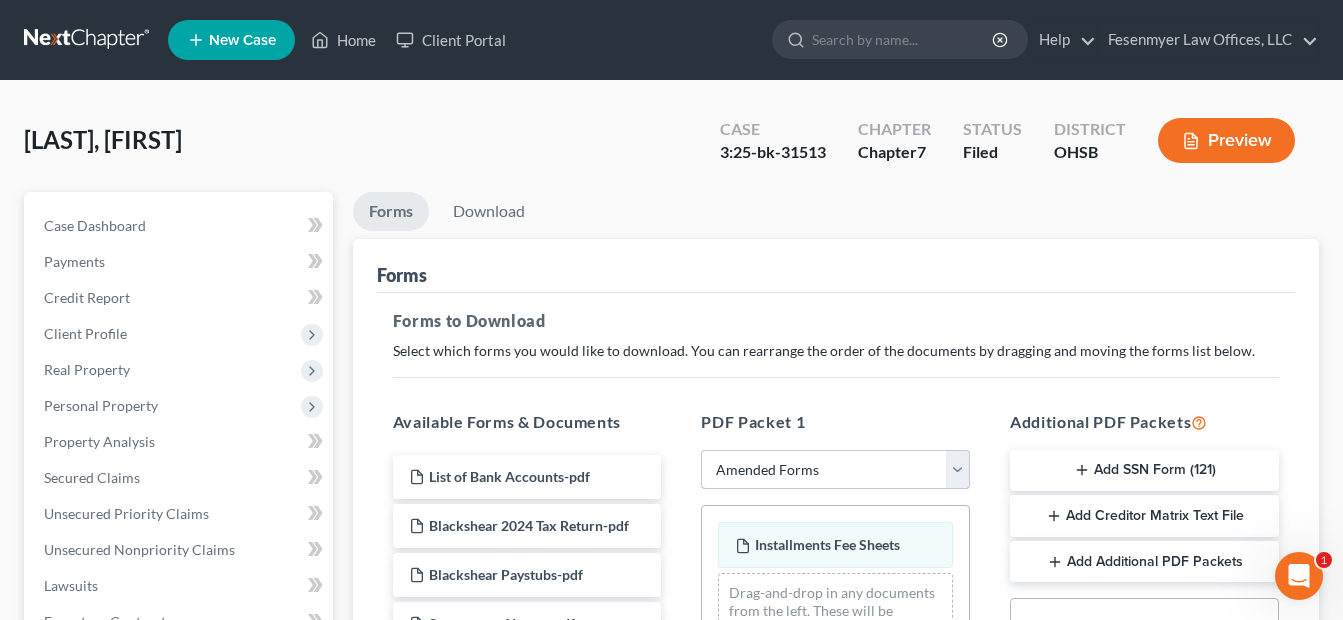 click on "Choose Default Petition PDF Packet Complete Bankruptcy Petition (all forms and schedules) Emergency Filing Forms (Petition and Creditor List Only) Amended Forms Signature Pages Only" at bounding box center (835, 470) 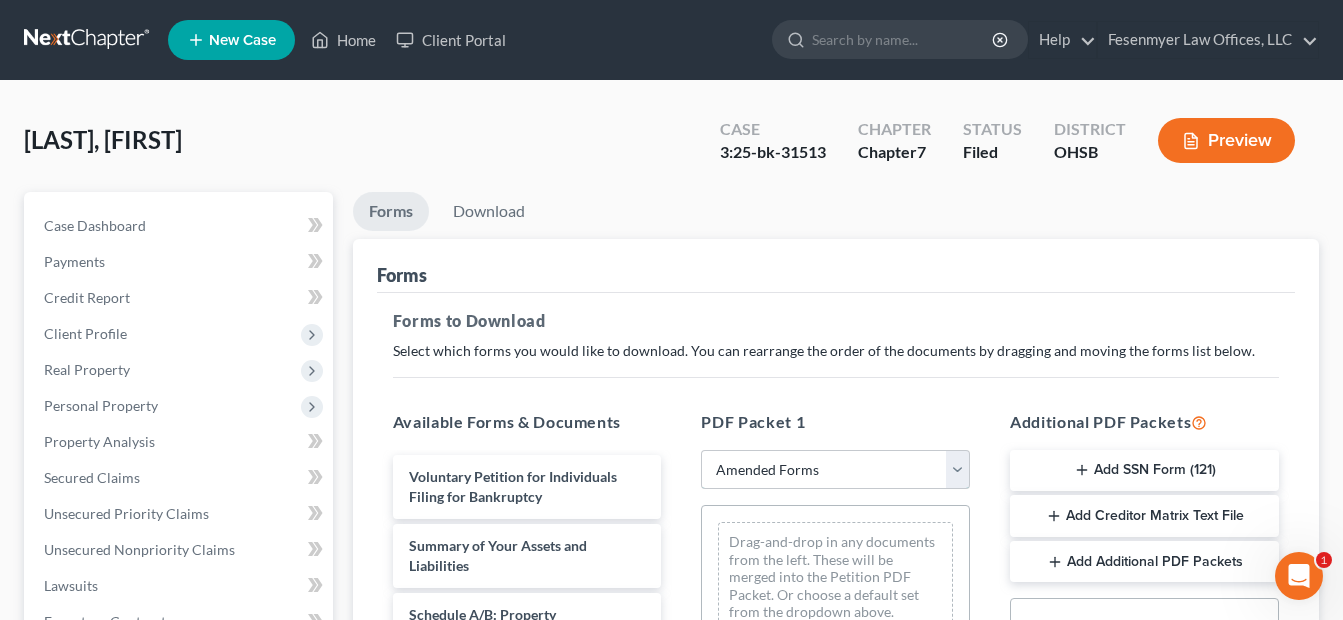 click on "Choose Default Petition PDF Packet Complete Bankruptcy Petition (all forms and schedules) Emergency Filing Forms (Petition and Creditor List Only) Amended Forms Signature Pages Only" at bounding box center [835, 470] 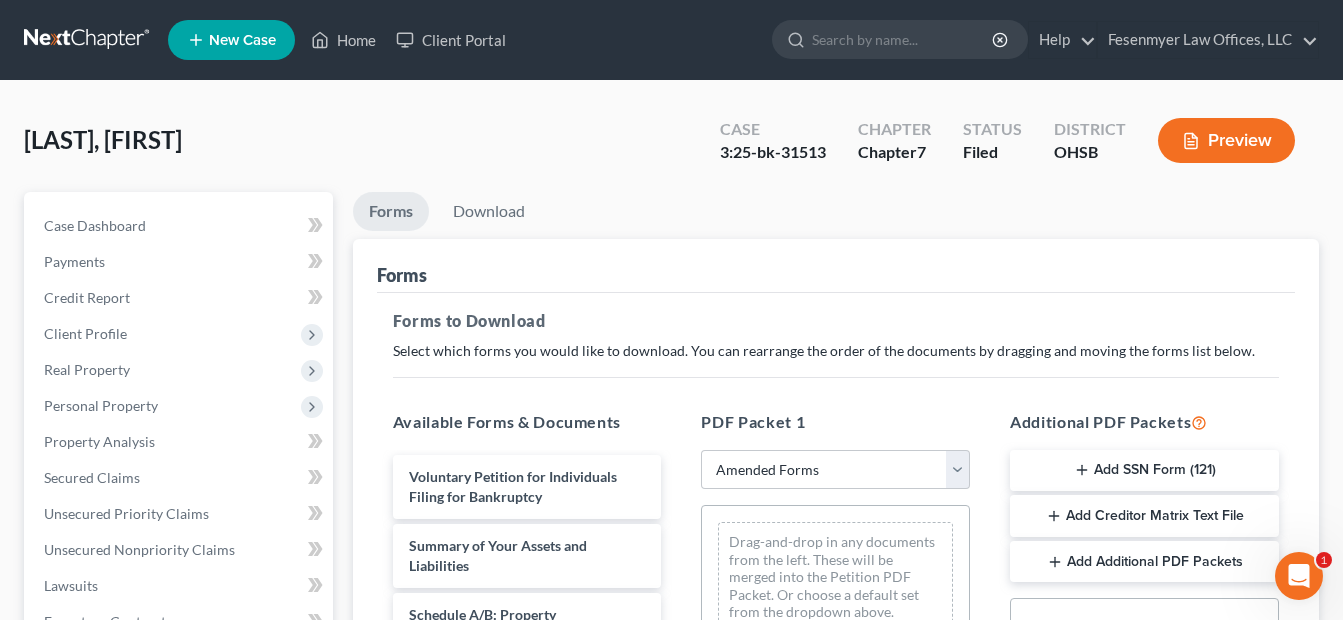 click on "PDF Packet 1 Choose Default Petition PDF Packet Complete Bankruptcy Petition (all forms and schedules) Emergency Filing Forms (Petition and Creditor List Only) Amended Forms Signature Pages Only Drag-and-drop in any documents from the left. These will be merged into the Petition PDF Packet. Or choose a default set from the dropdown above." at bounding box center (835, 733) 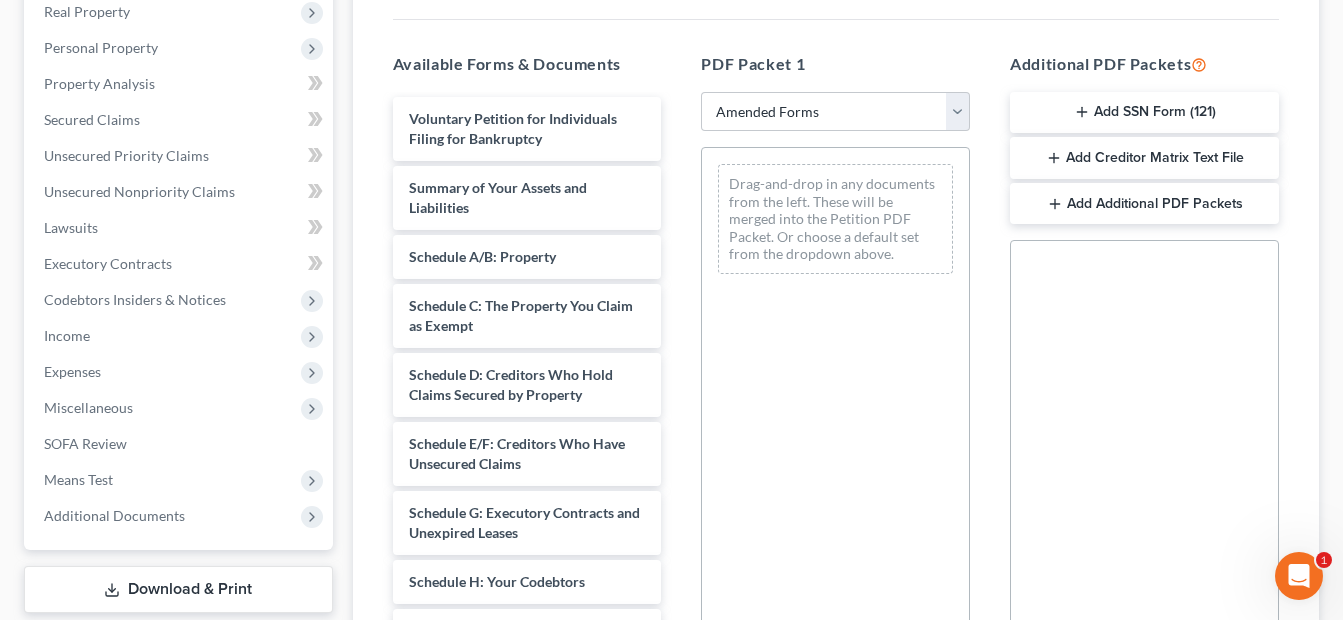 scroll, scrollTop: 400, scrollLeft: 0, axis: vertical 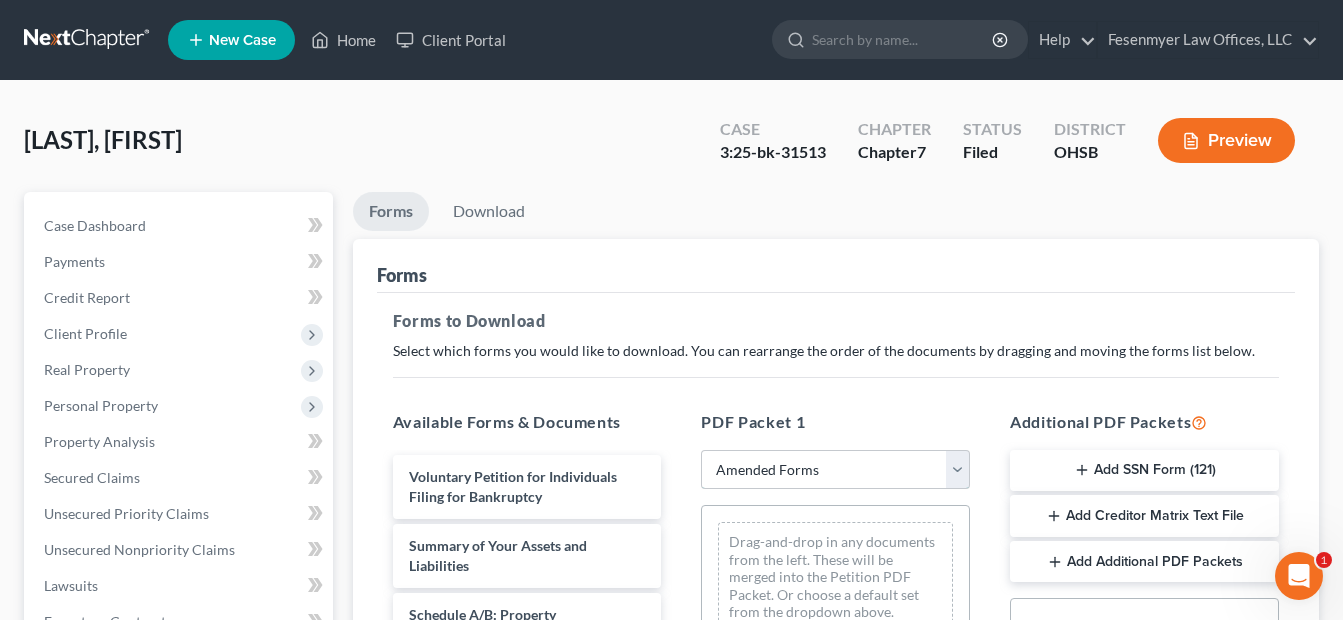 click on "Choose Default Petition PDF Packet Complete Bankruptcy Petition (all forms and schedules) Emergency Filing Forms (Petition and Creditor List Only) Amended Forms Signature Pages Only" at bounding box center [835, 470] 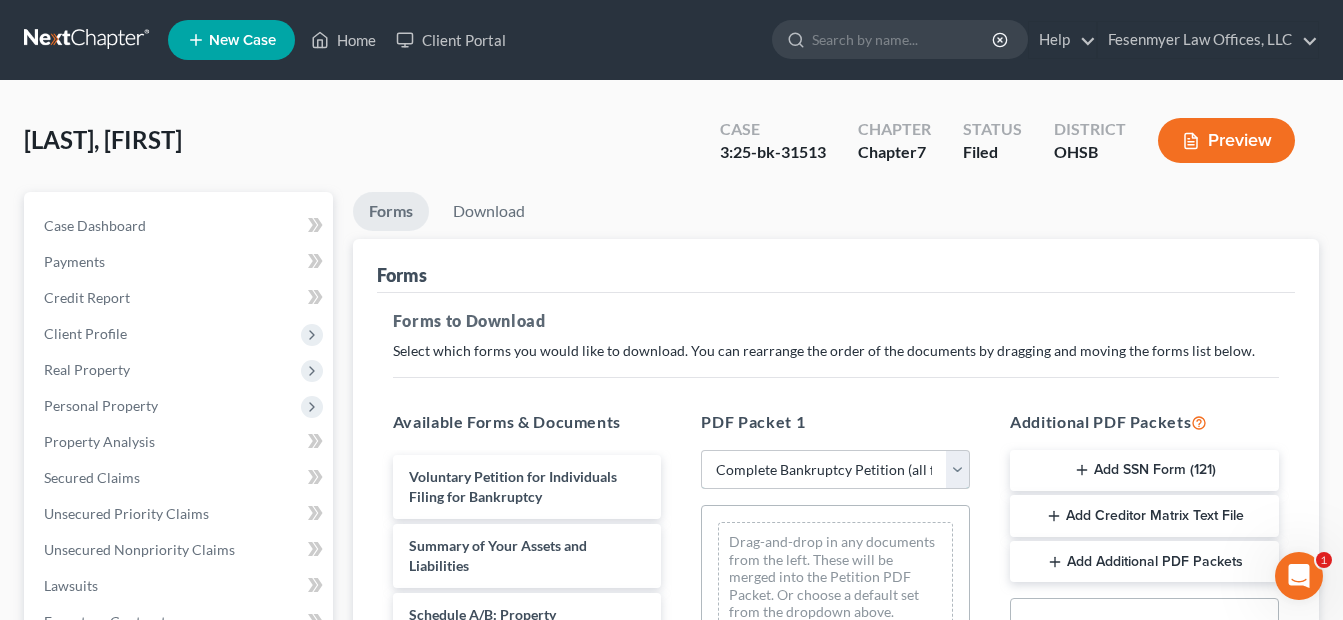 click on "Choose Default Petition PDF Packet Complete Bankruptcy Petition (all forms and schedules) Emergency Filing Forms (Petition and Creditor List Only) Amended Forms Signature Pages Only" at bounding box center [835, 470] 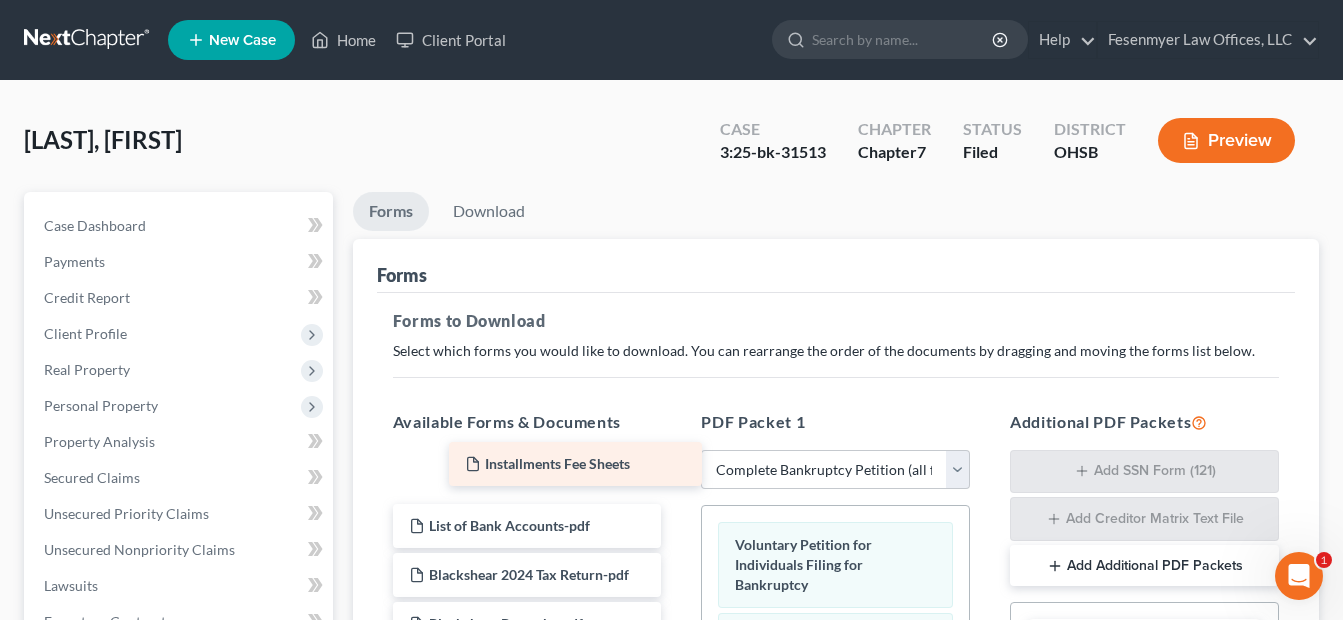 drag, startPoint x: 639, startPoint y: 500, endPoint x: 626, endPoint y: 466, distance: 36.40055 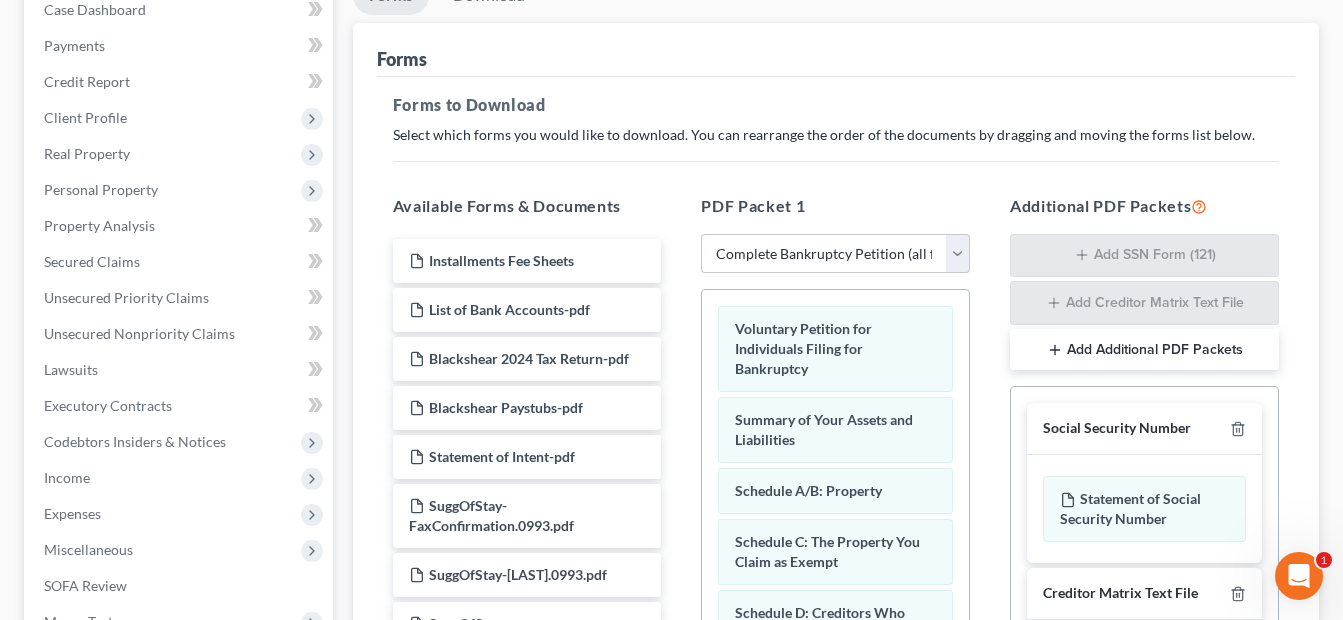 scroll, scrollTop: 400, scrollLeft: 0, axis: vertical 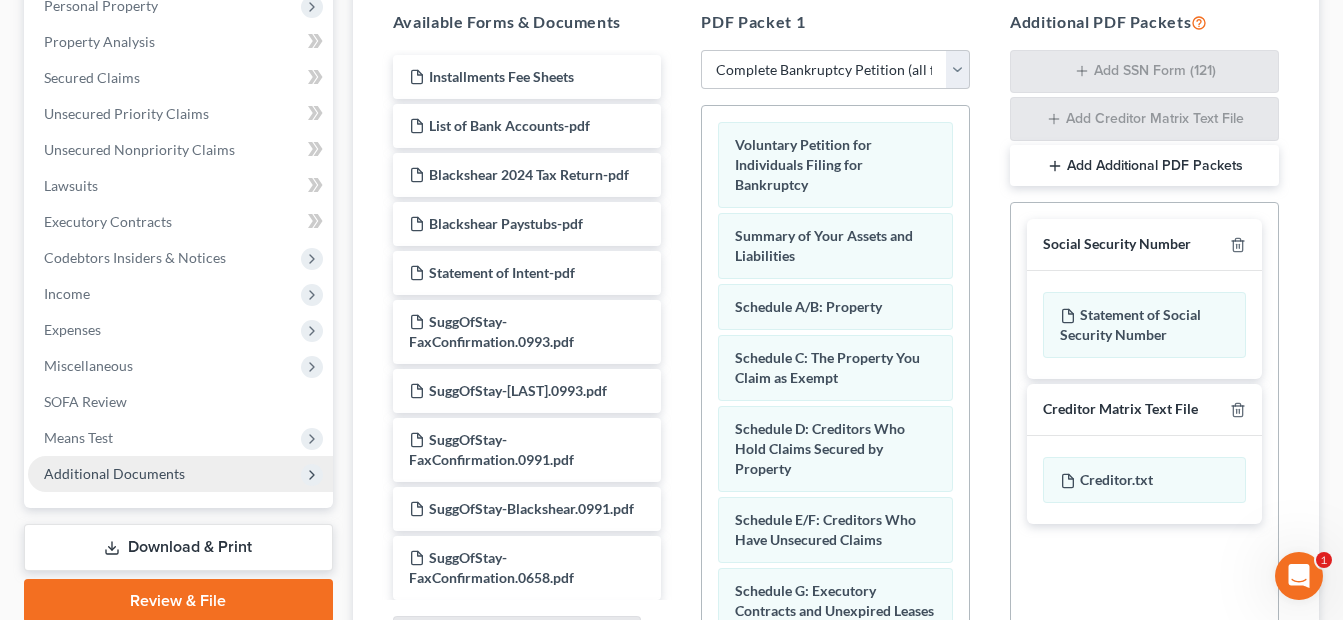 click on "Additional Documents" at bounding box center (114, 473) 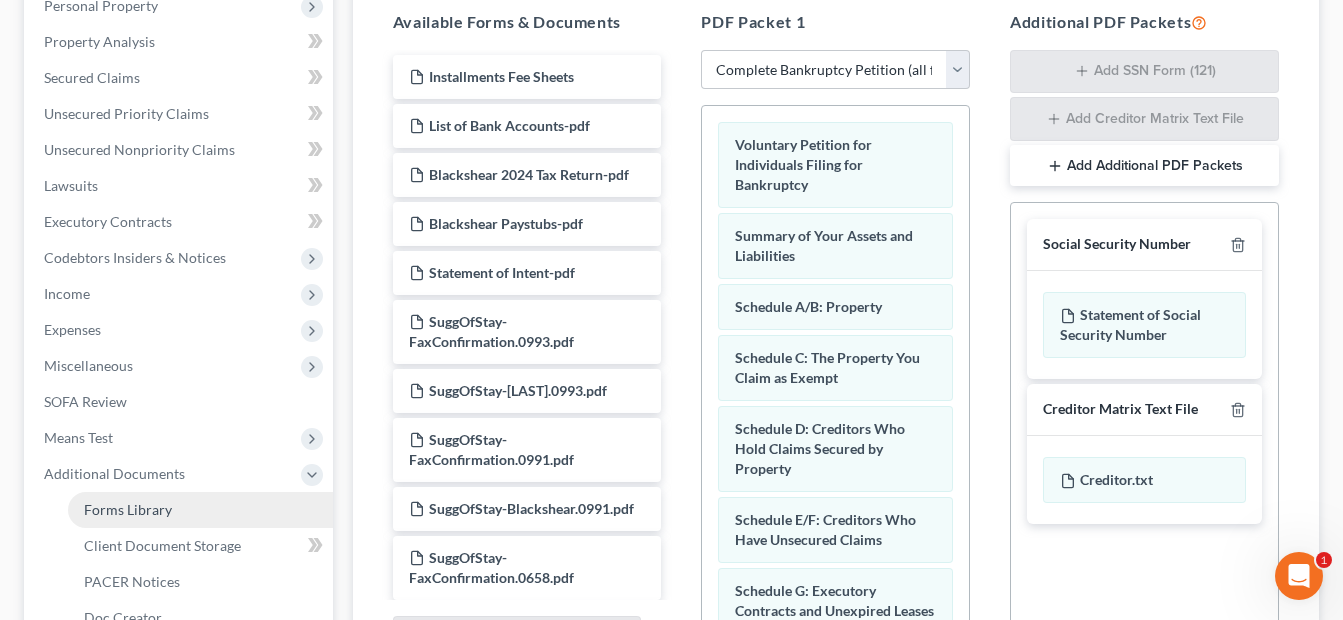 click on "Forms Library" at bounding box center (200, 510) 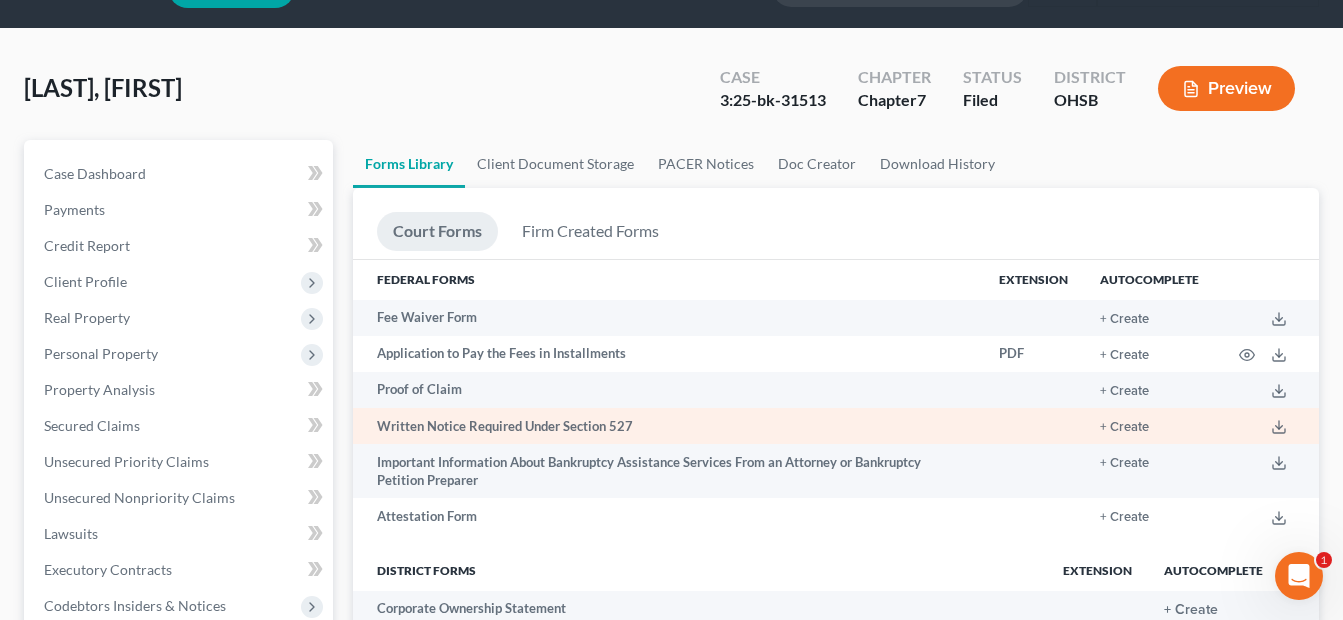 scroll, scrollTop: 0, scrollLeft: 0, axis: both 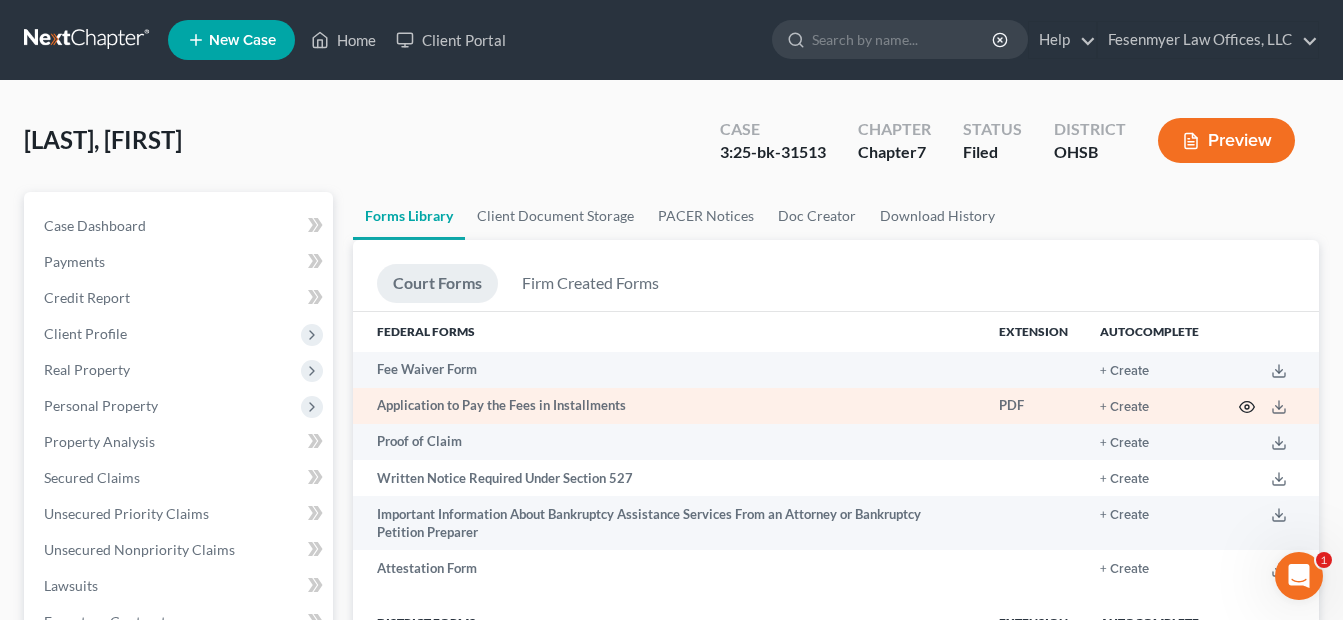 click 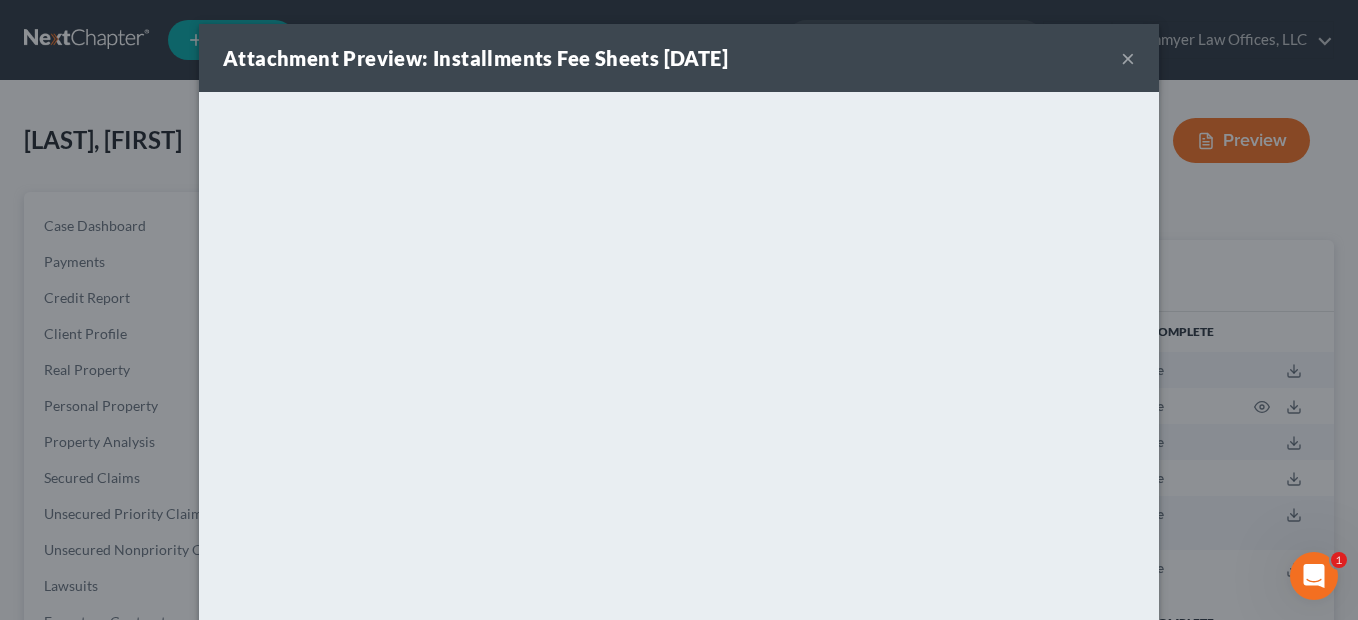 click on "Attachment Preview: Installments Fee Sheets 08/01/2025 ×" at bounding box center [679, 58] 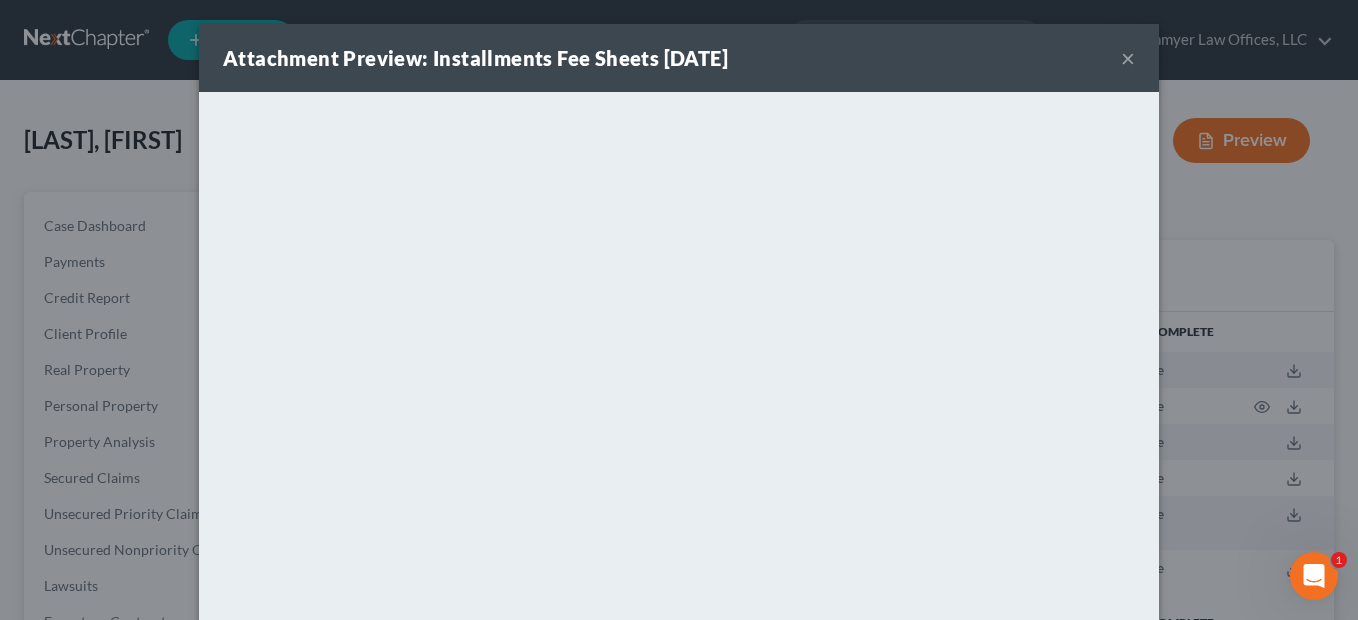 click on "×" at bounding box center (1128, 58) 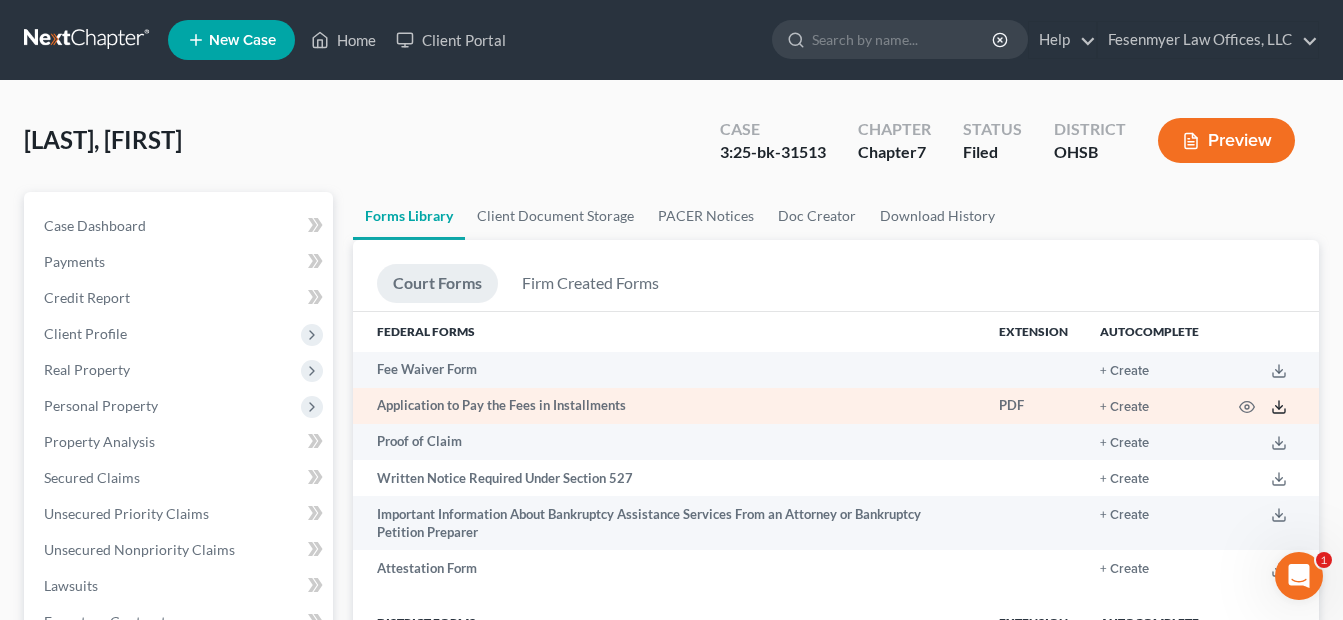 click 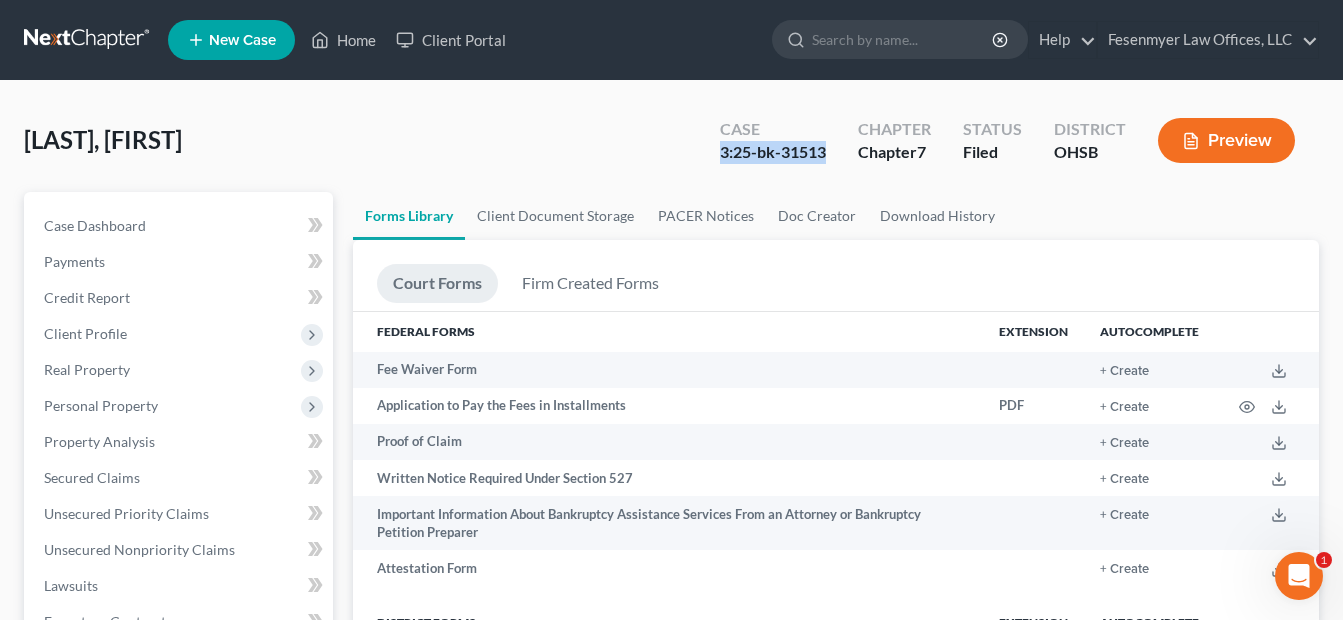 drag, startPoint x: 829, startPoint y: 152, endPoint x: 724, endPoint y: 150, distance: 105.01904 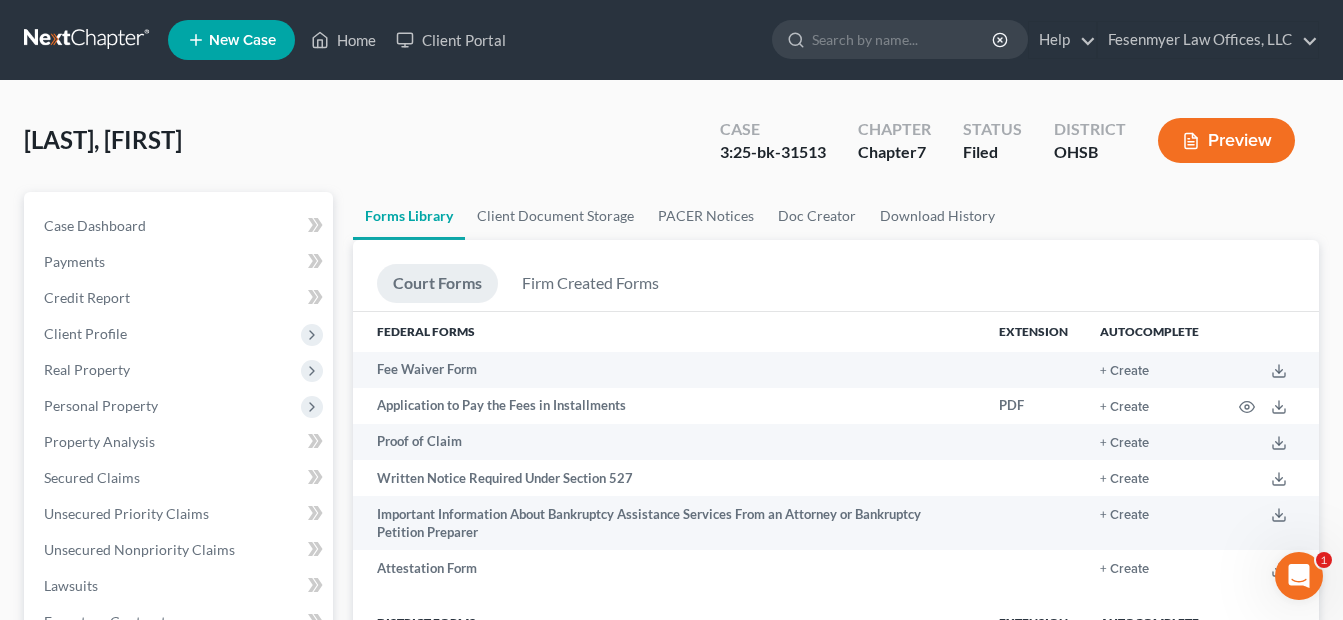 click on "Forms Library
Client Document Storage
PACER Notices
Doc Creator
Download History" at bounding box center (836, 216) 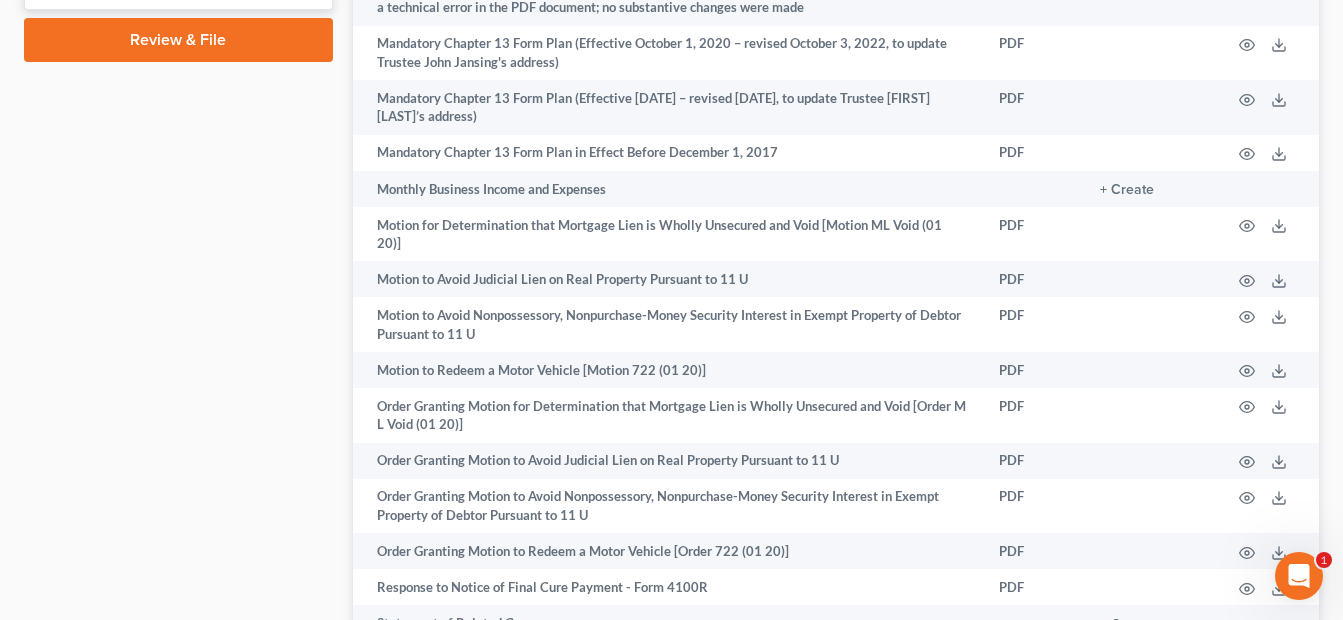 scroll, scrollTop: 868, scrollLeft: 0, axis: vertical 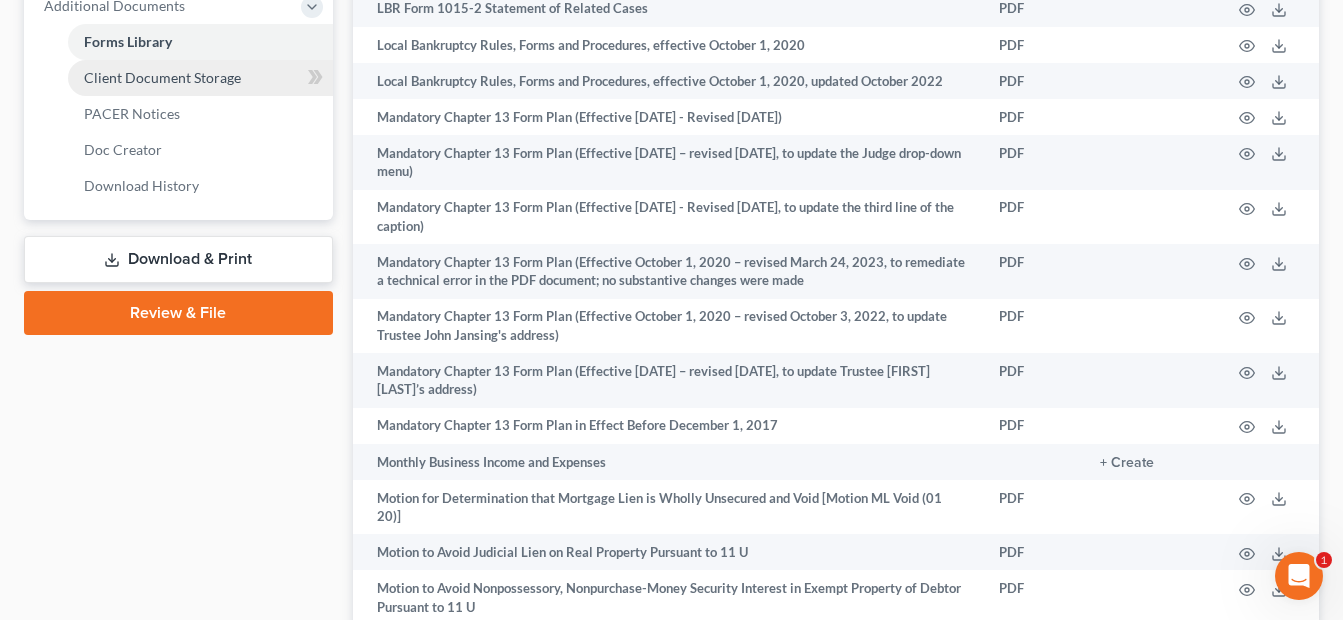 click on "Client Document Storage" at bounding box center (162, 77) 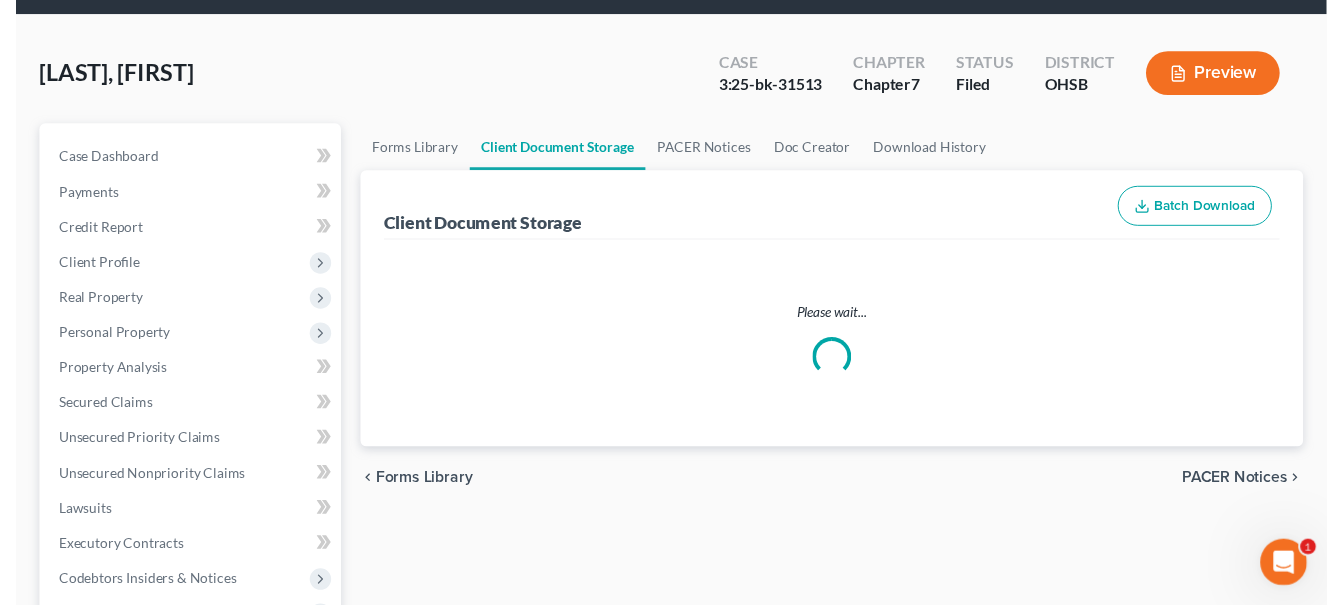 scroll, scrollTop: 0, scrollLeft: 0, axis: both 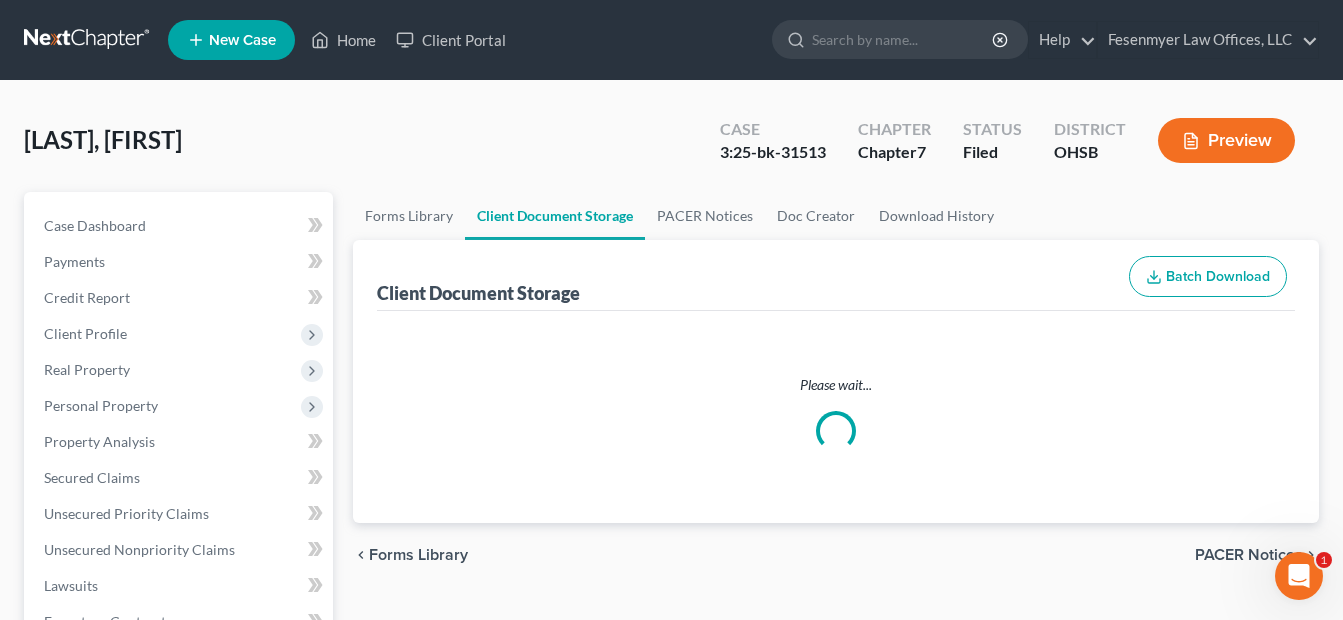 select on "7" 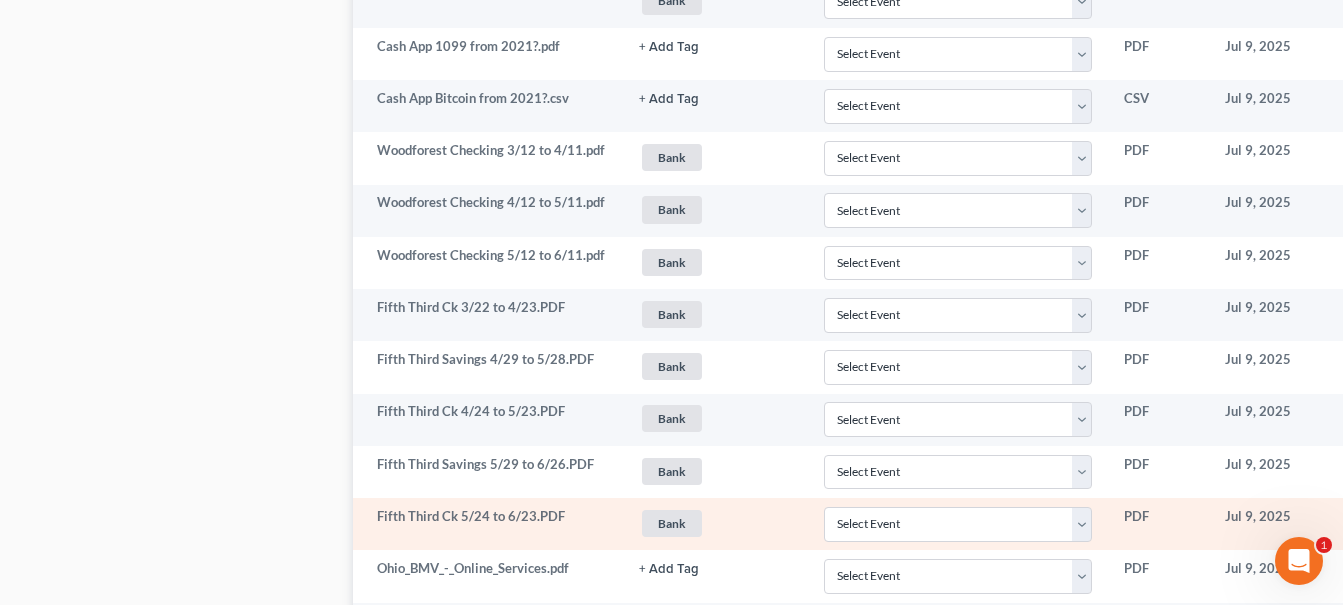 scroll, scrollTop: 2300, scrollLeft: 0, axis: vertical 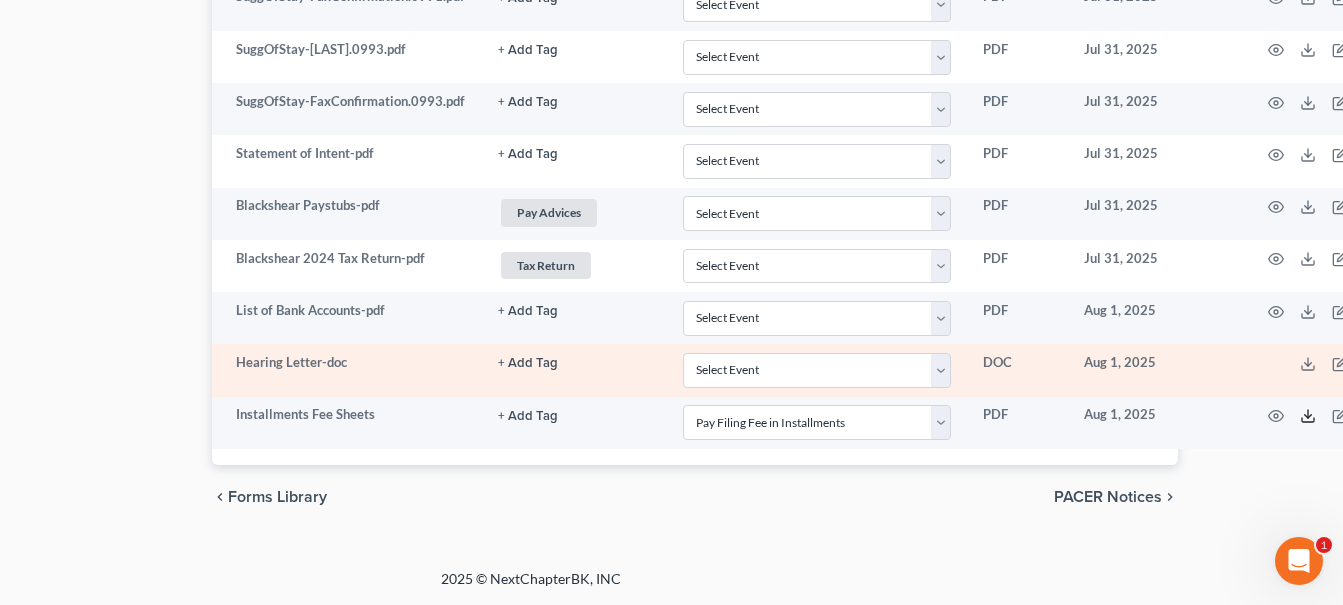 drag, startPoint x: 1237, startPoint y: 417, endPoint x: 1216, endPoint y: 384, distance: 39.115215 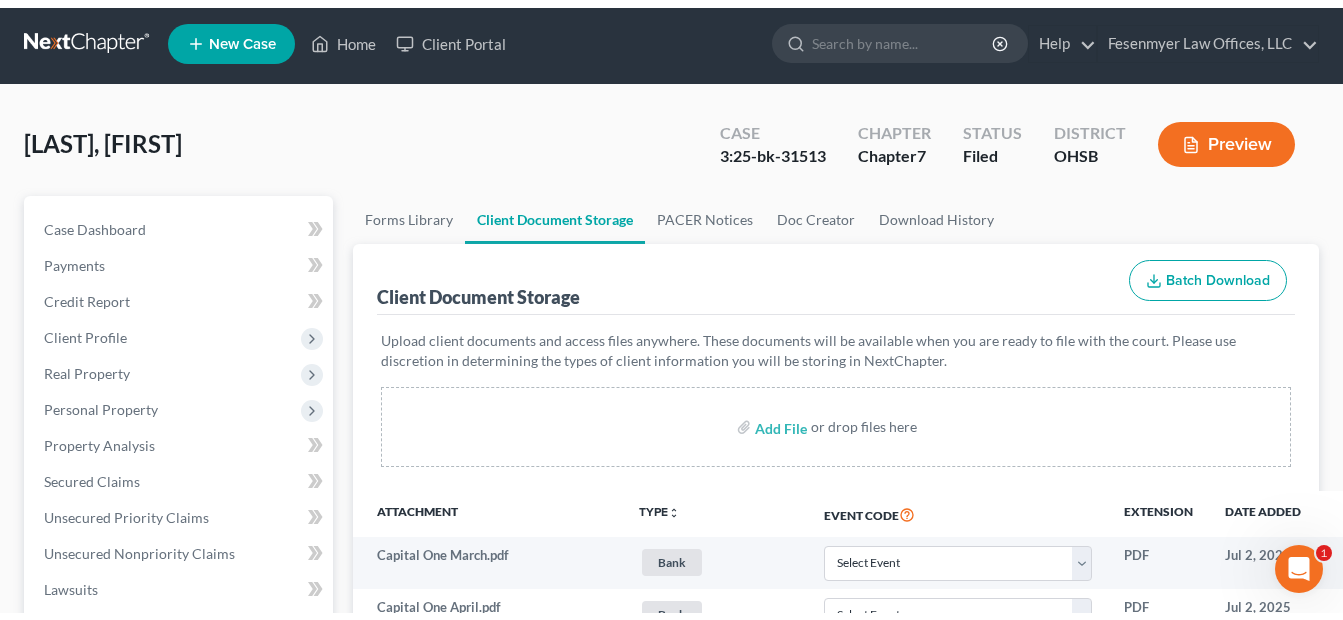 scroll, scrollTop: 0, scrollLeft: 0, axis: both 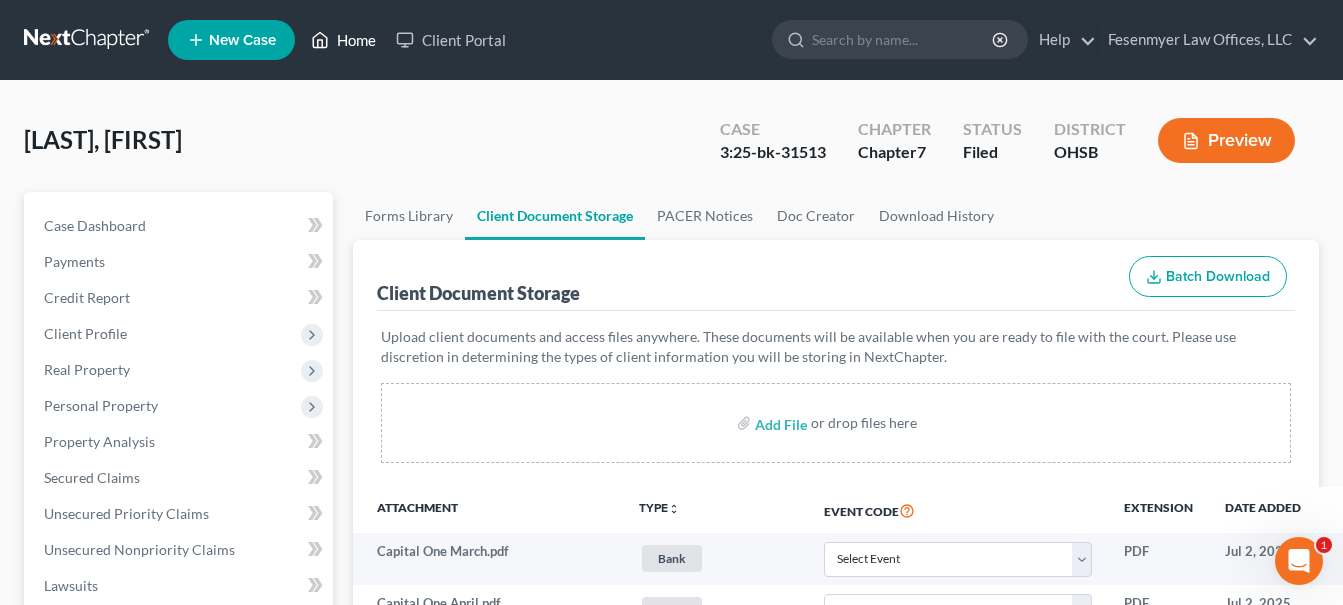 drag, startPoint x: 356, startPoint y: 41, endPoint x: 733, endPoint y: 119, distance: 384.9844 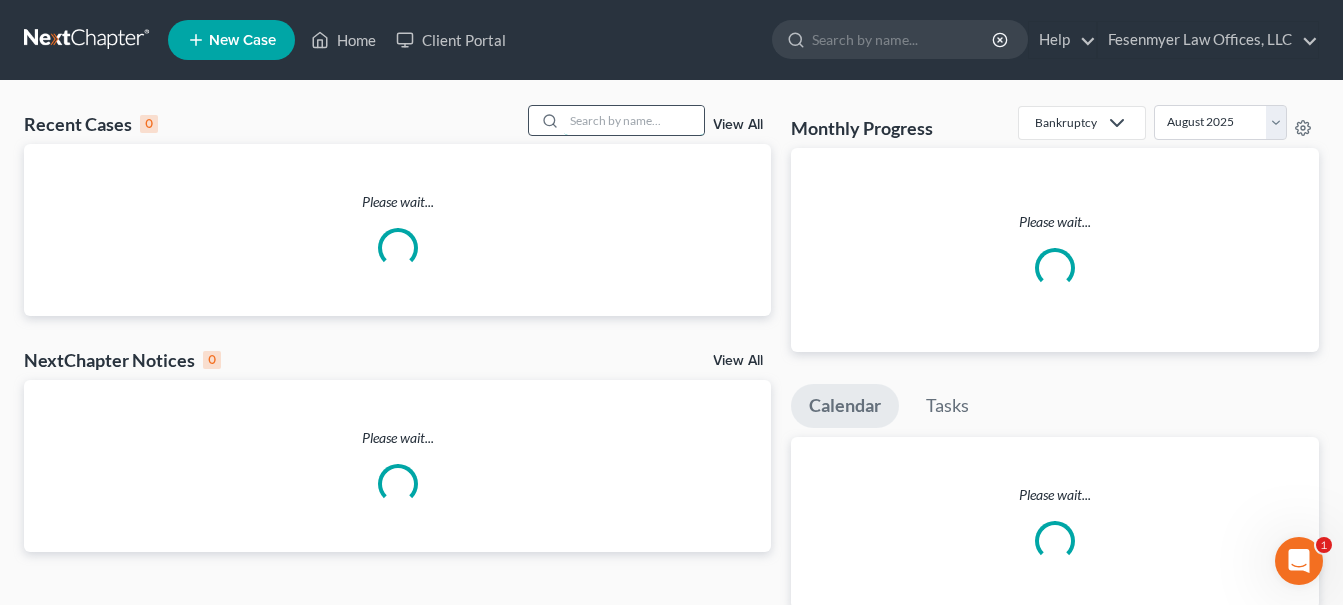 click at bounding box center (634, 120) 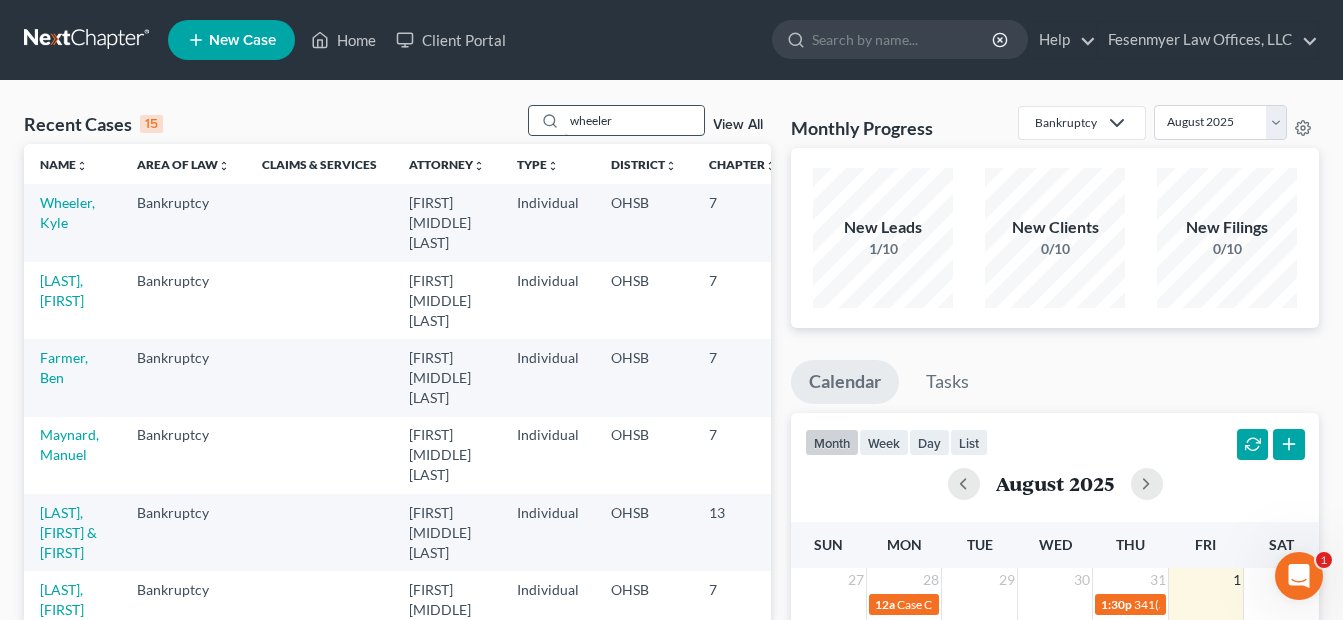 type on "wheeler" 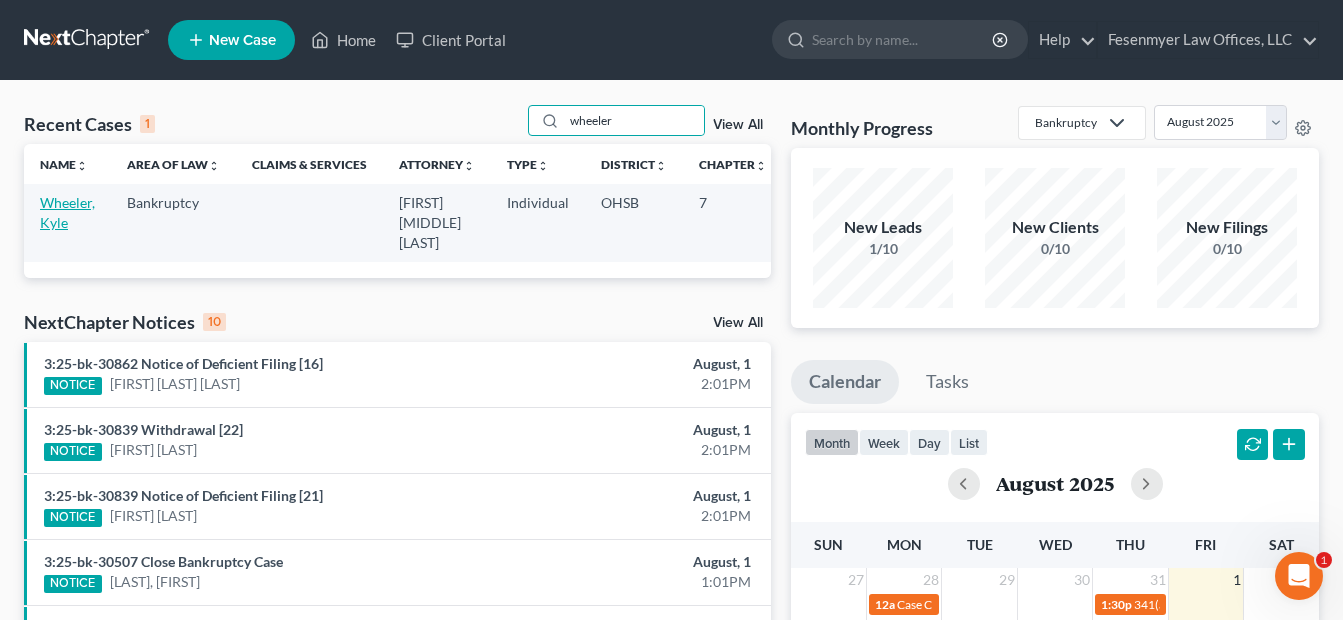 click on "Wheeler, Kyle" at bounding box center [67, 212] 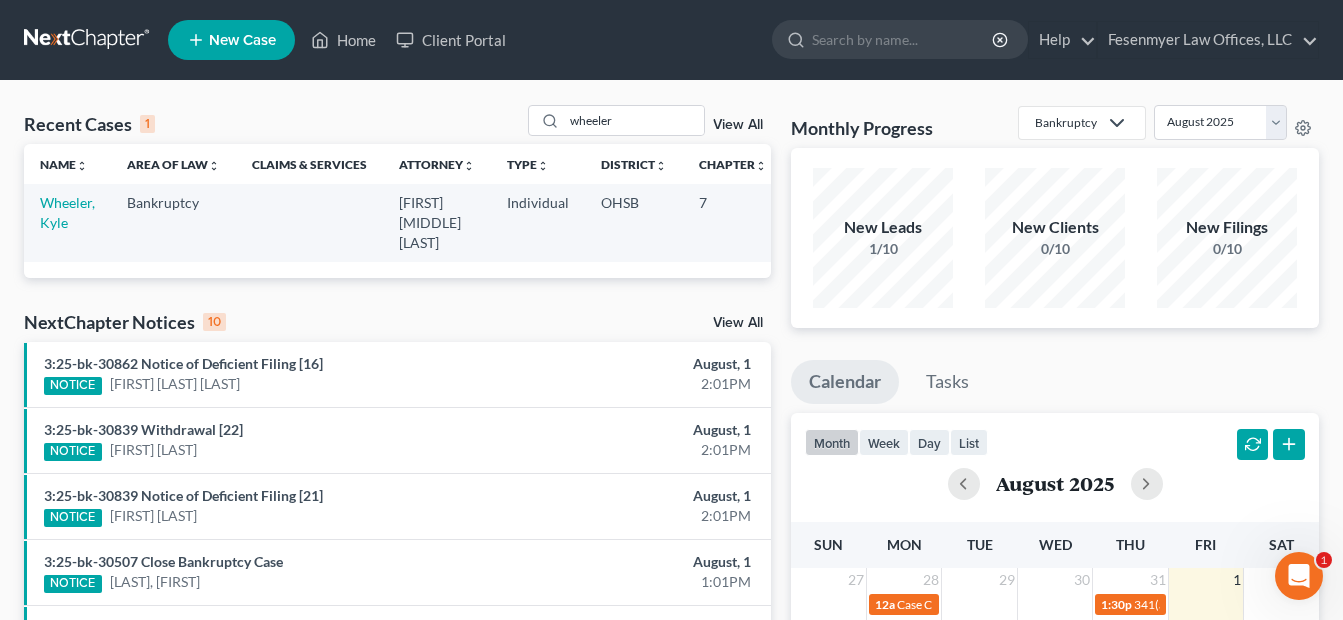 select on "0" 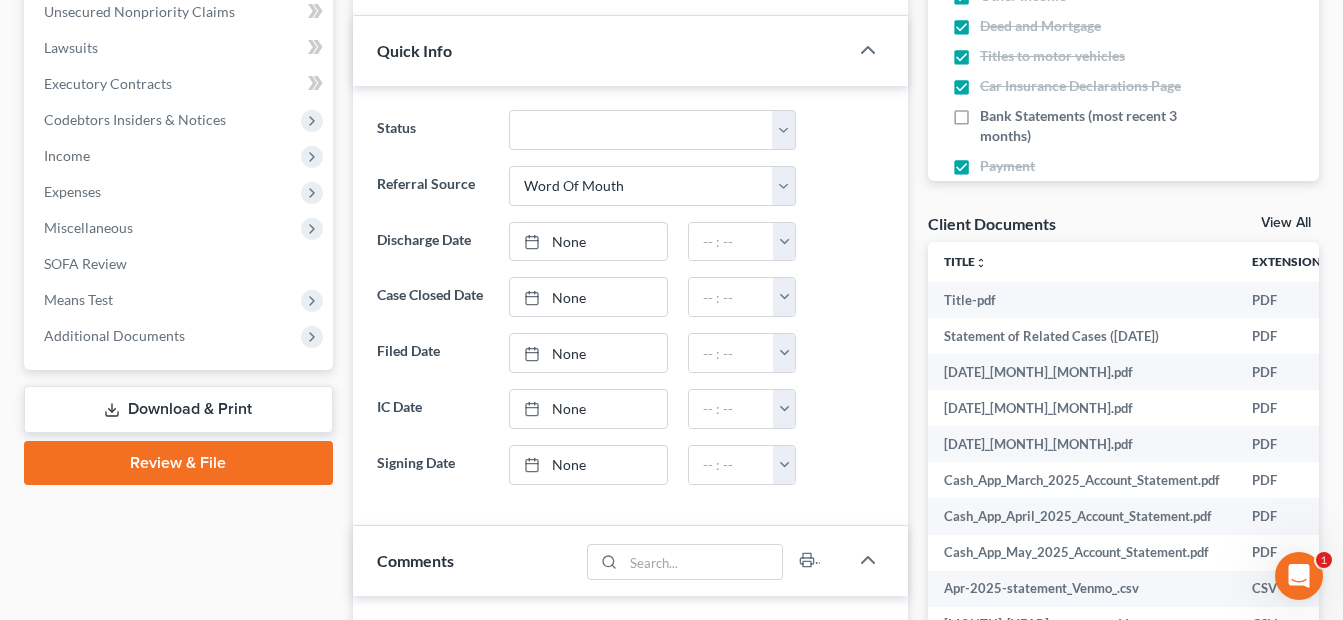 scroll, scrollTop: 600, scrollLeft: 0, axis: vertical 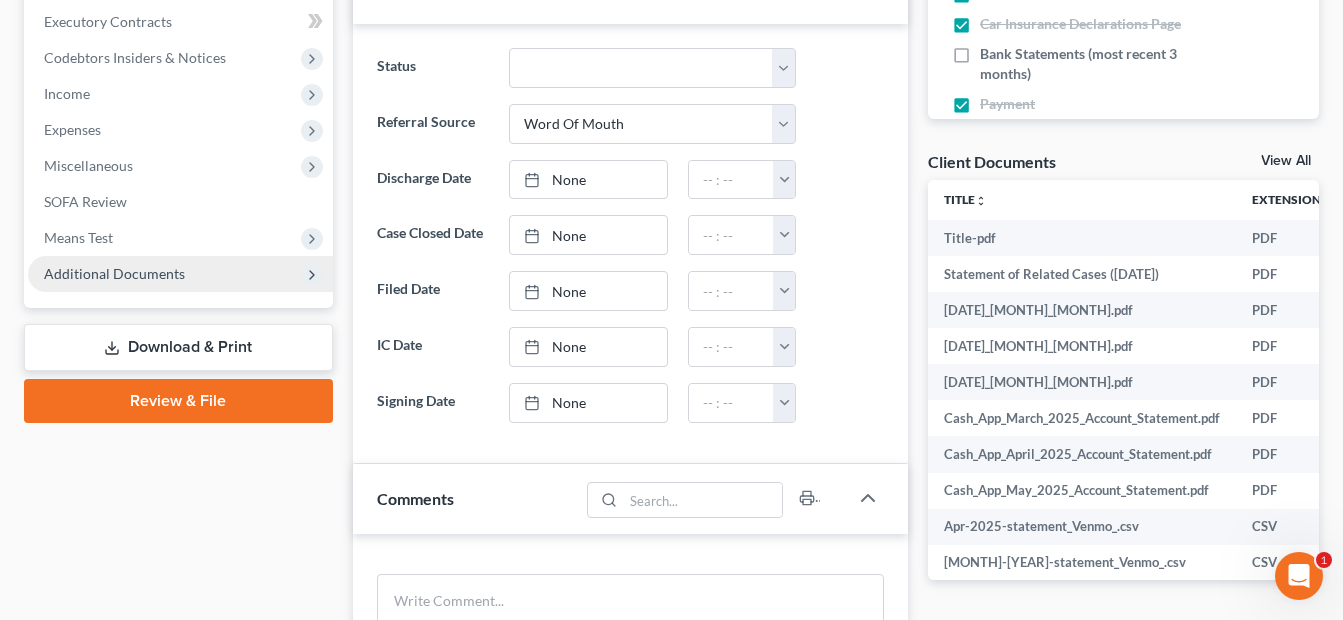 click on "Additional Documents" at bounding box center [114, 273] 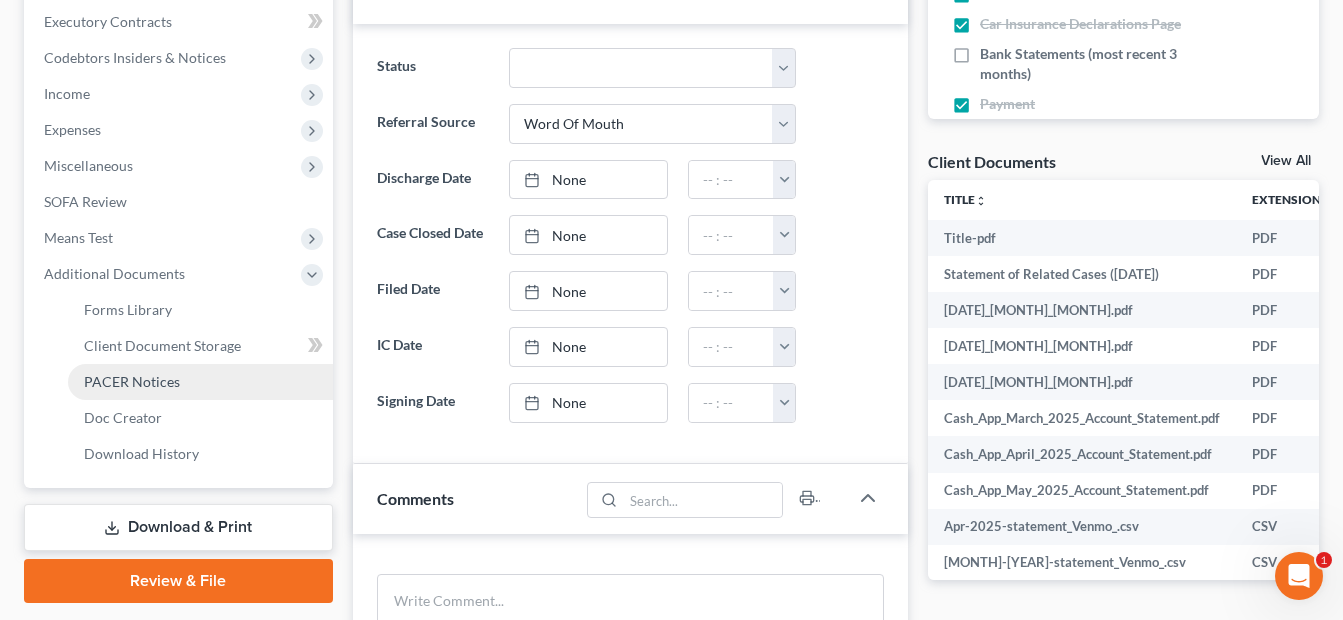 click on "PACER Notices" at bounding box center [132, 381] 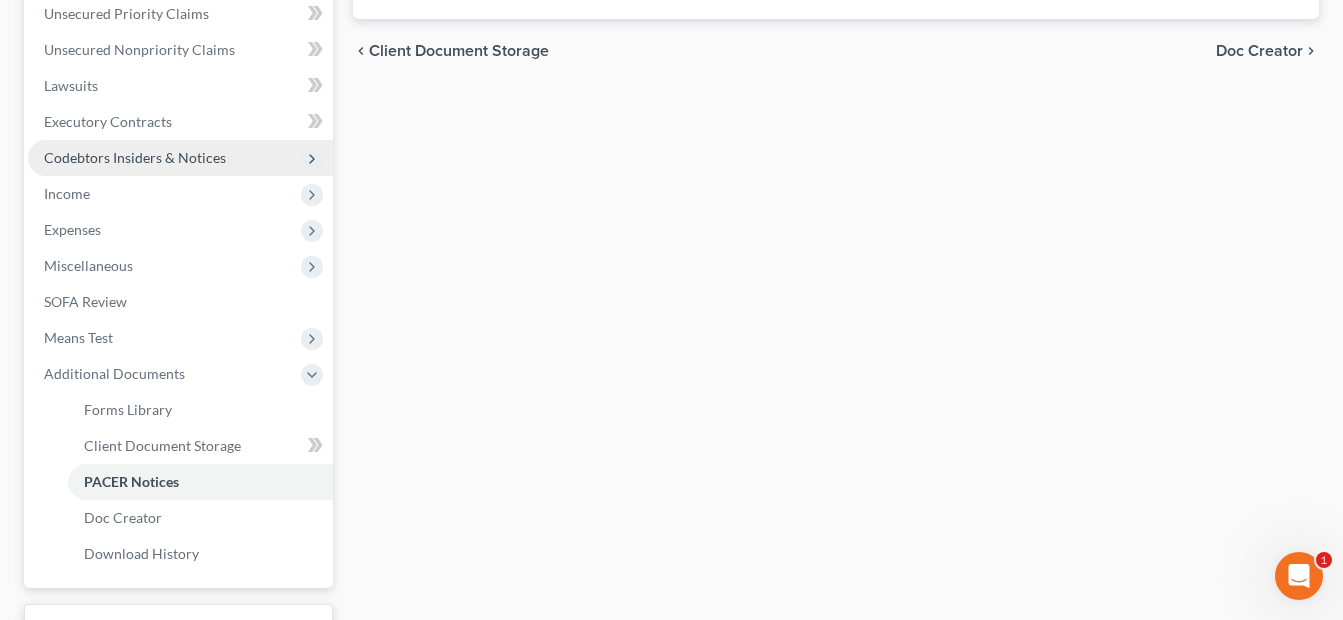 scroll, scrollTop: 600, scrollLeft: 0, axis: vertical 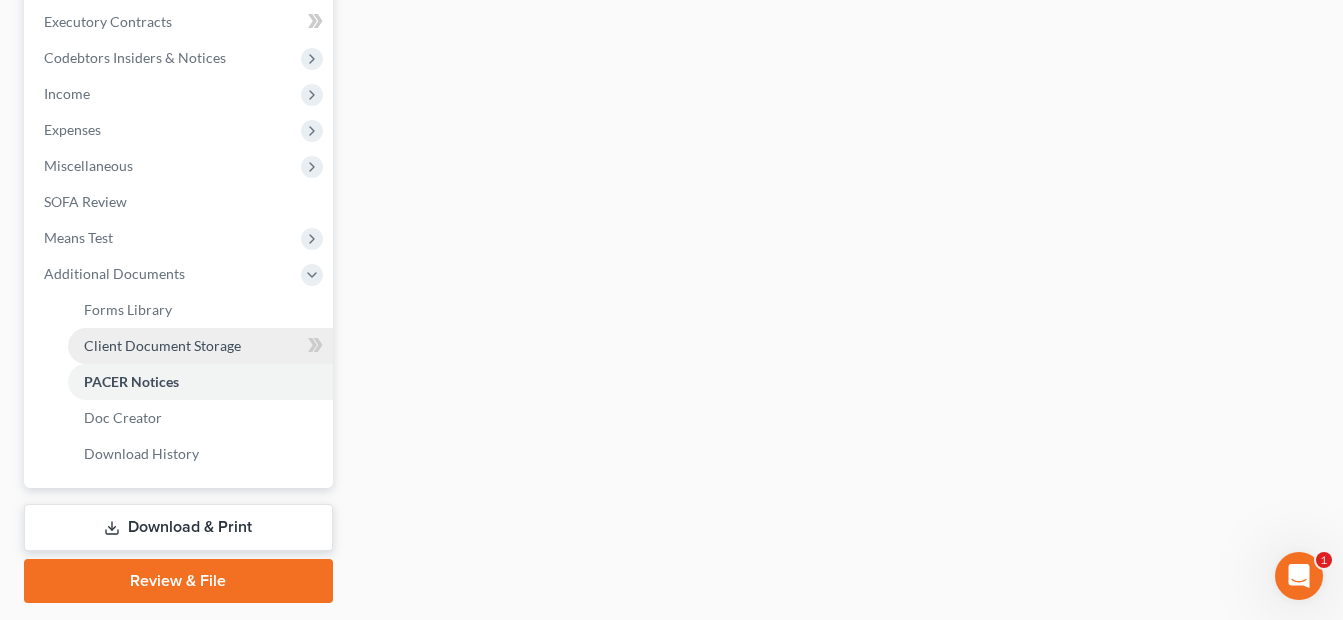 click on "Client Document Storage" at bounding box center (162, 345) 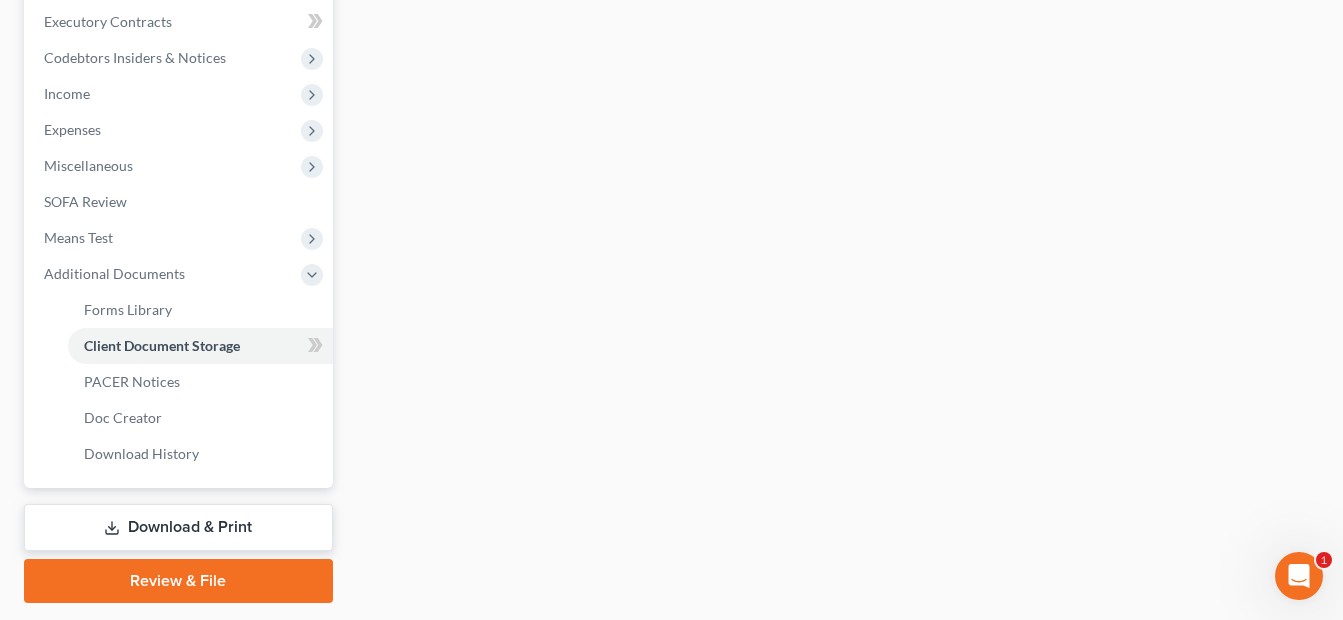 scroll, scrollTop: 466, scrollLeft: 0, axis: vertical 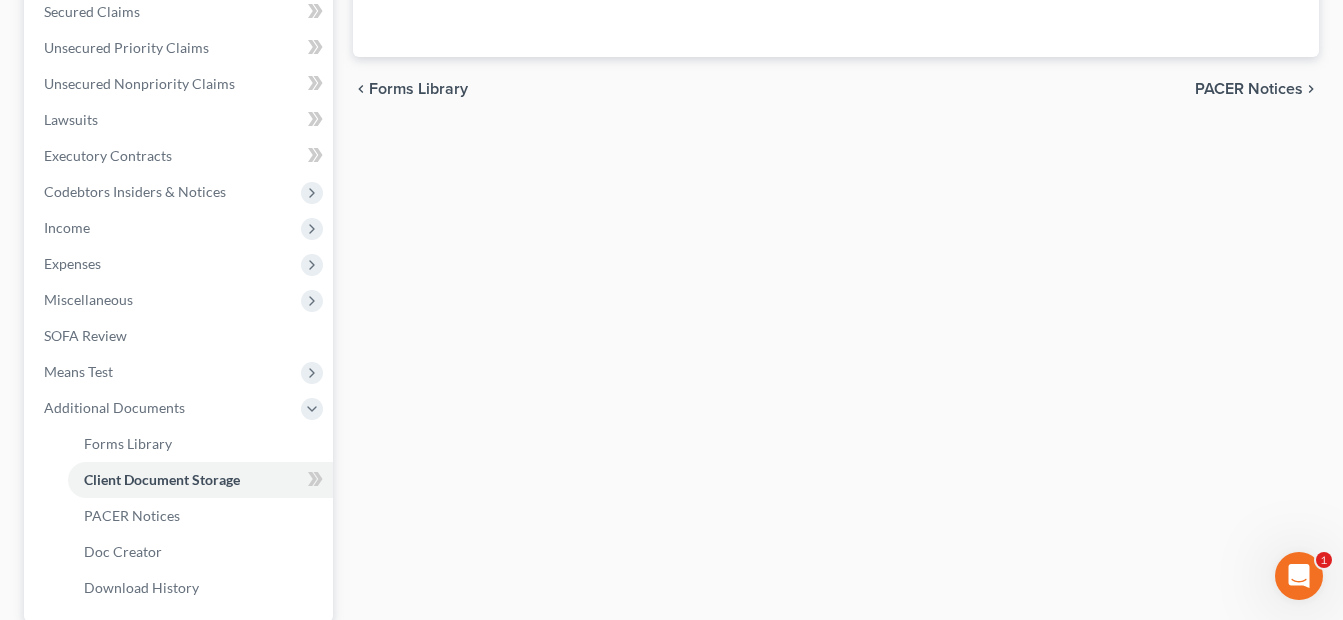 select on "7" 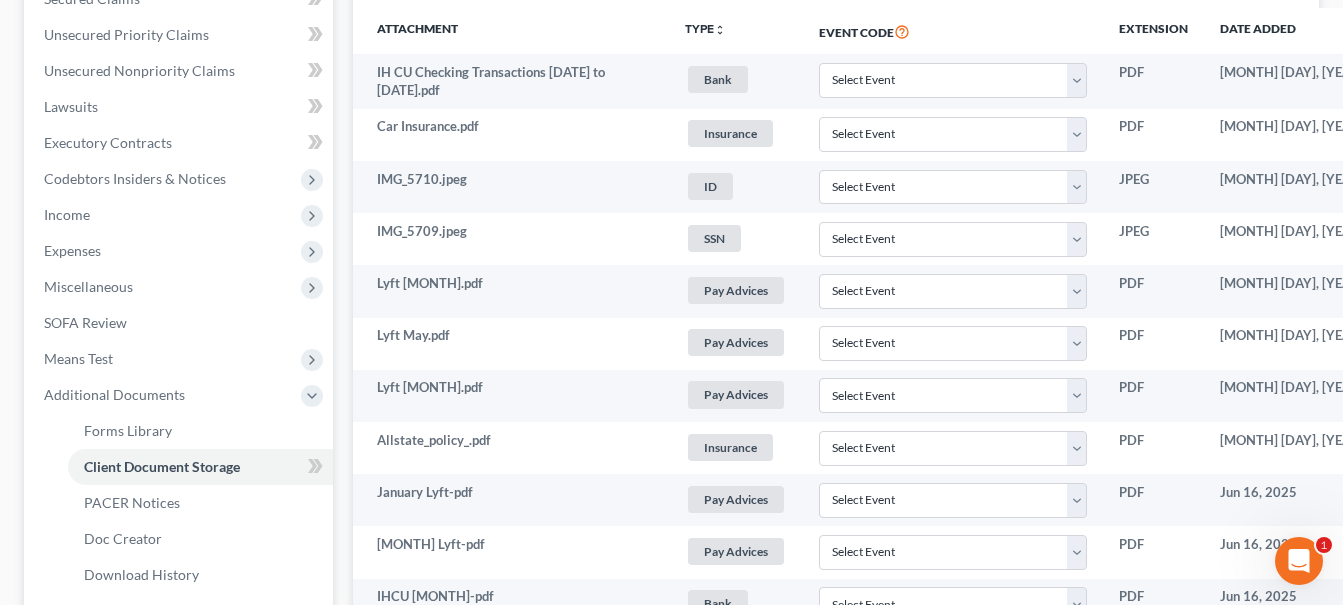 scroll, scrollTop: 1000, scrollLeft: 0, axis: vertical 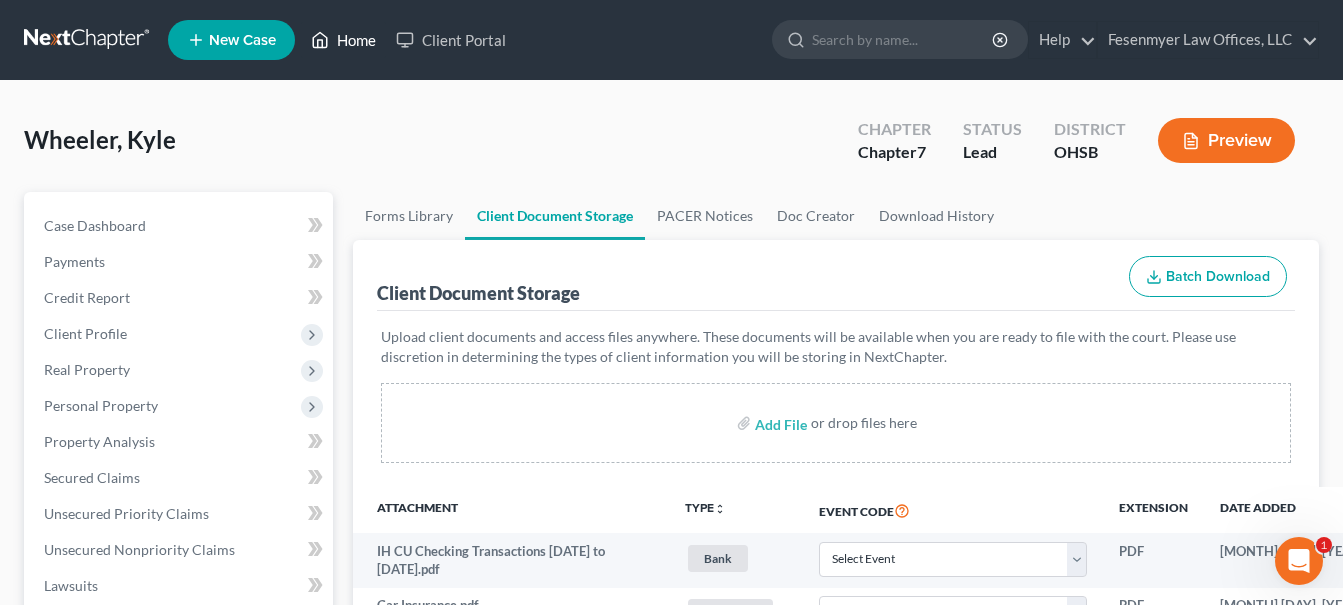 click on "Home" at bounding box center [343, 40] 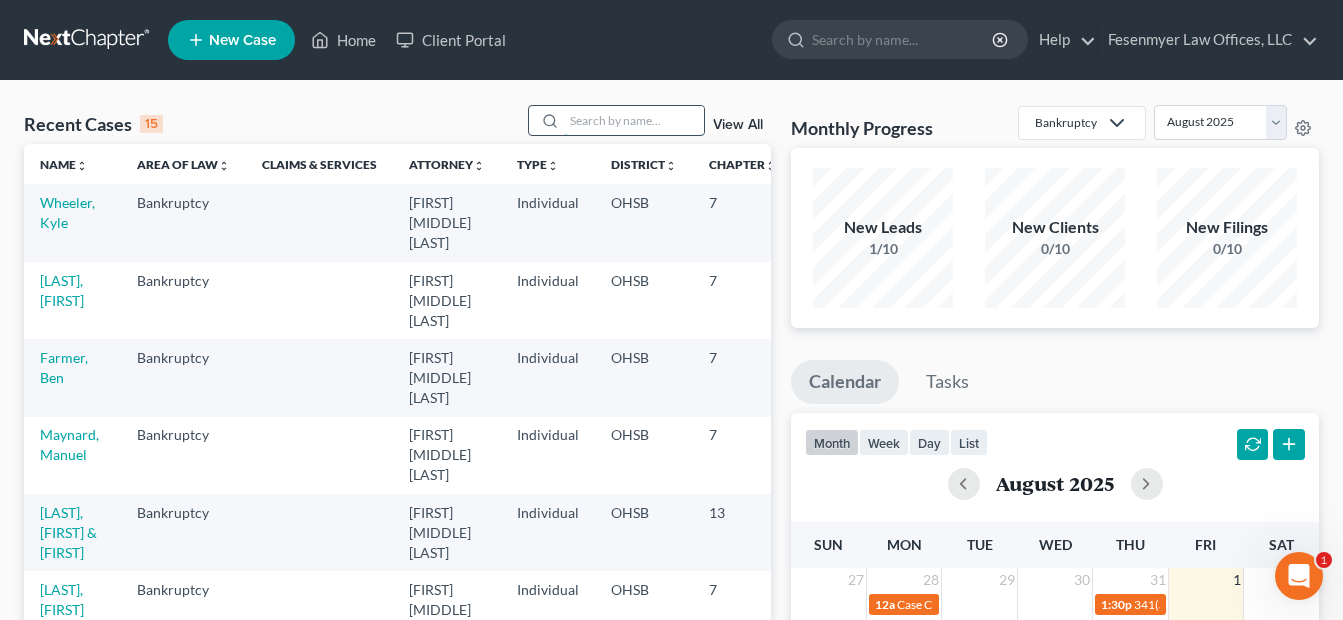 click at bounding box center (634, 120) 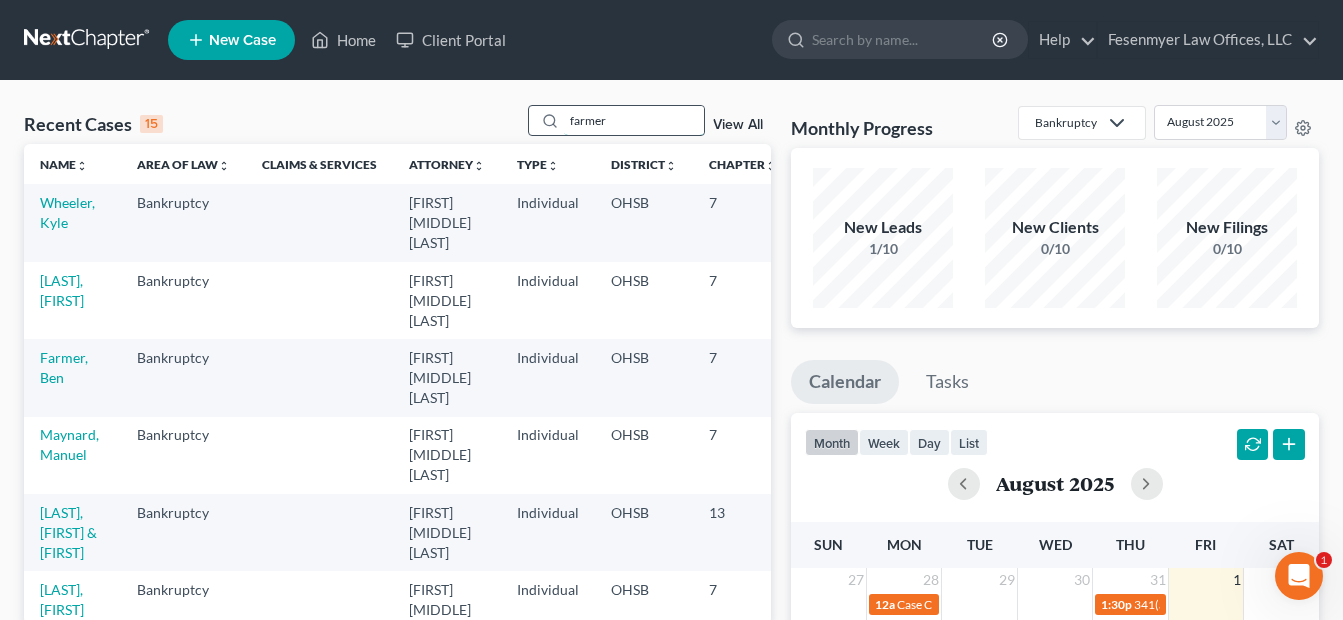 type on "farmer" 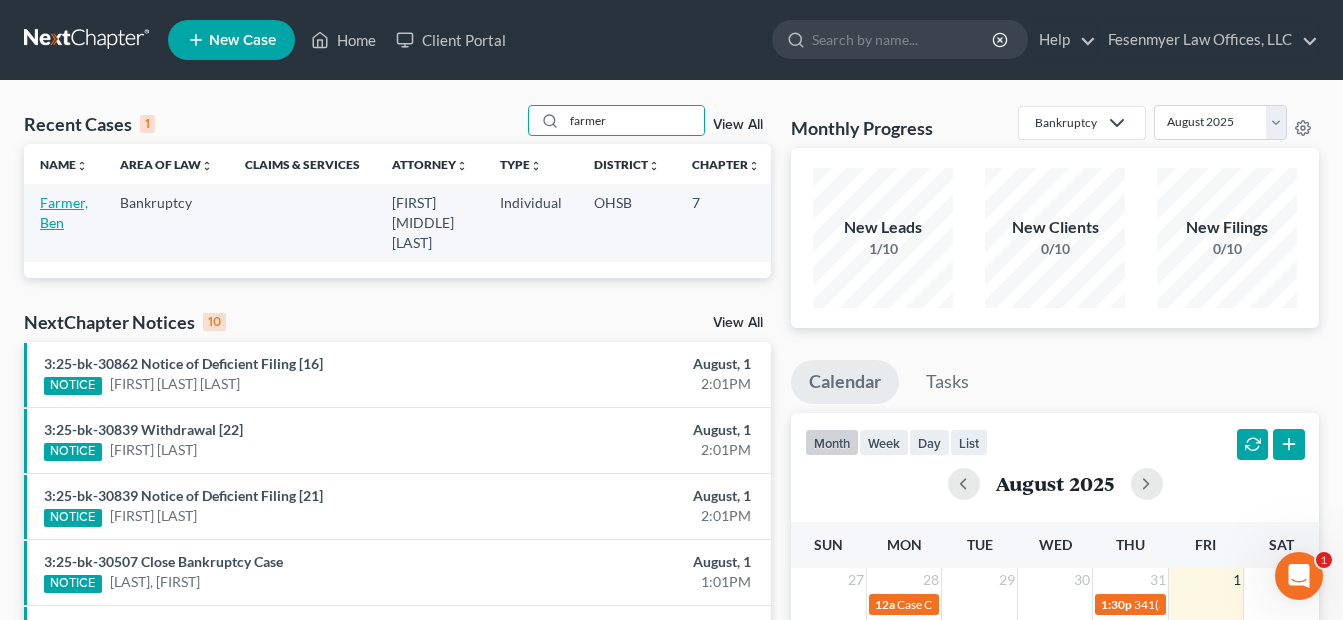 drag, startPoint x: 54, startPoint y: 202, endPoint x: 85, endPoint y: 211, distance: 32.280025 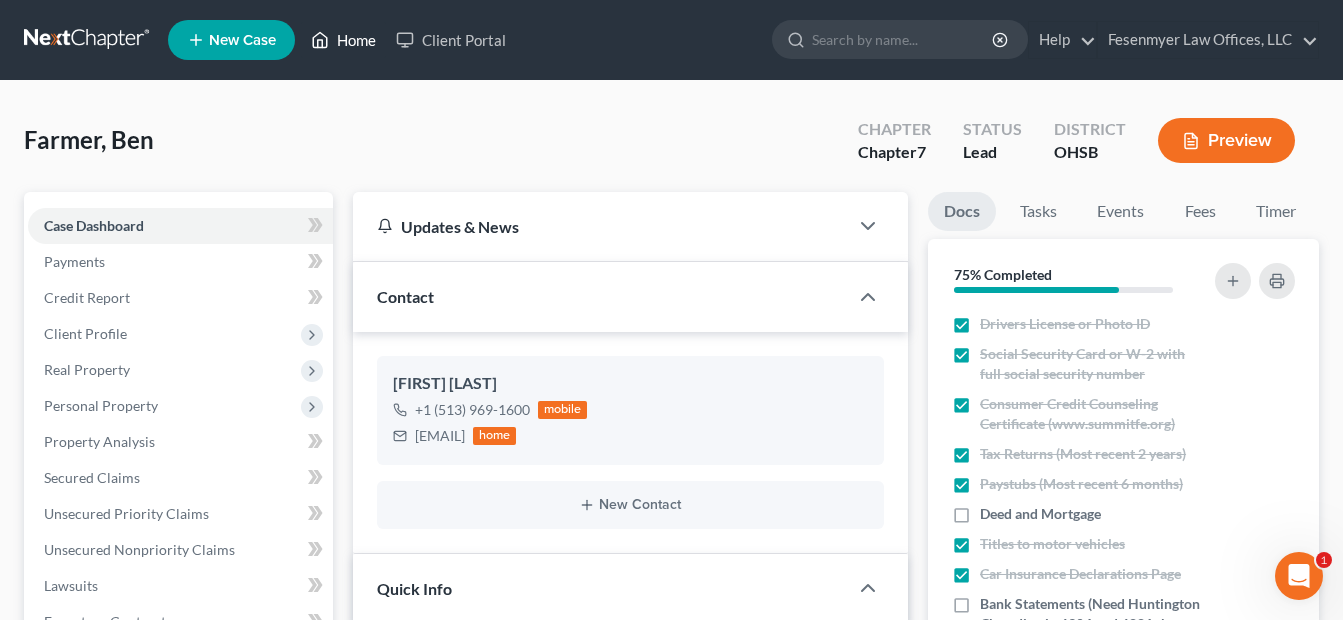 click on "Home" at bounding box center (343, 40) 